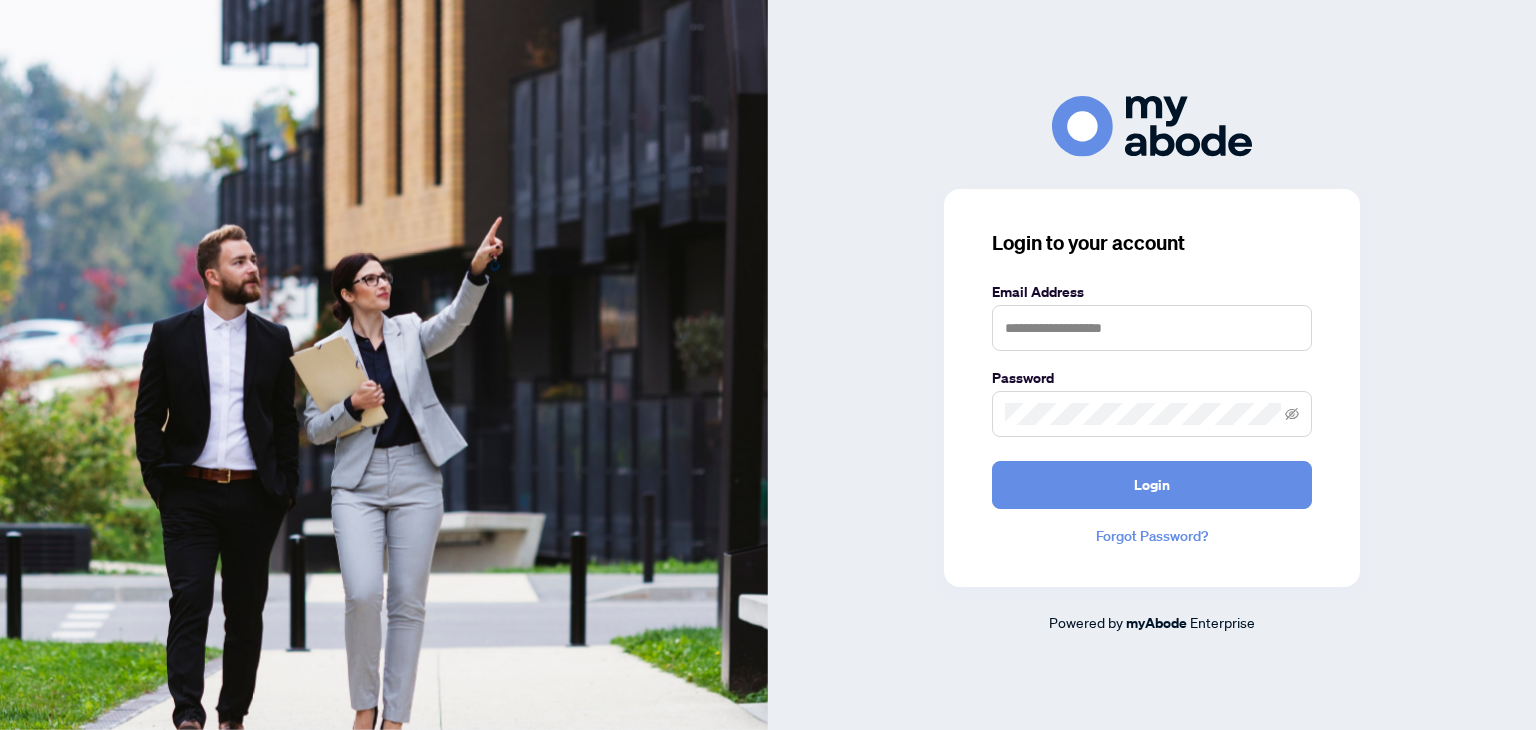 scroll, scrollTop: 0, scrollLeft: 0, axis: both 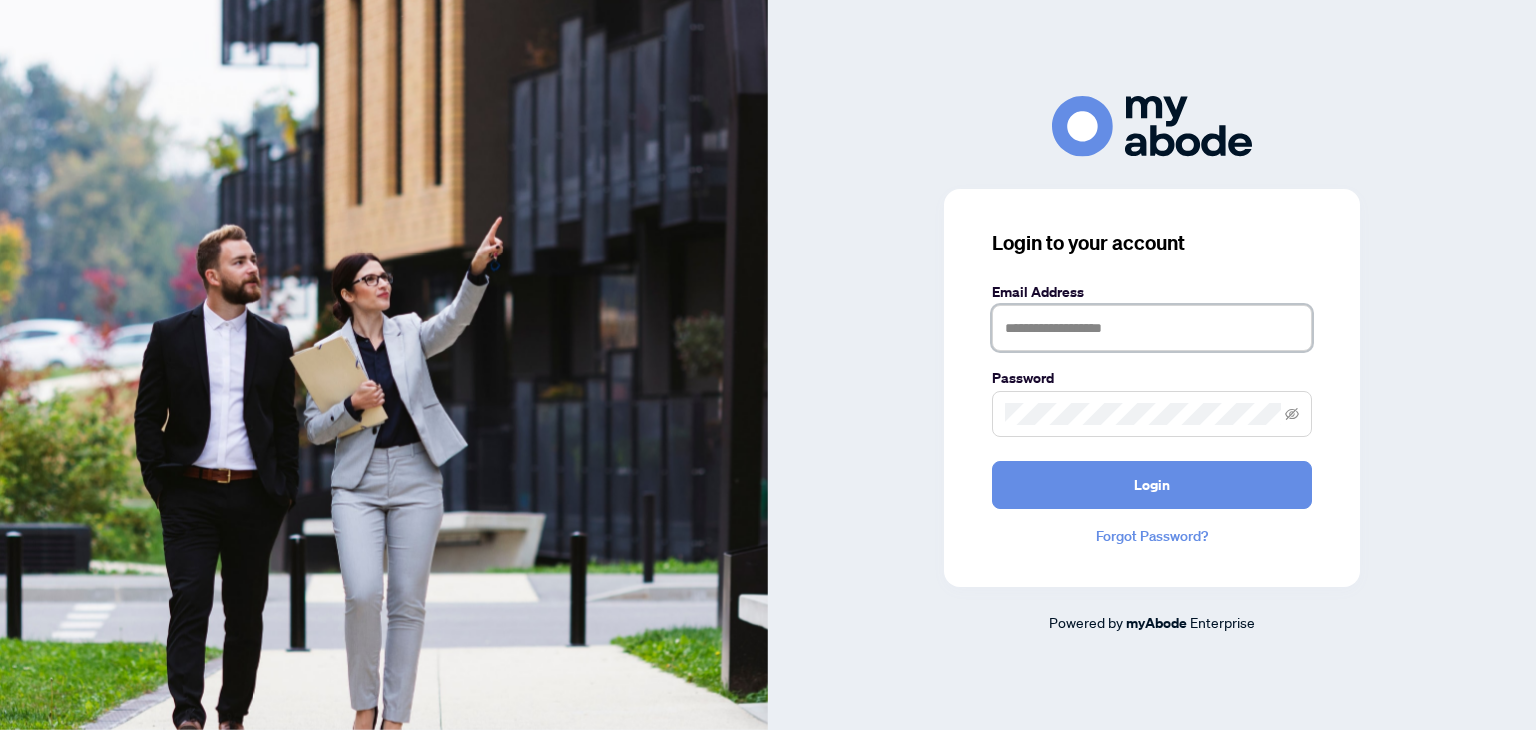 click at bounding box center [1152, 328] 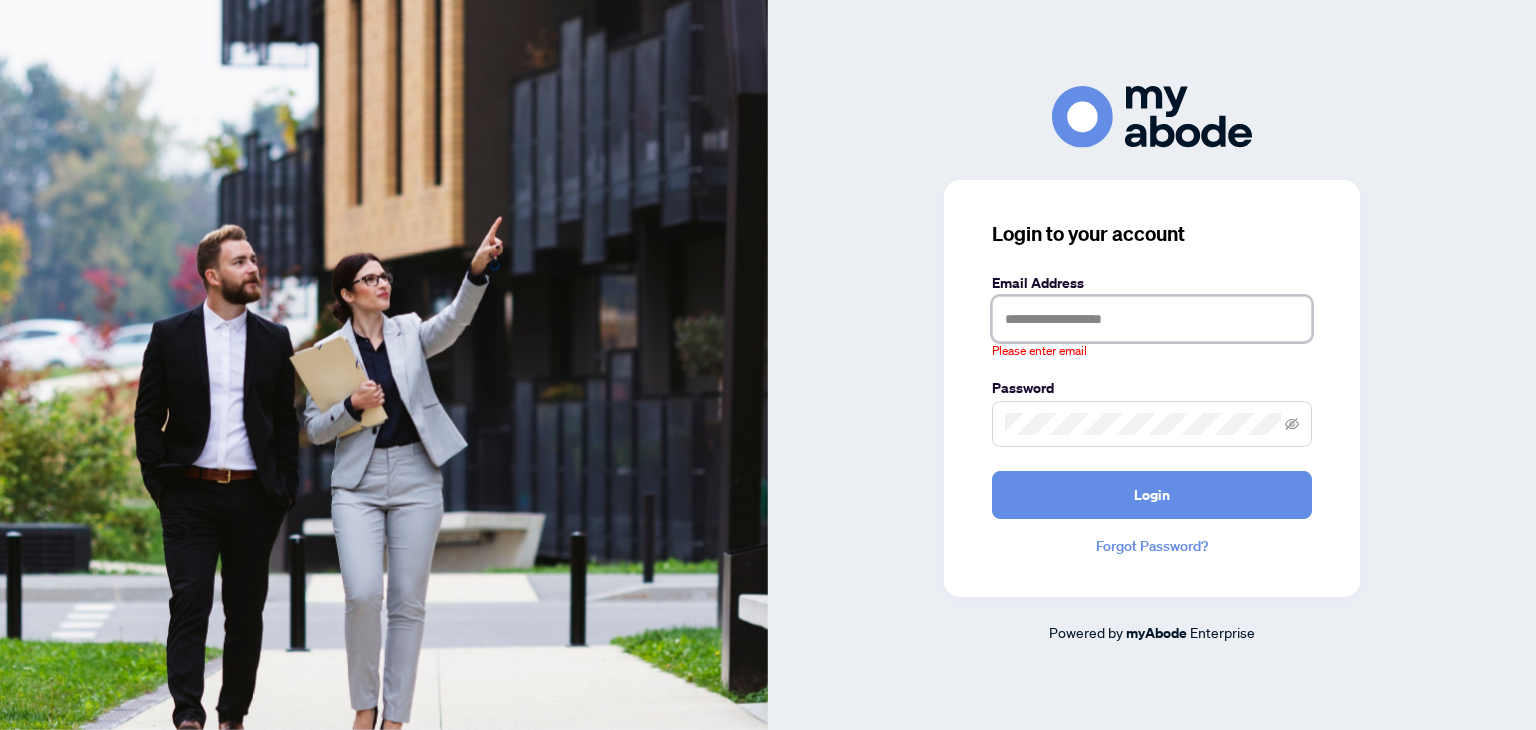 type on "**********" 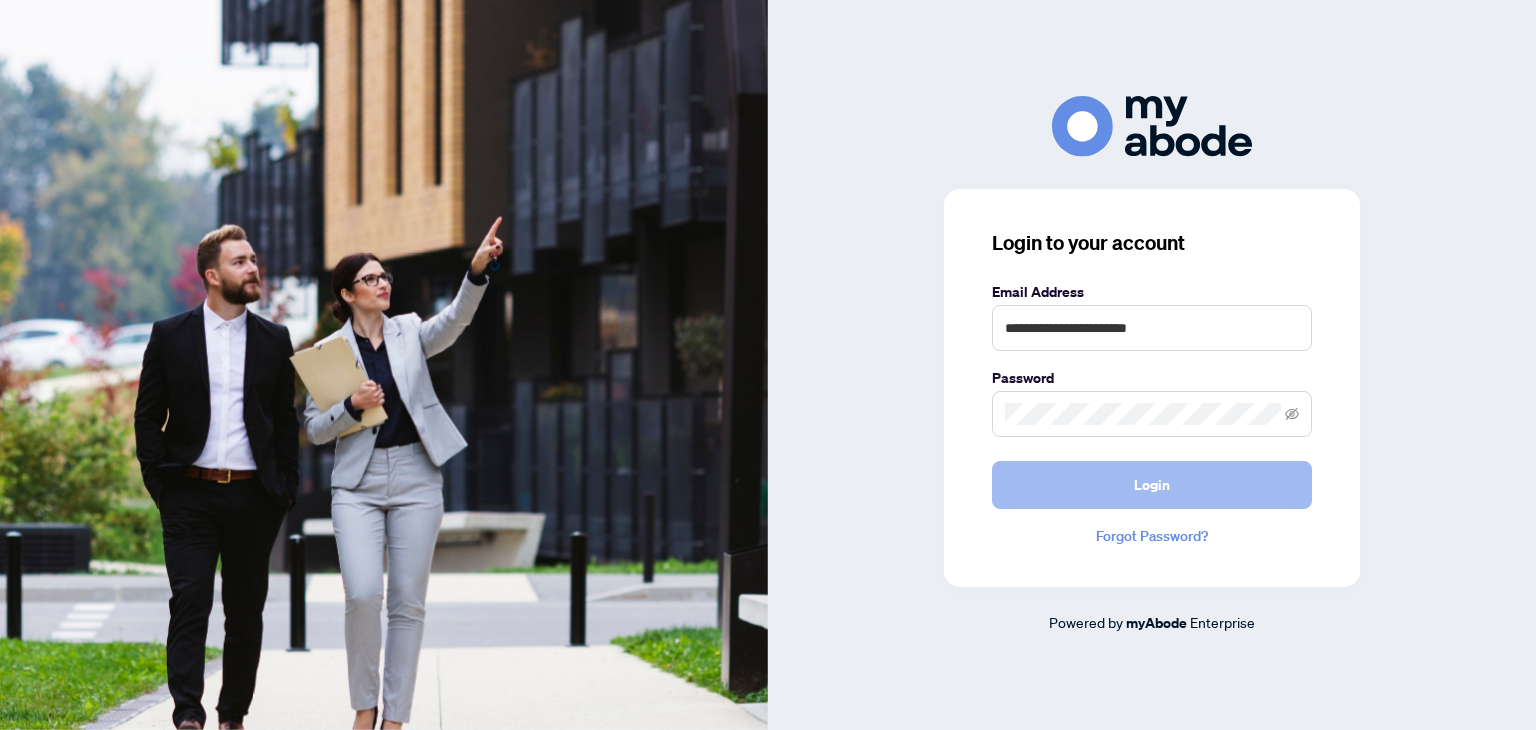 click on "Login" at bounding box center [1152, 485] 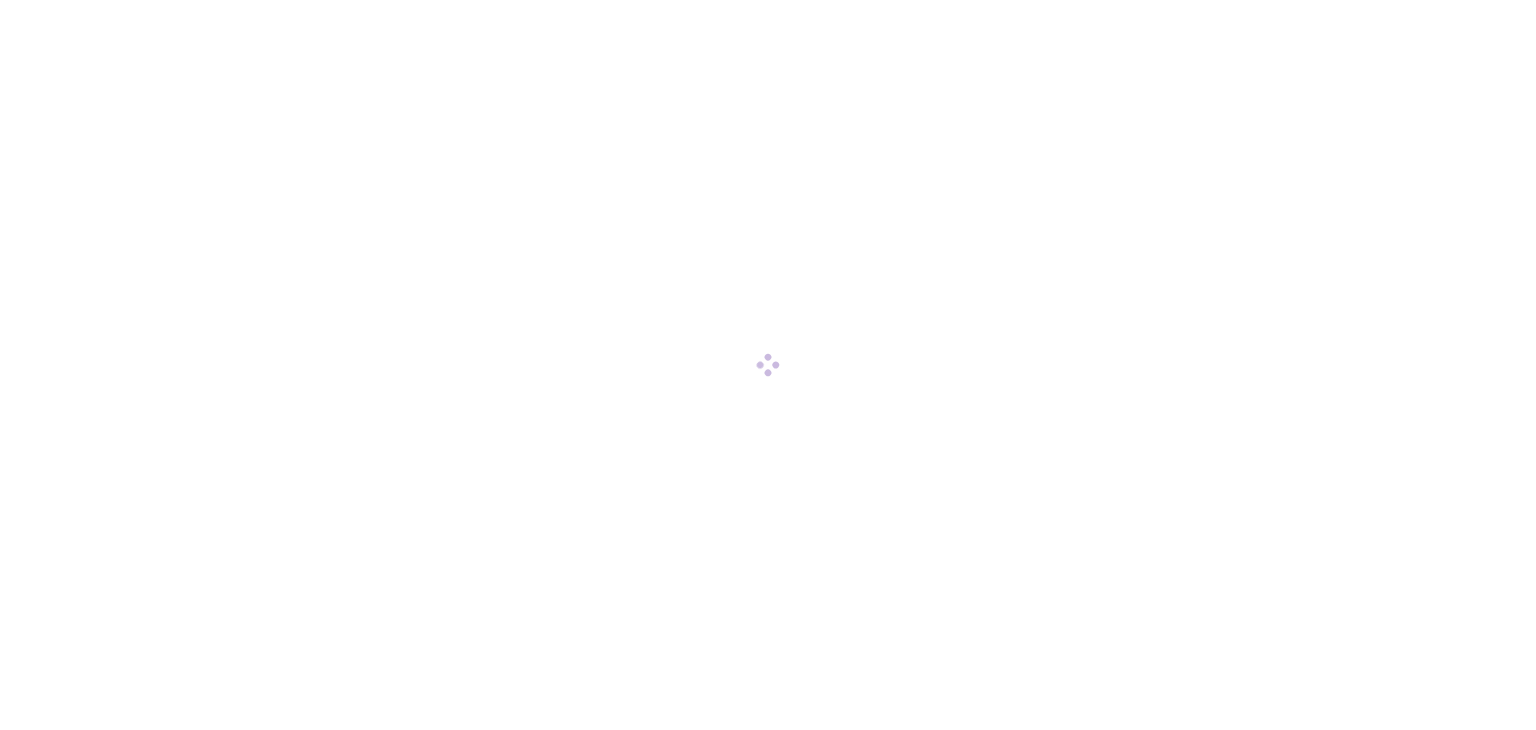 scroll, scrollTop: 0, scrollLeft: 0, axis: both 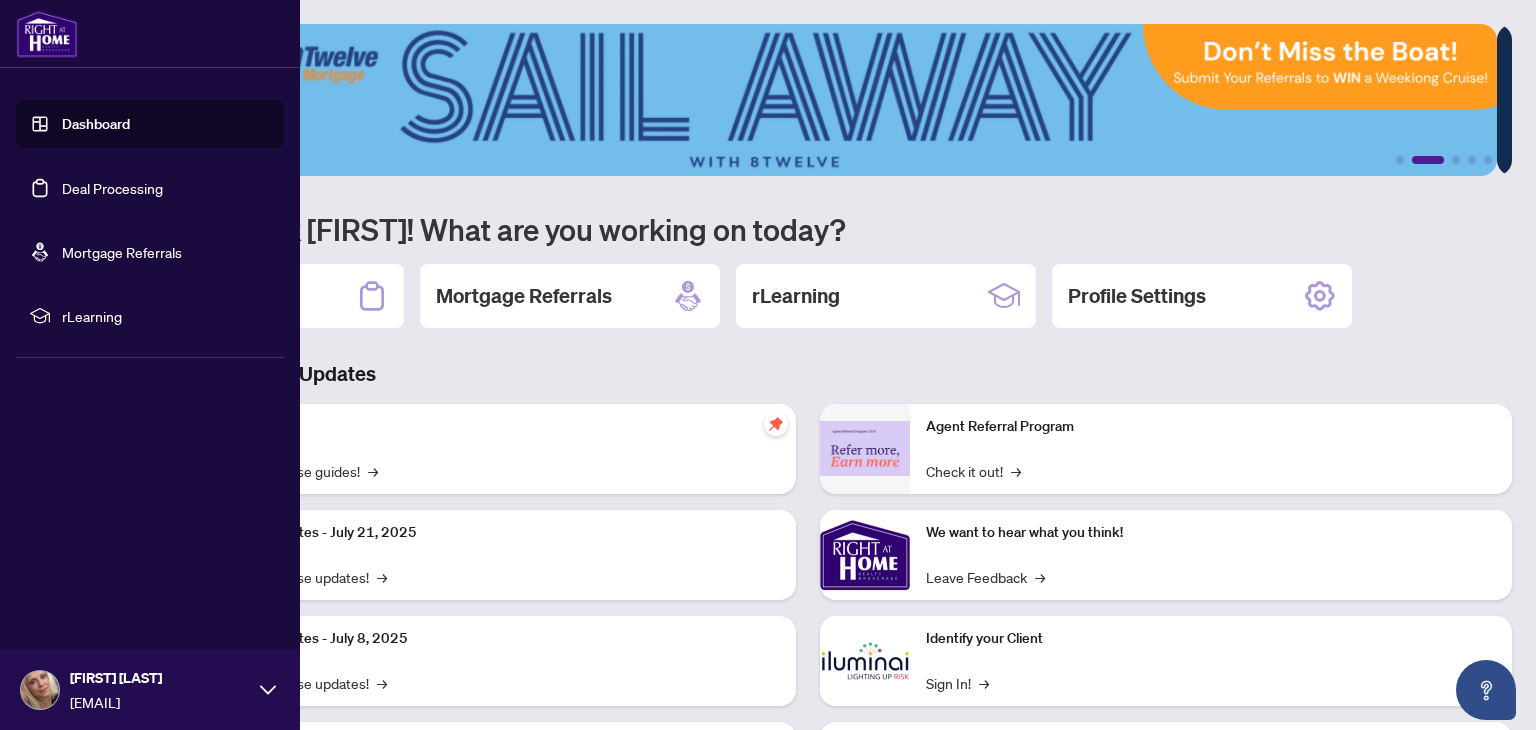 click on "Dashboard" at bounding box center [96, 124] 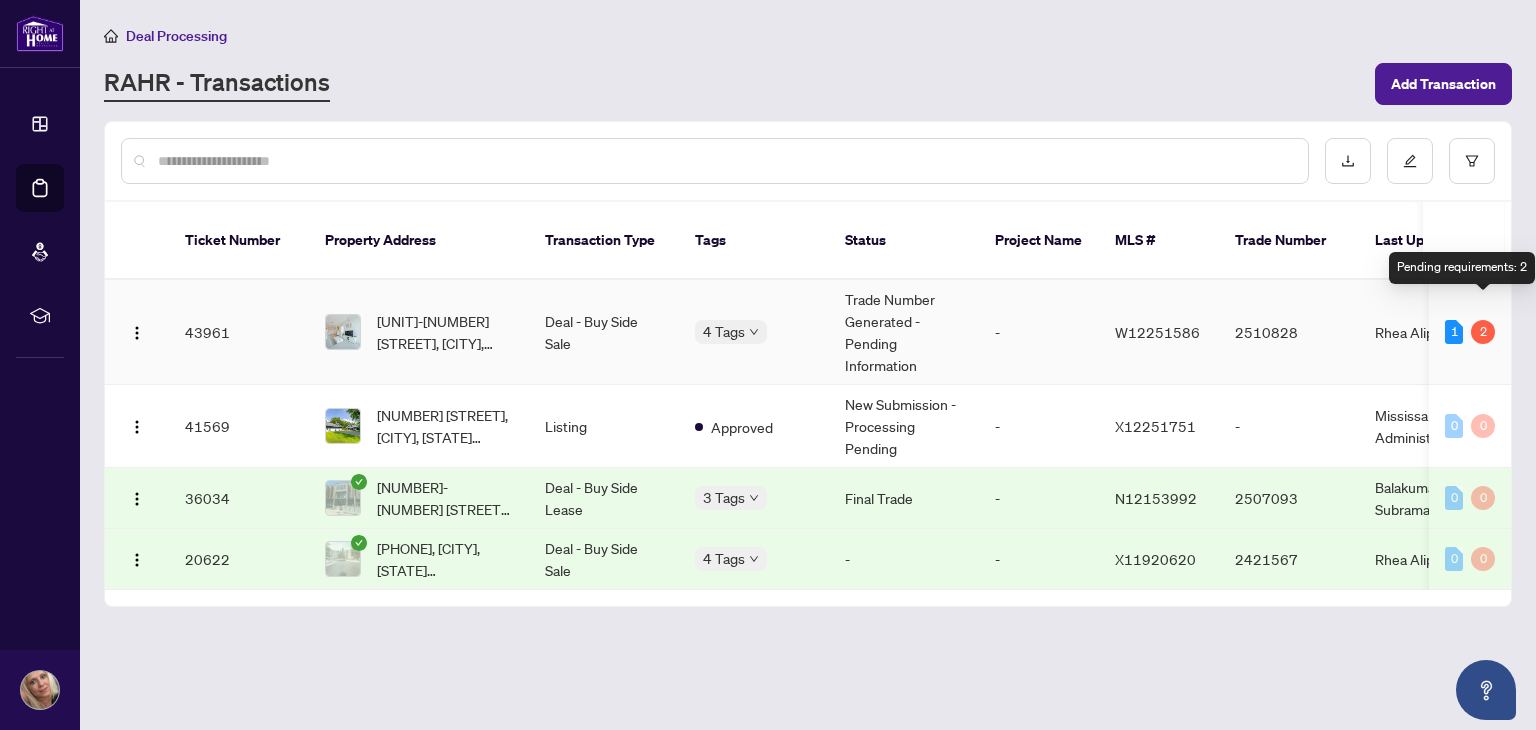 click on "2" at bounding box center [1483, 332] 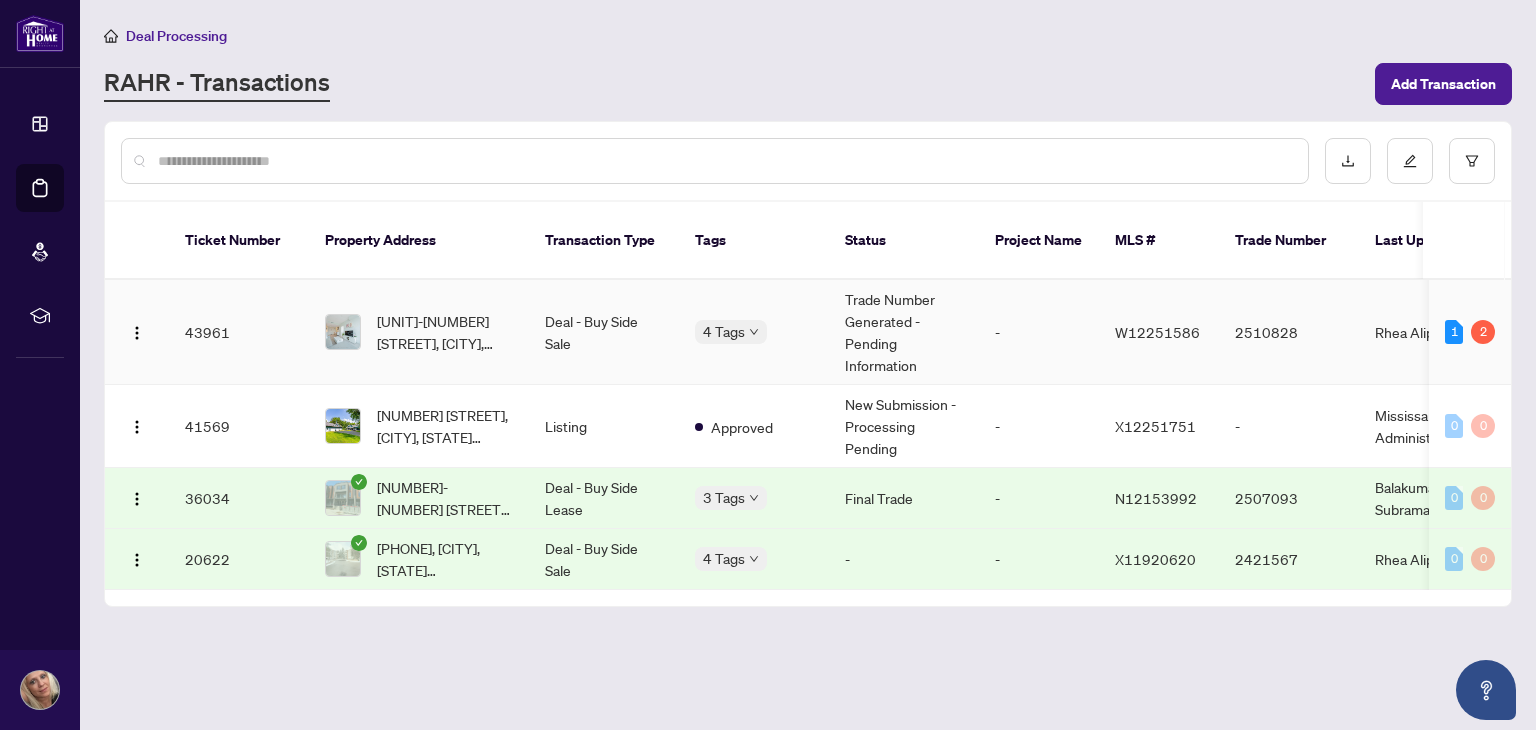 click on "Trade Number Generated - Pending Information" at bounding box center (904, 332) 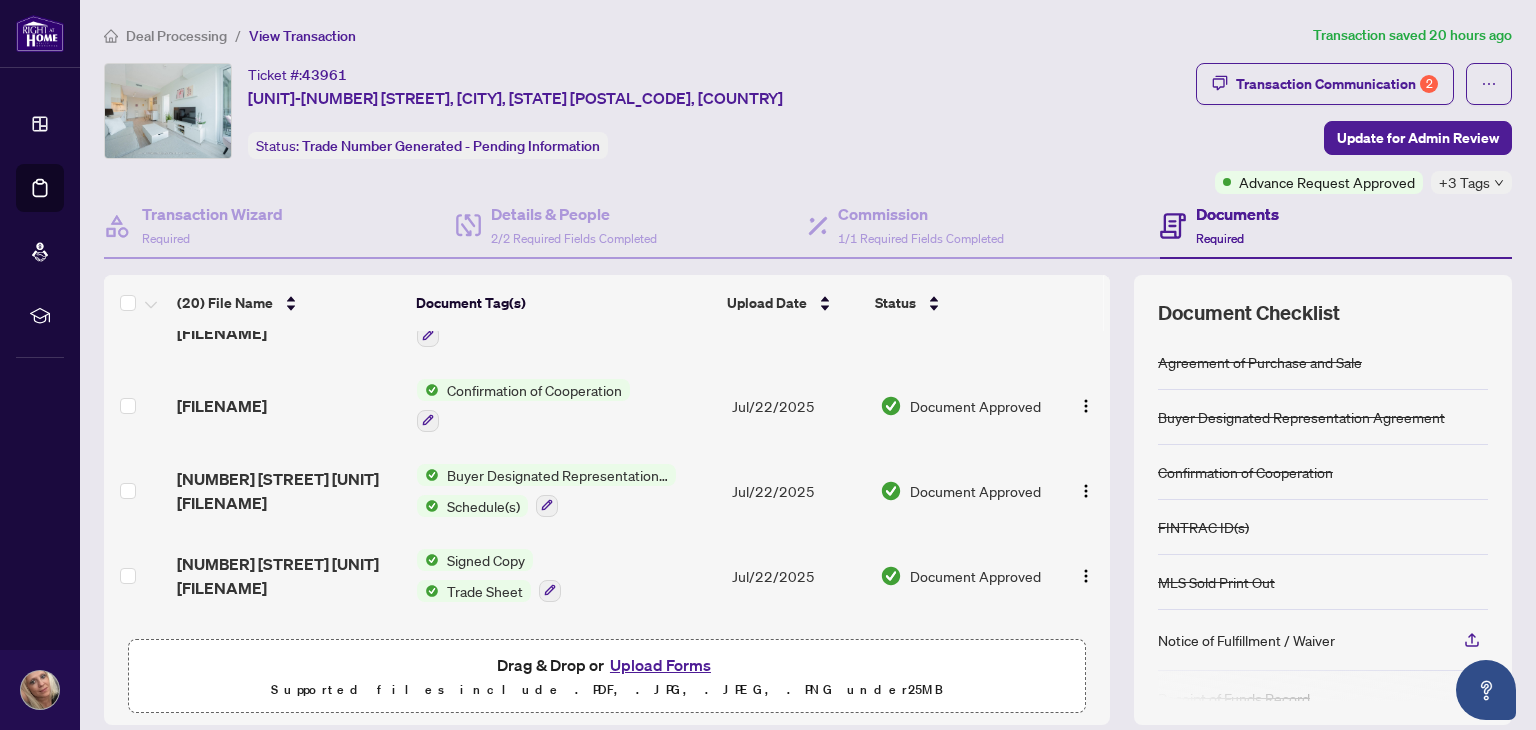 scroll, scrollTop: 300, scrollLeft: 0, axis: vertical 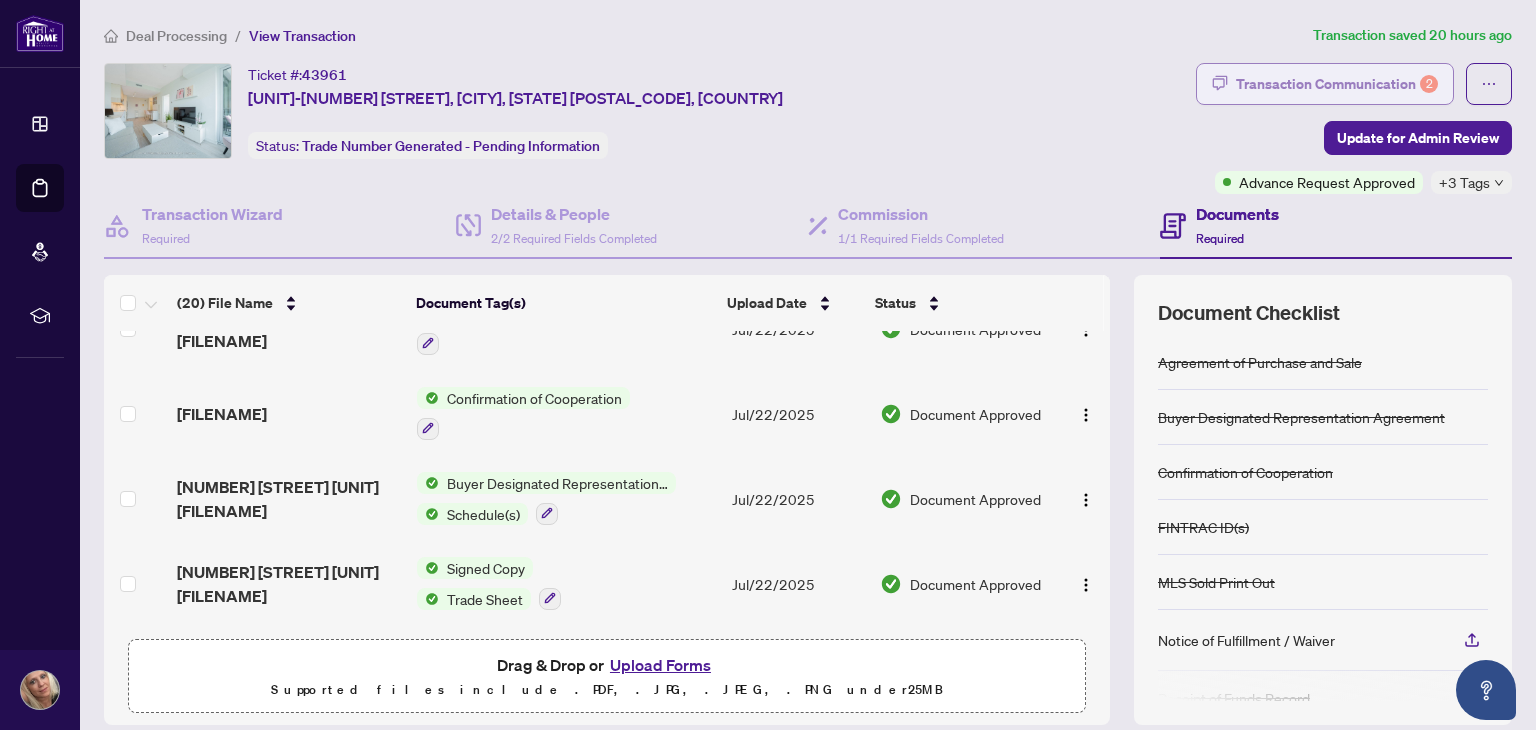 click on "Transaction Communication 2" at bounding box center (1337, 84) 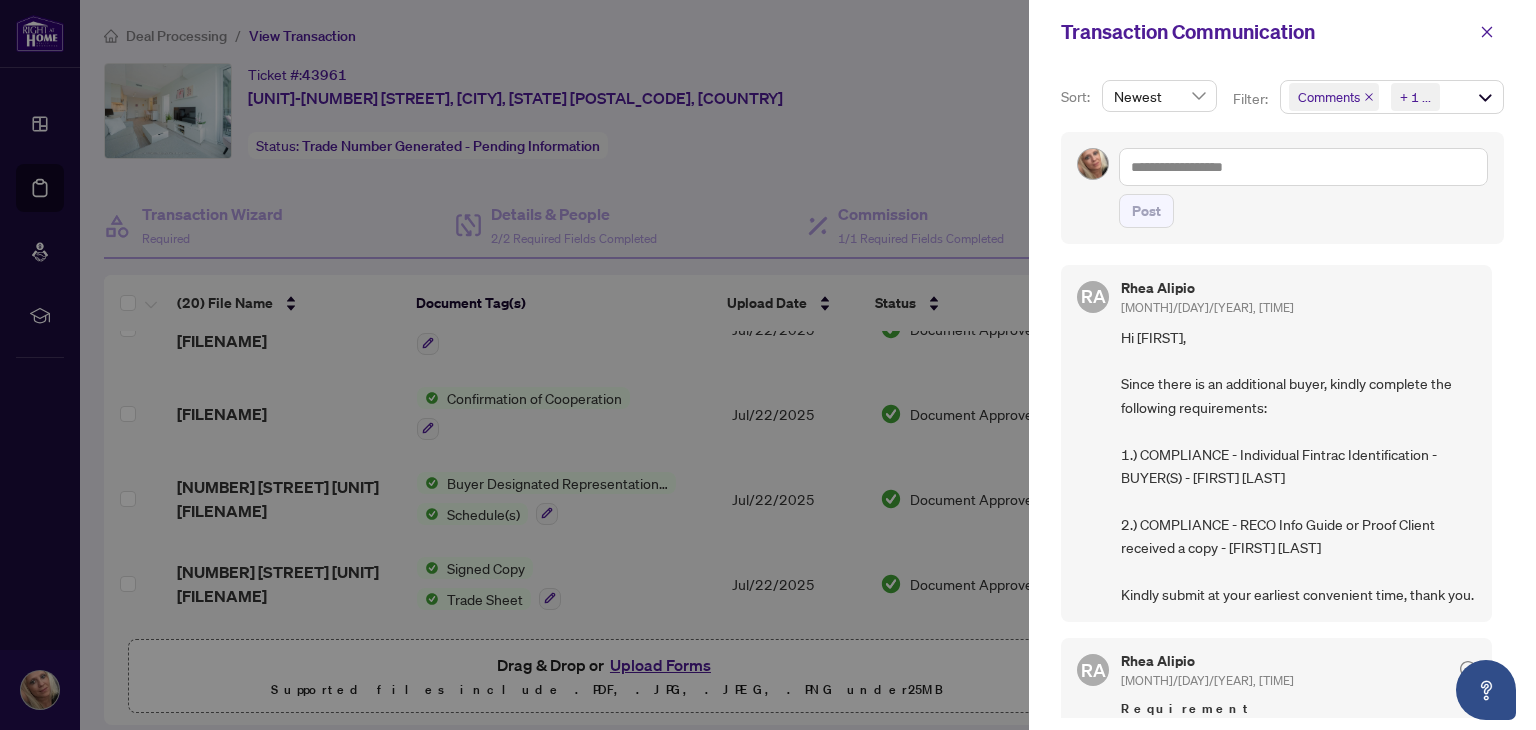 scroll, scrollTop: 0, scrollLeft: 0, axis: both 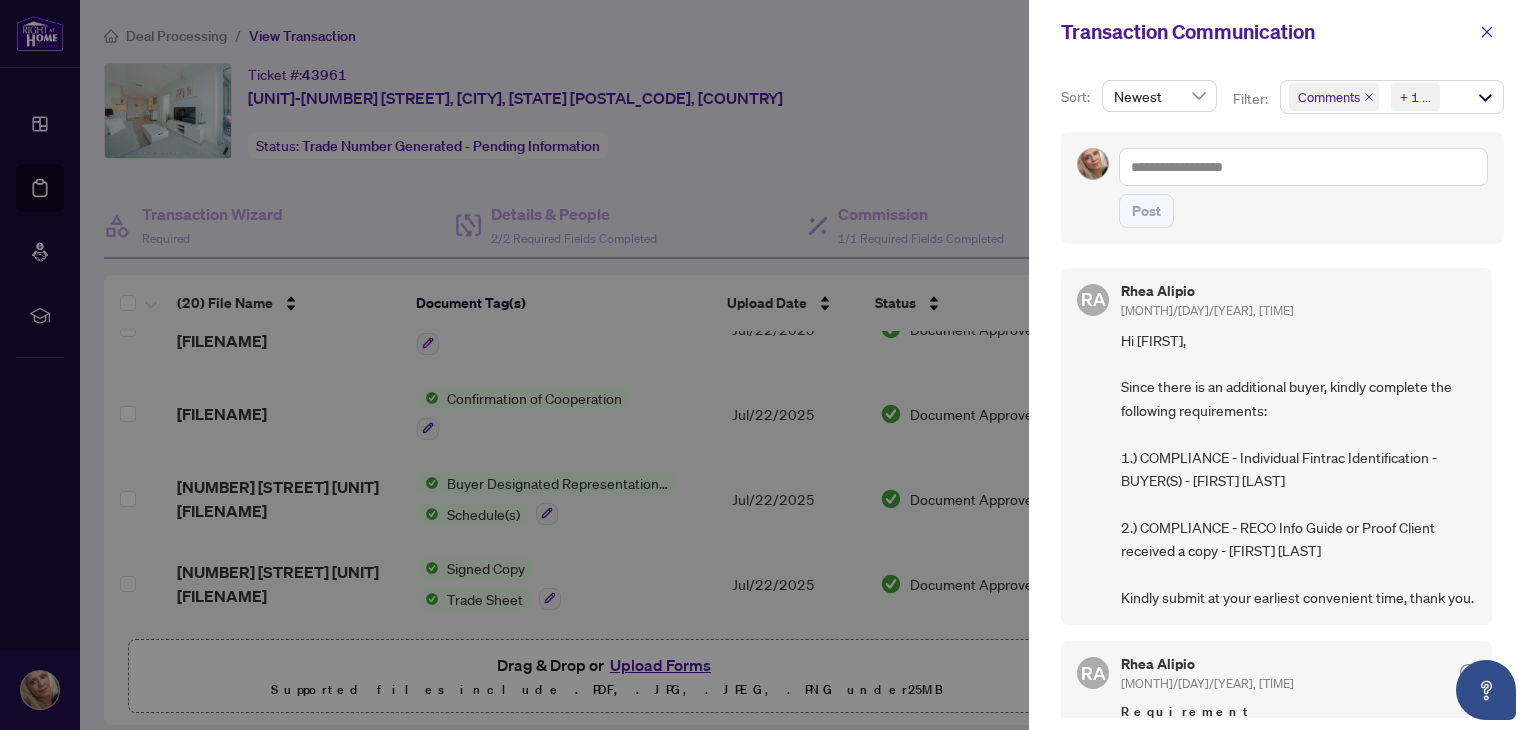 click at bounding box center [768, 365] 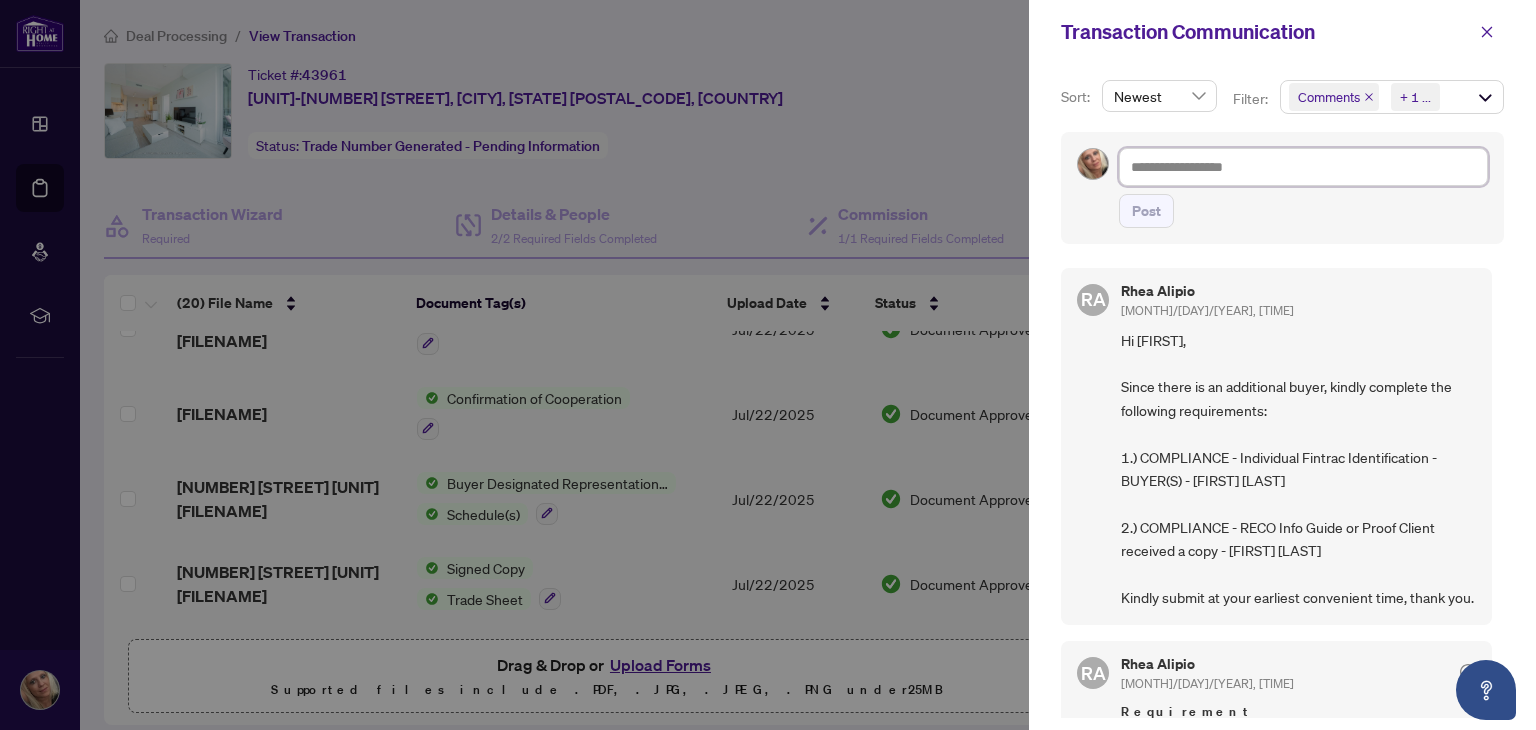 click at bounding box center [1303, 167] 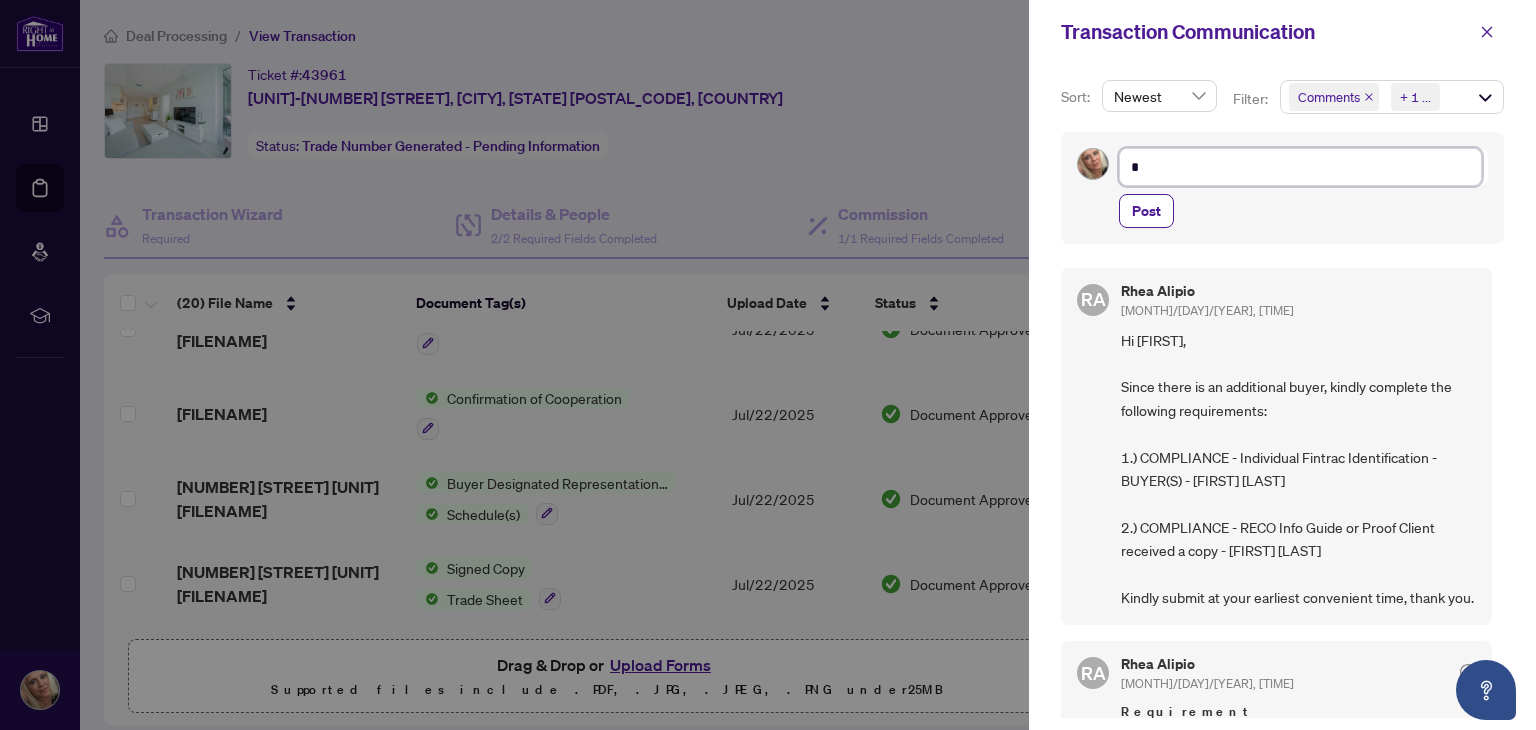 type on "**" 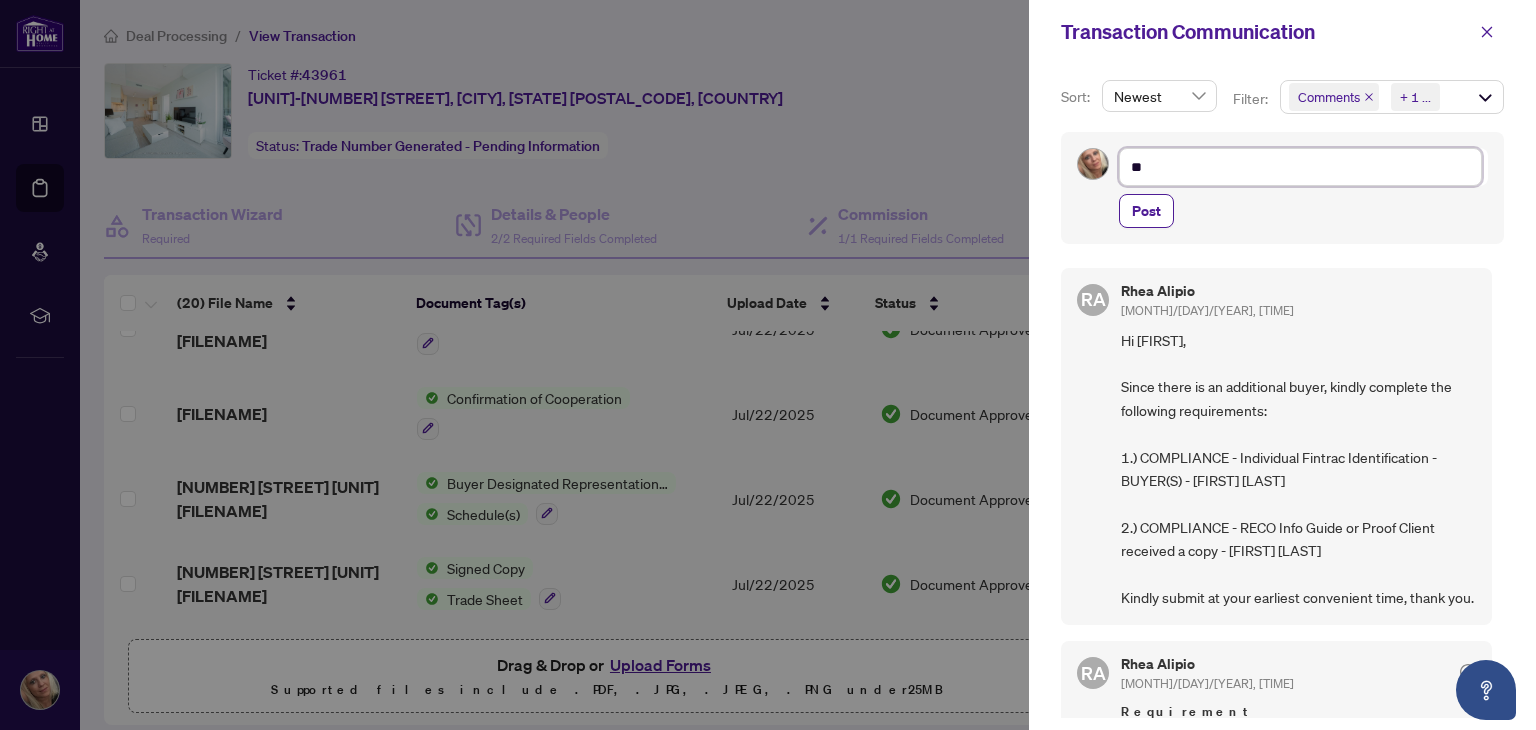 type on "***" 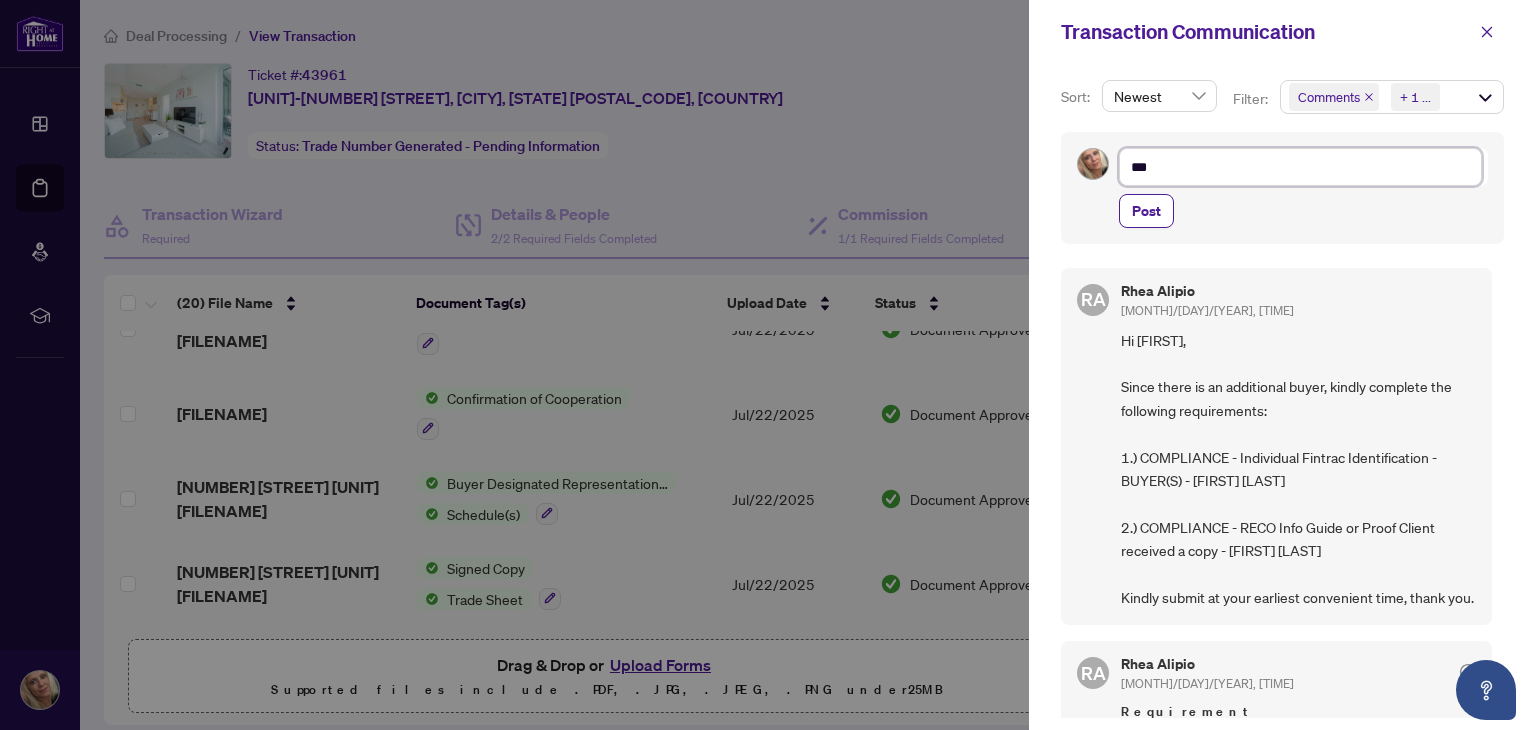 type on "**" 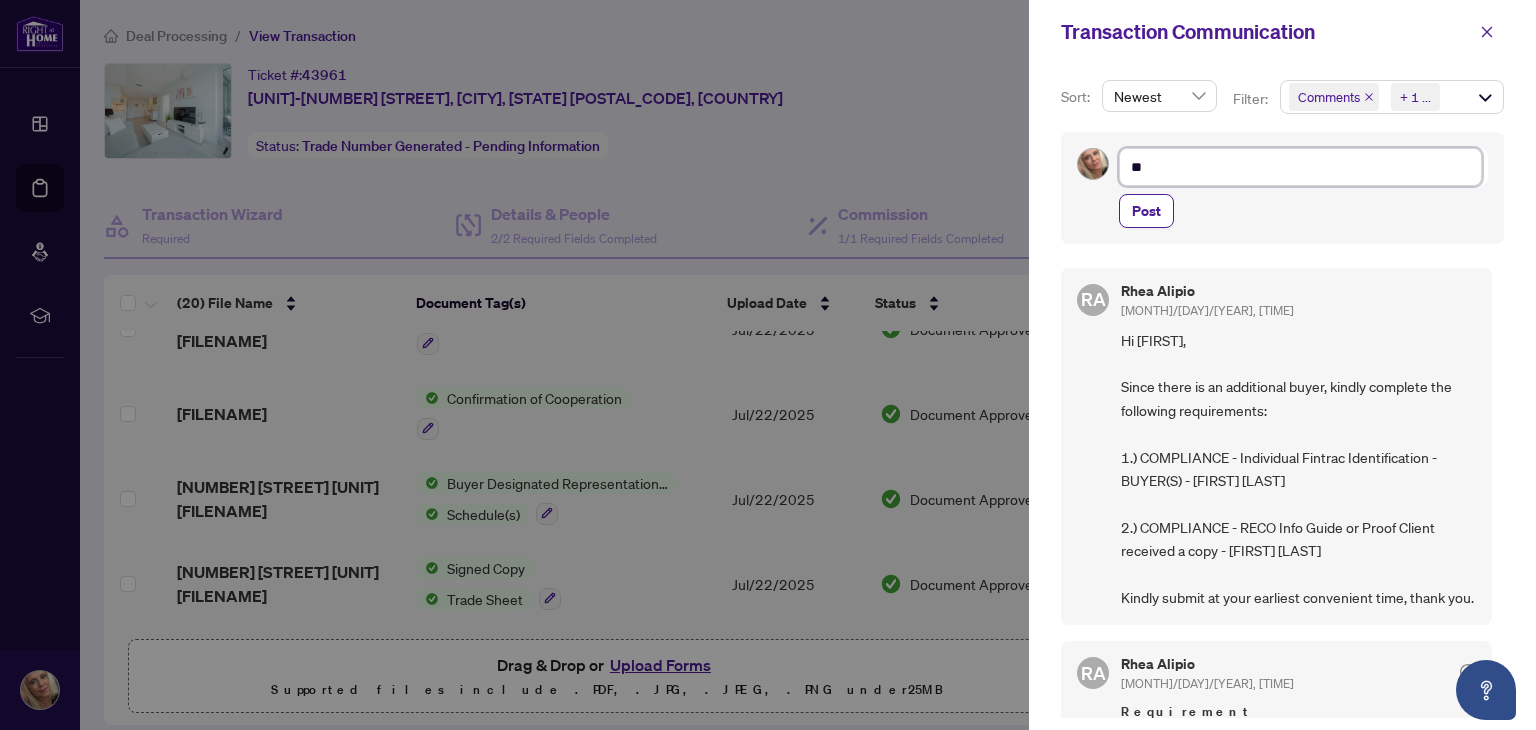 type on "**" 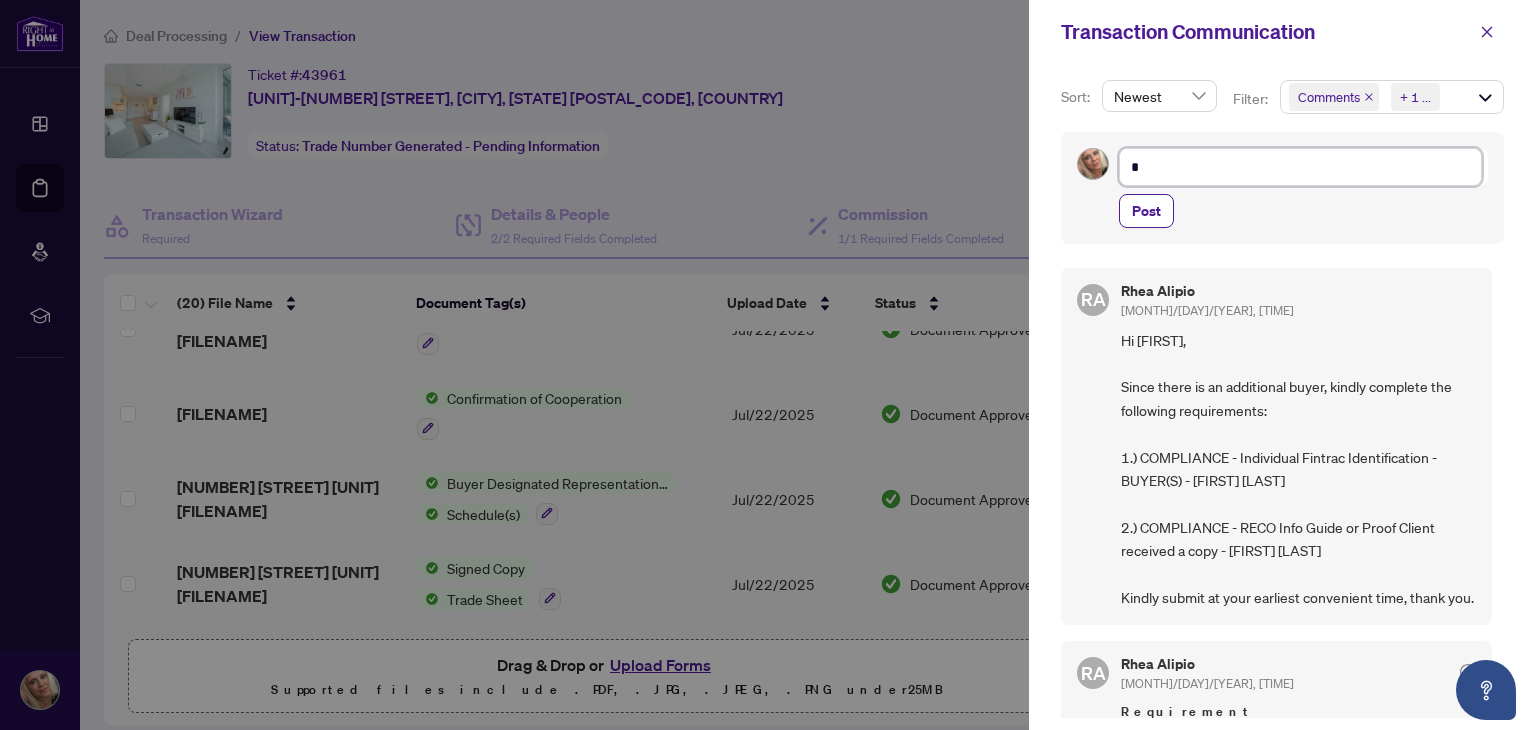 type 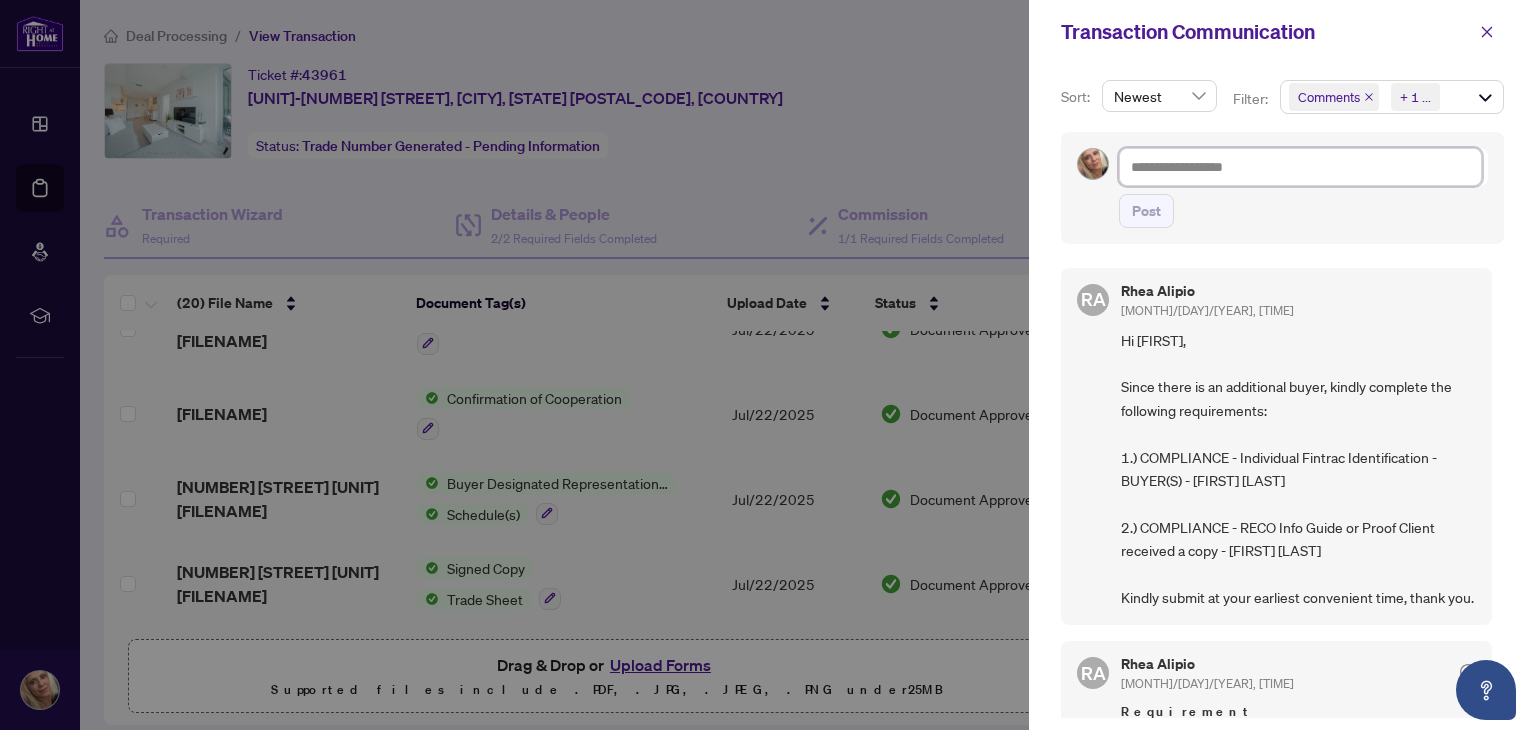 type on "*" 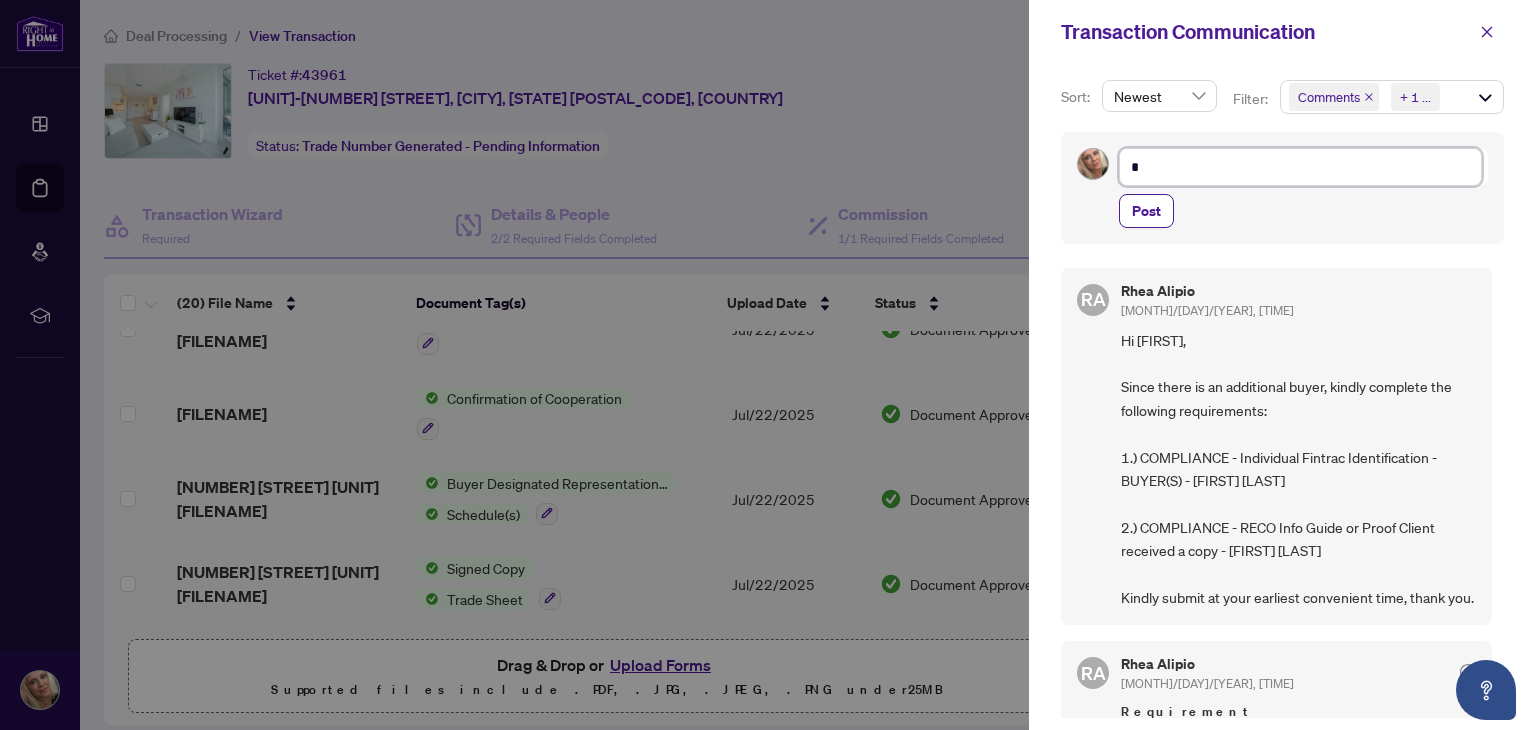 type on "**" 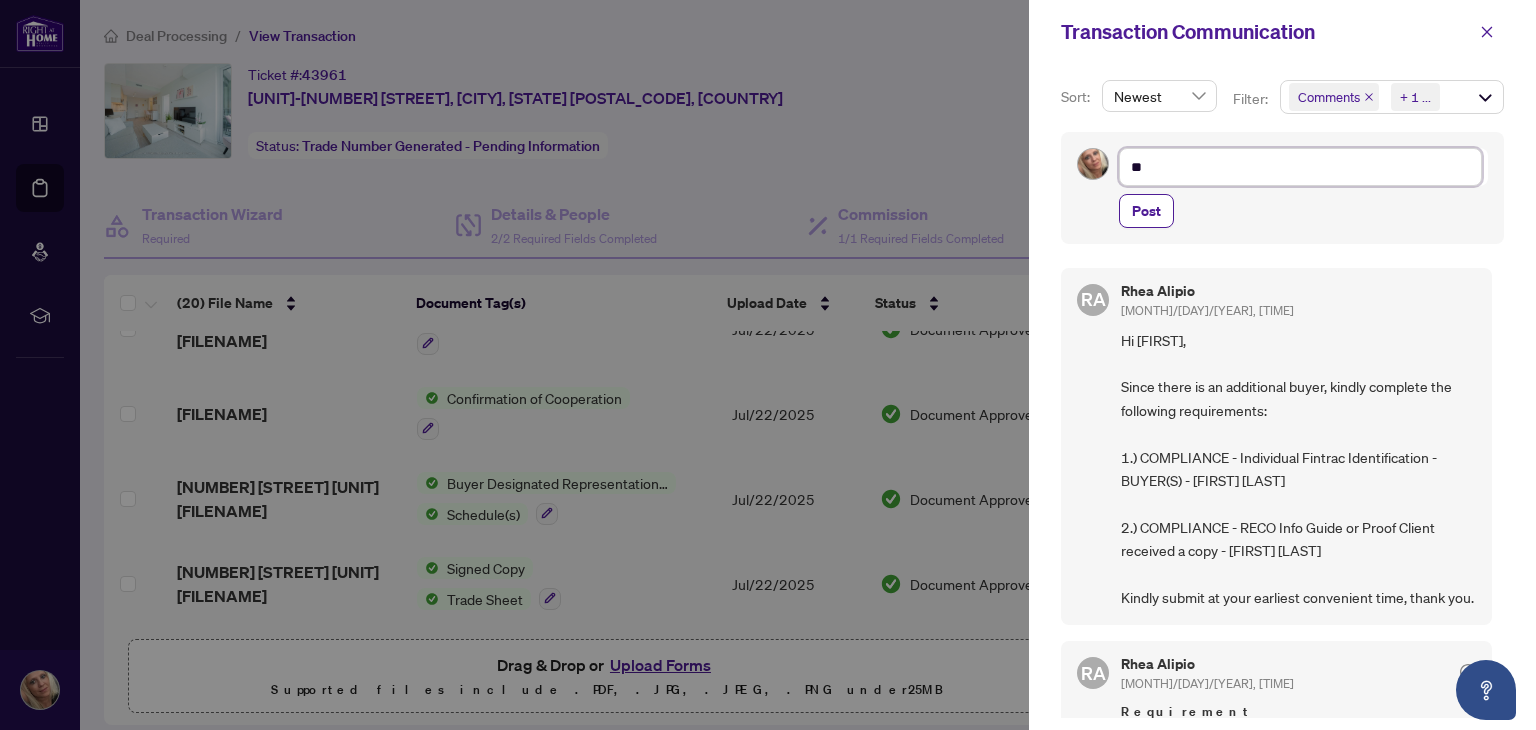 type on "**" 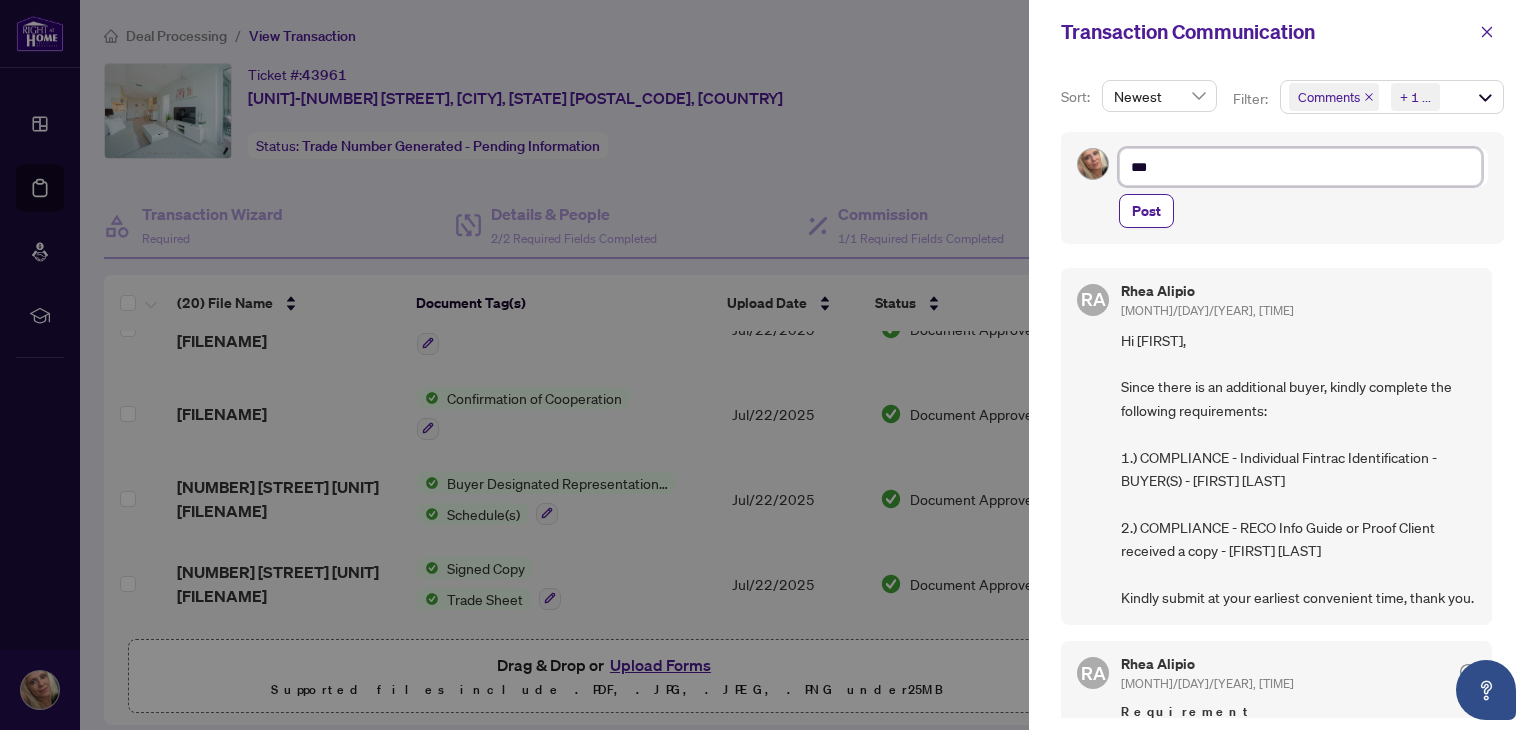 type on "**" 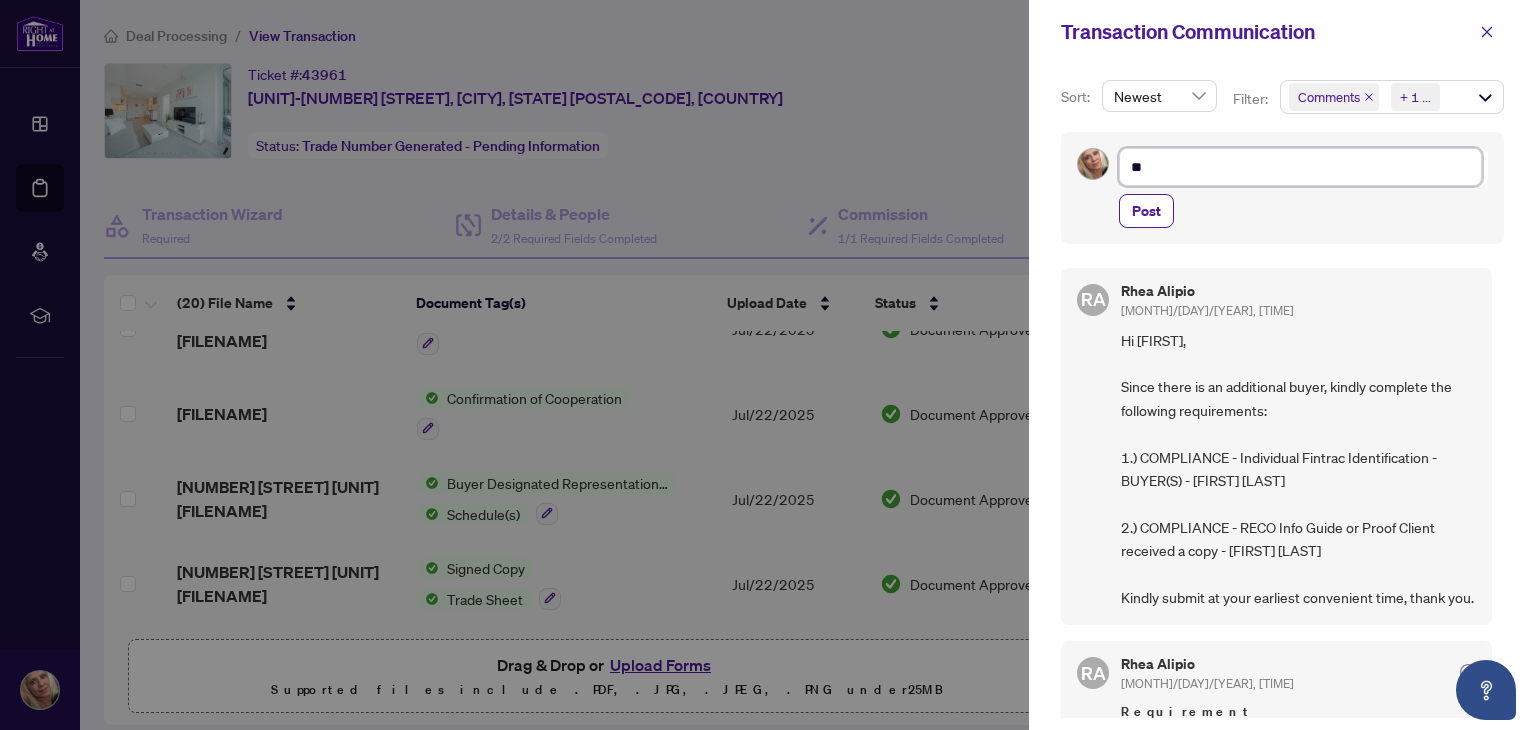 type on "*" 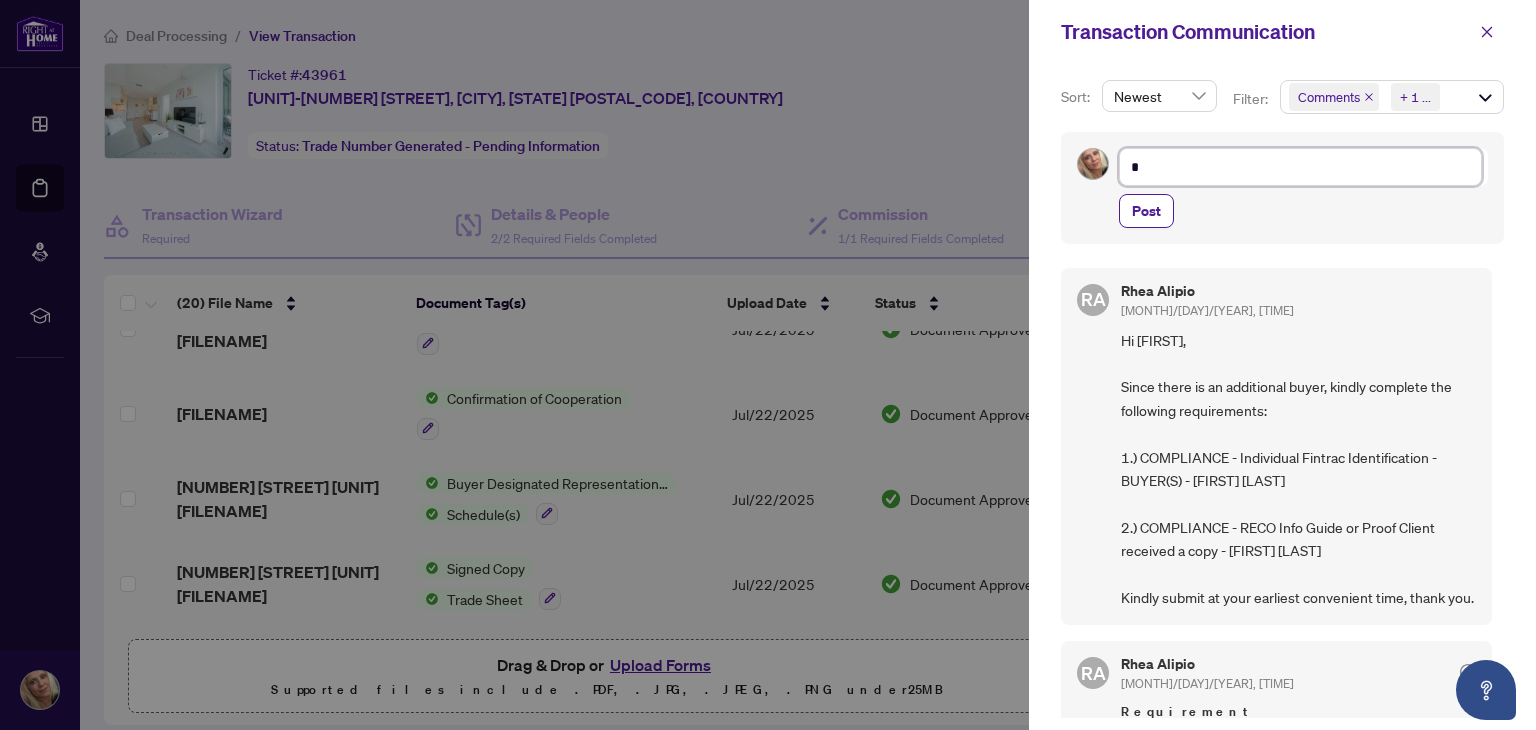 type 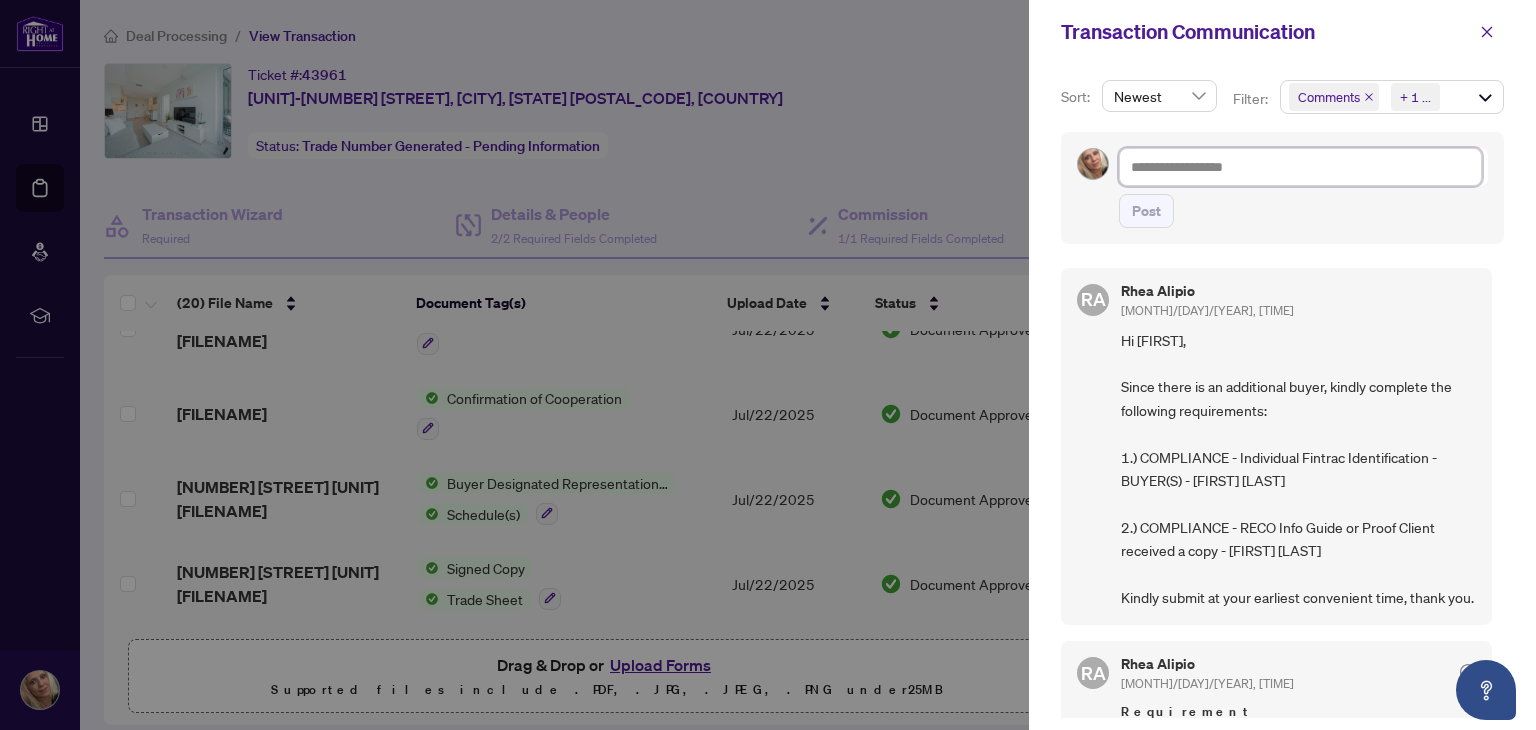 type on "*" 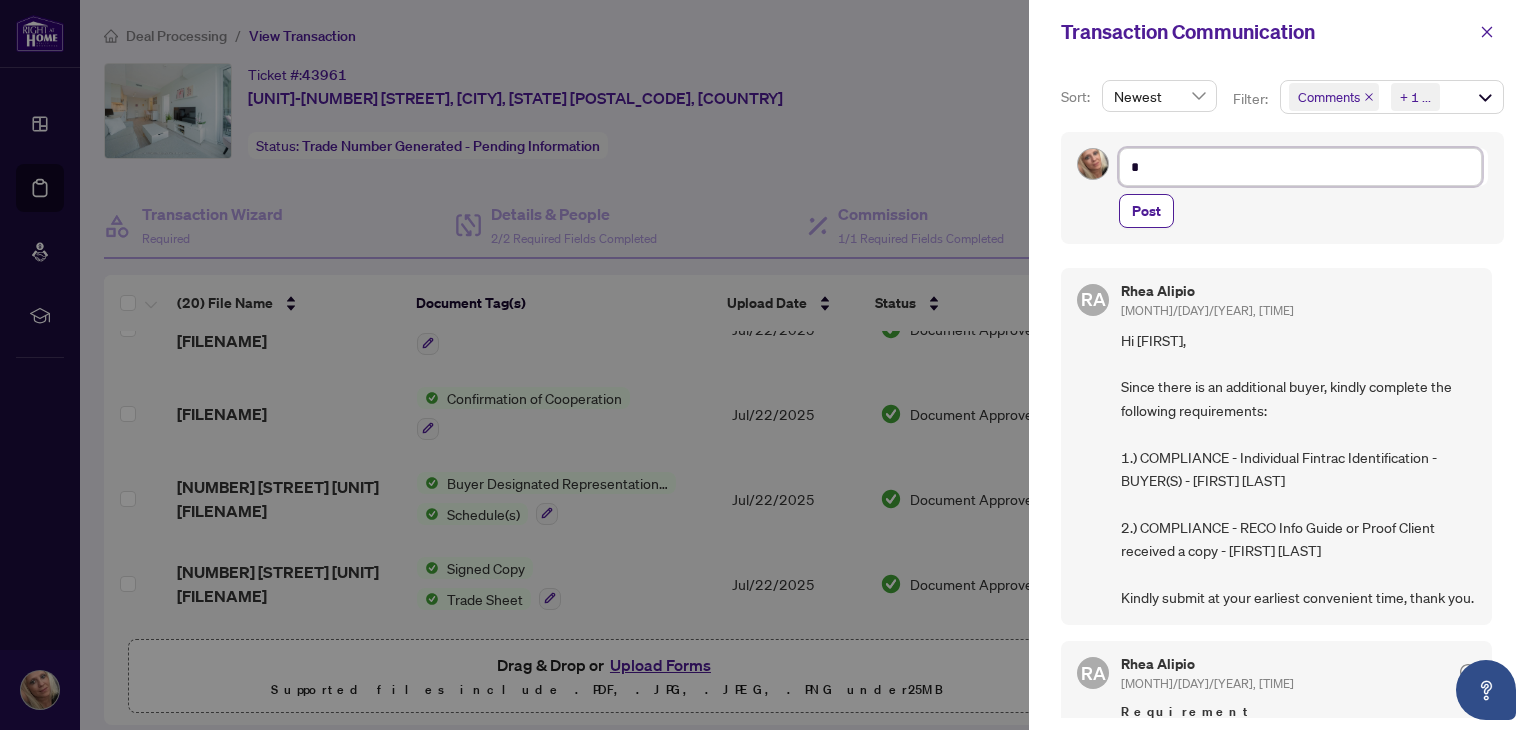 type on "**" 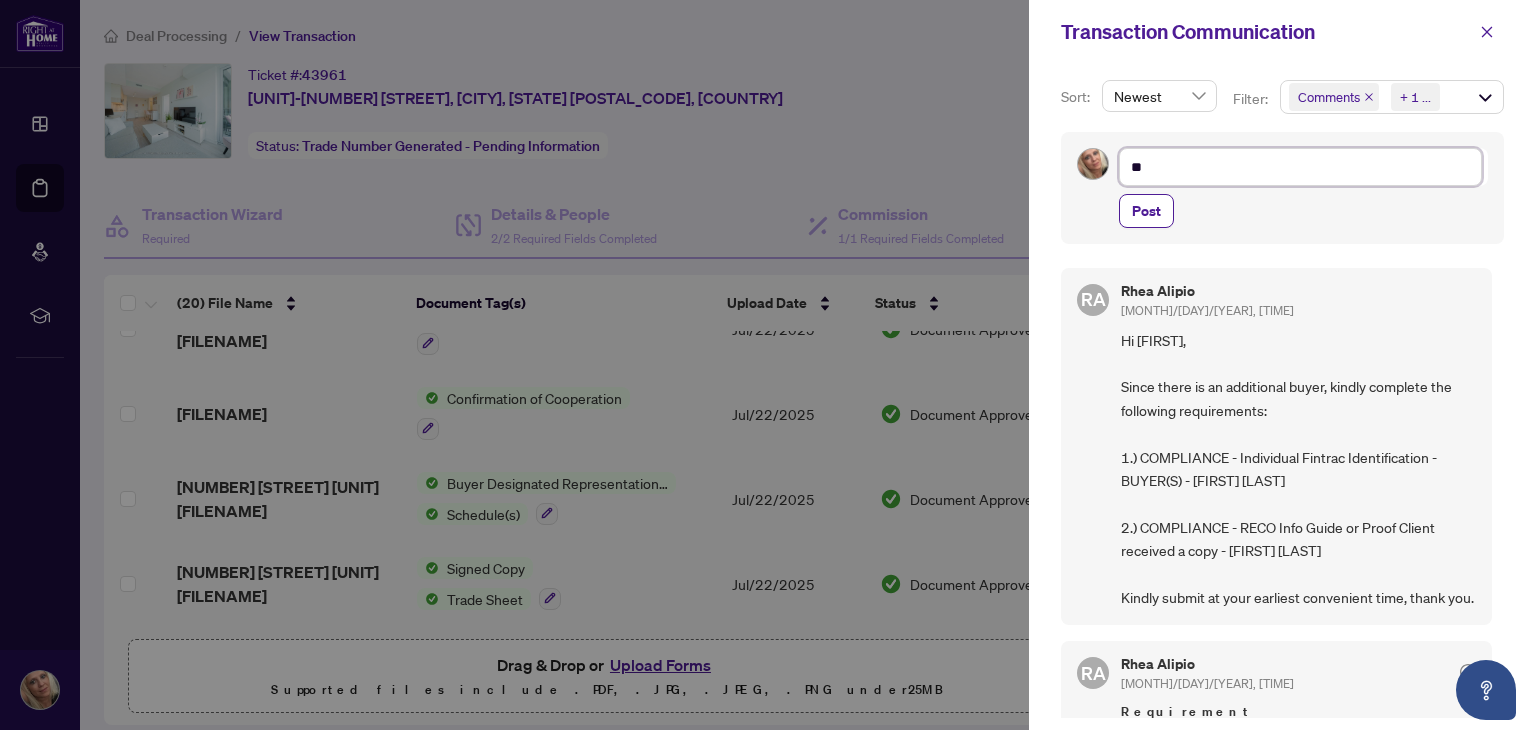 type on "**" 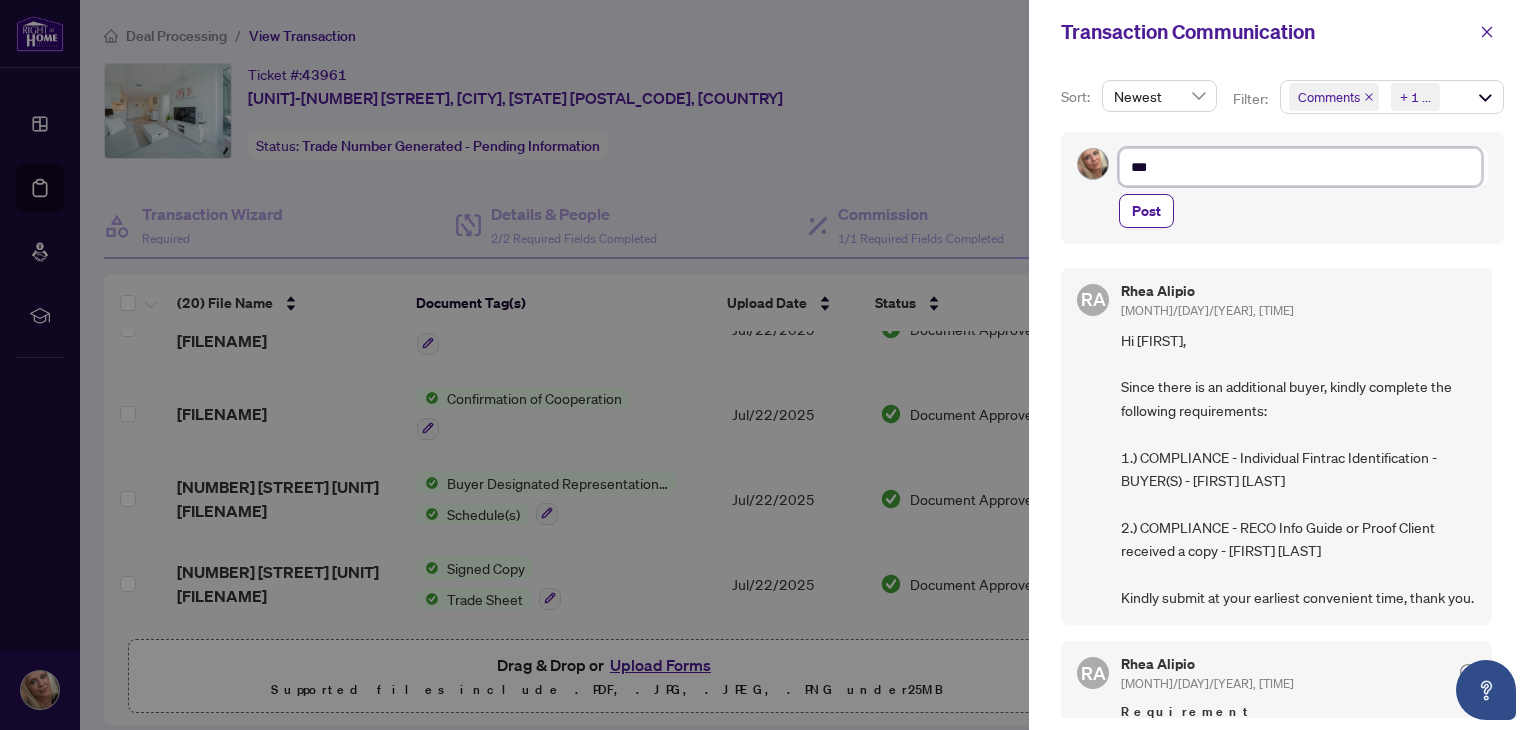 type on "**" 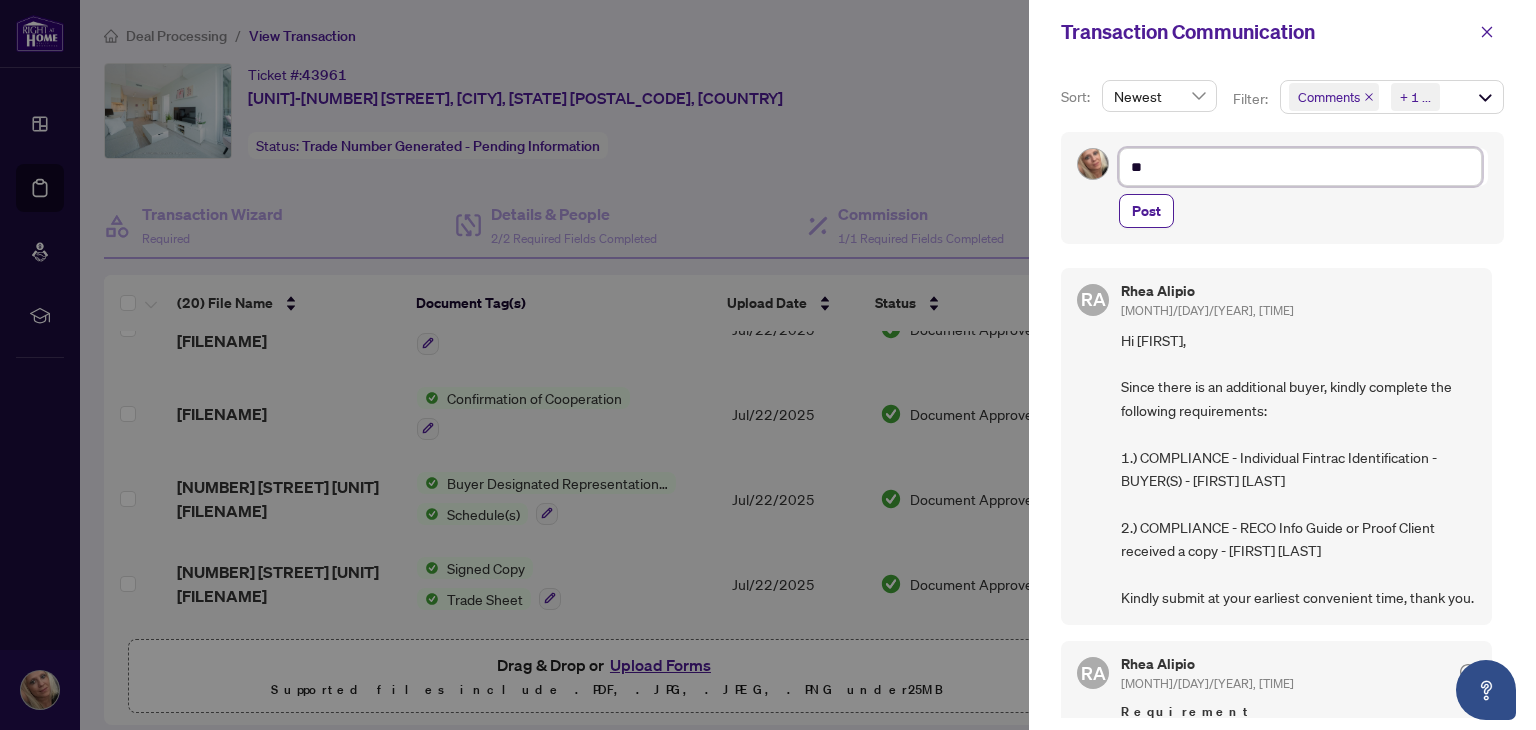 type on "*" 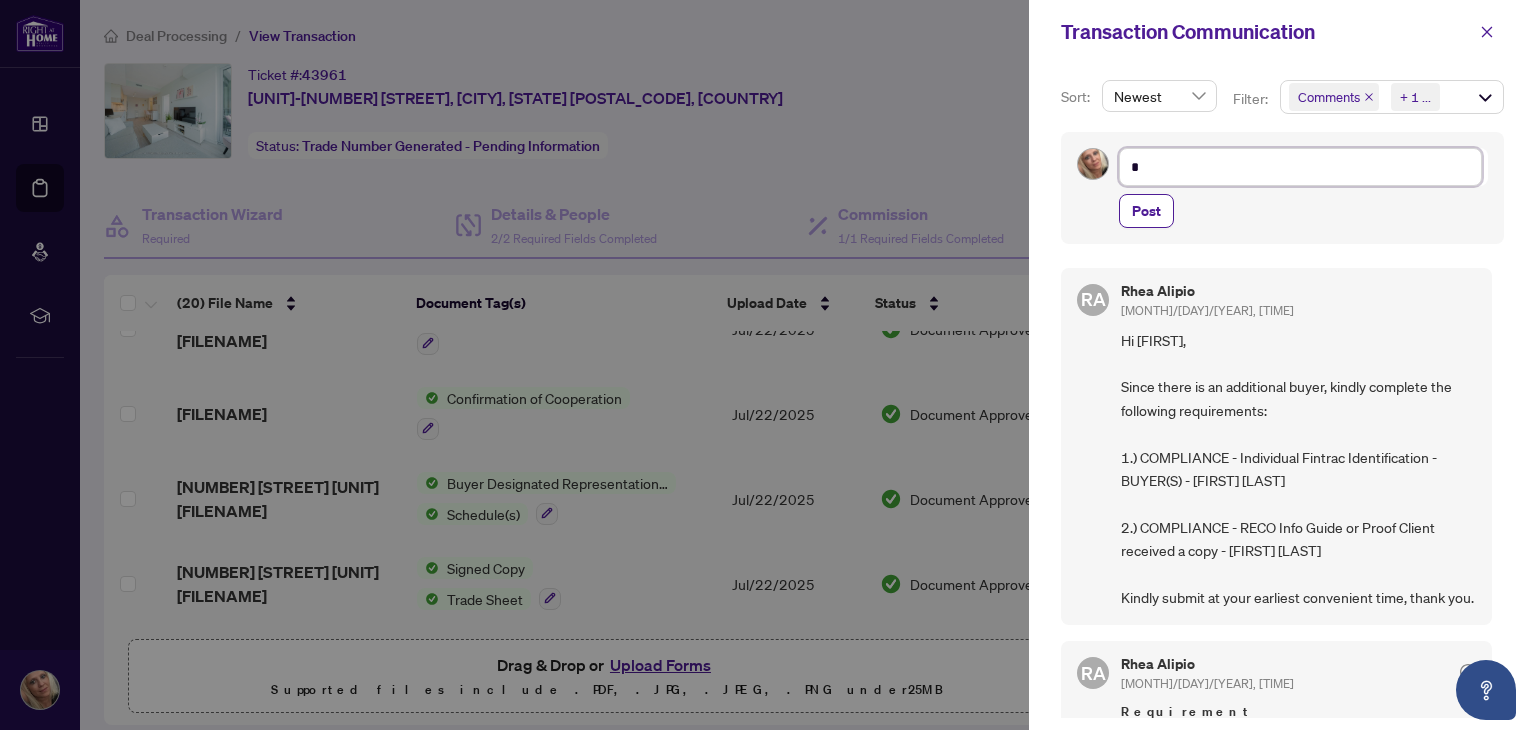type on "**" 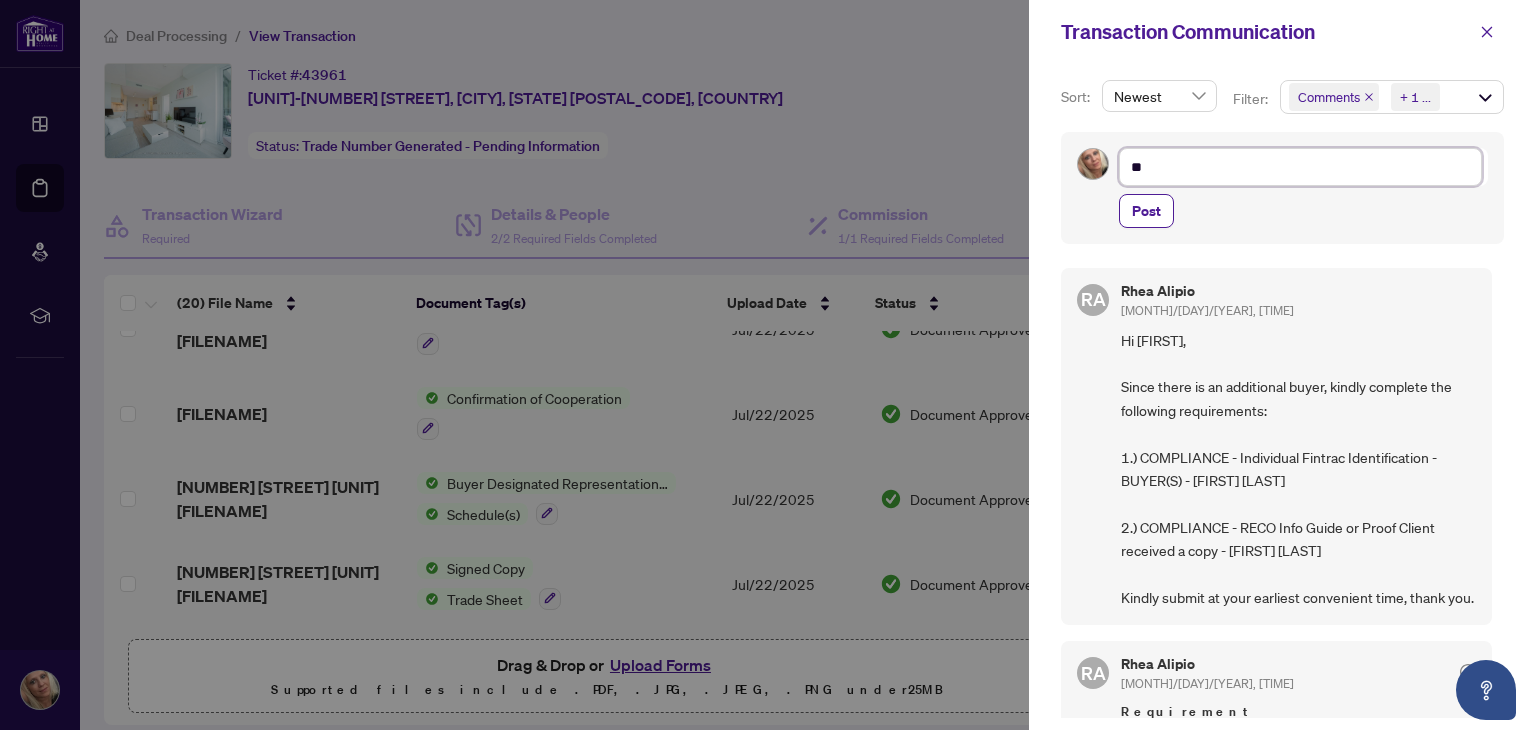 type on "**" 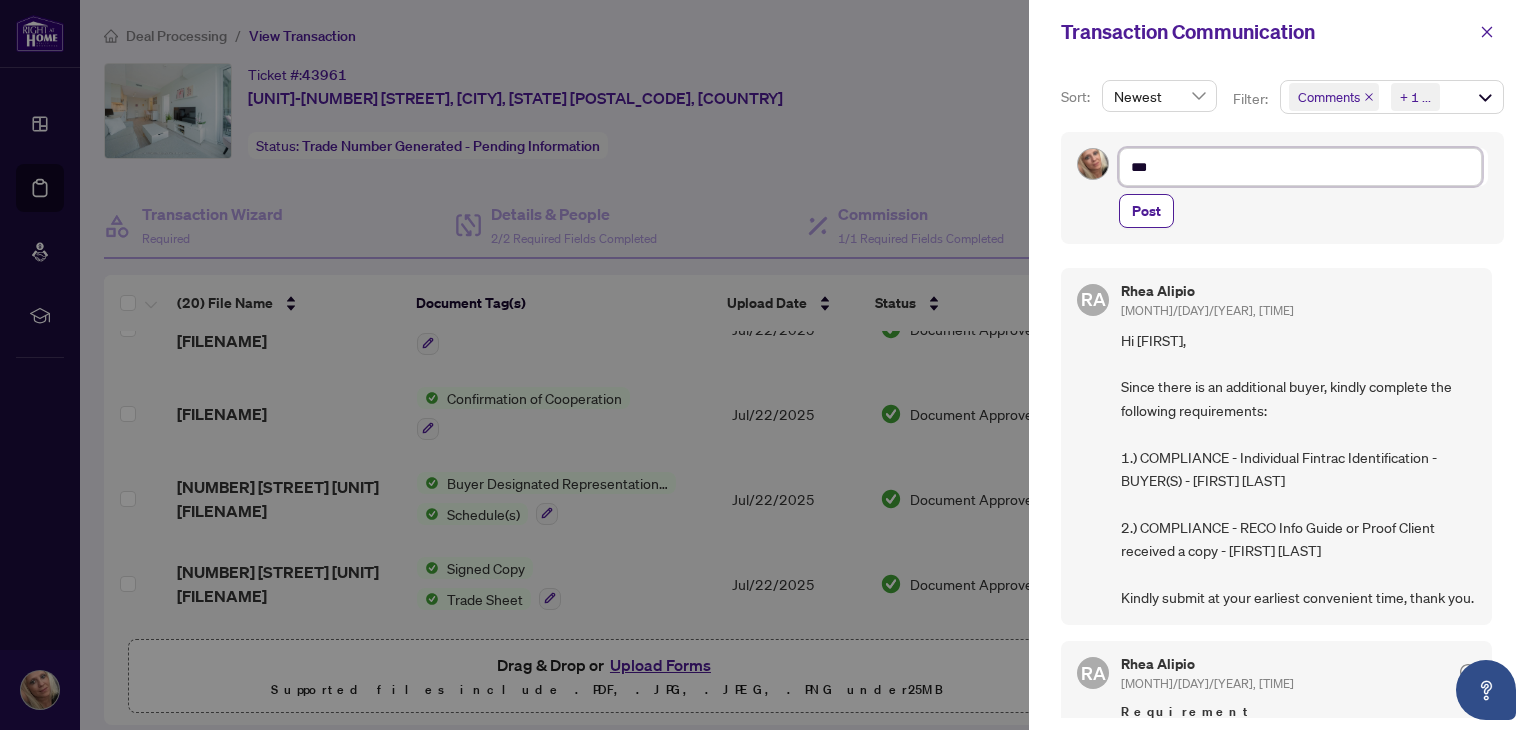 type on "****" 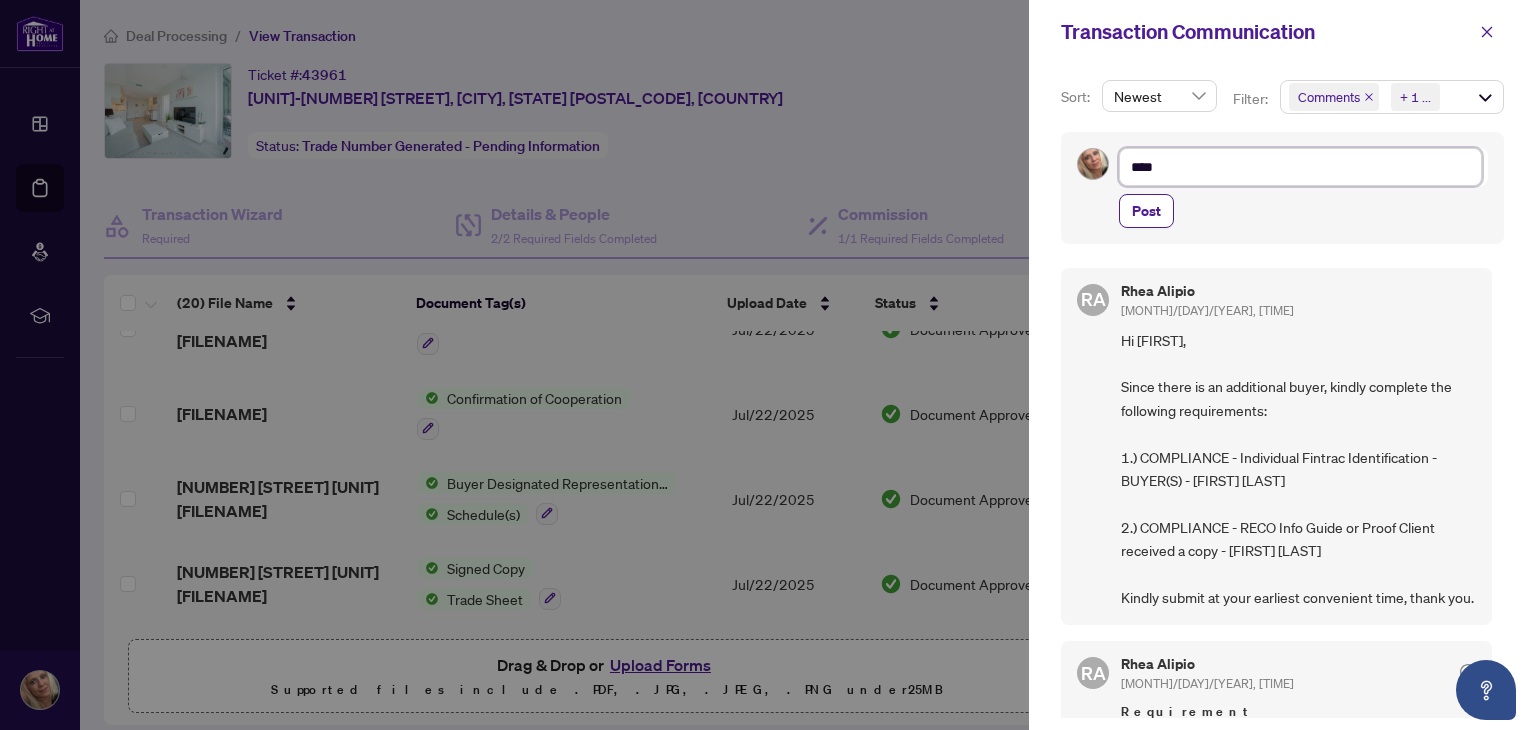 type on "****" 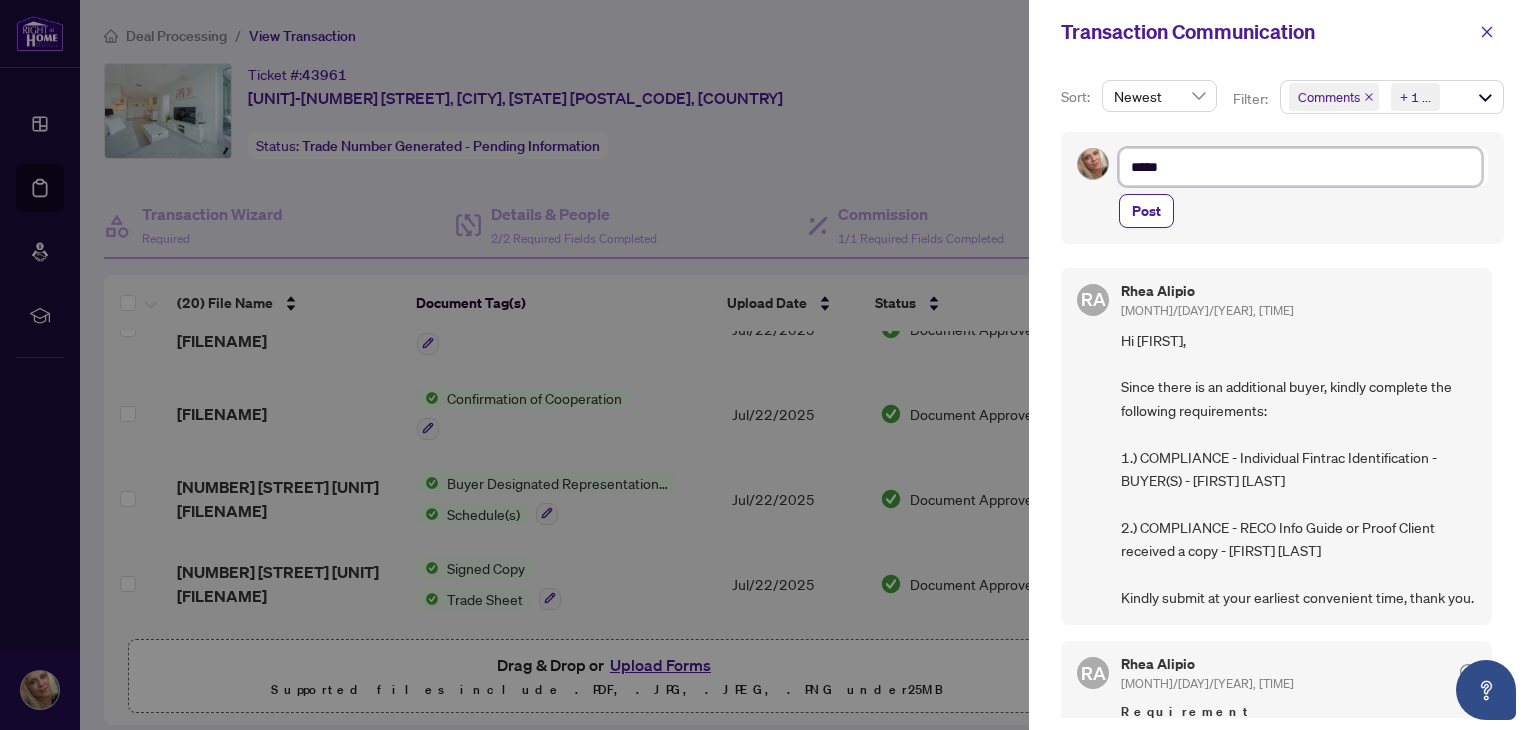 type on "******" 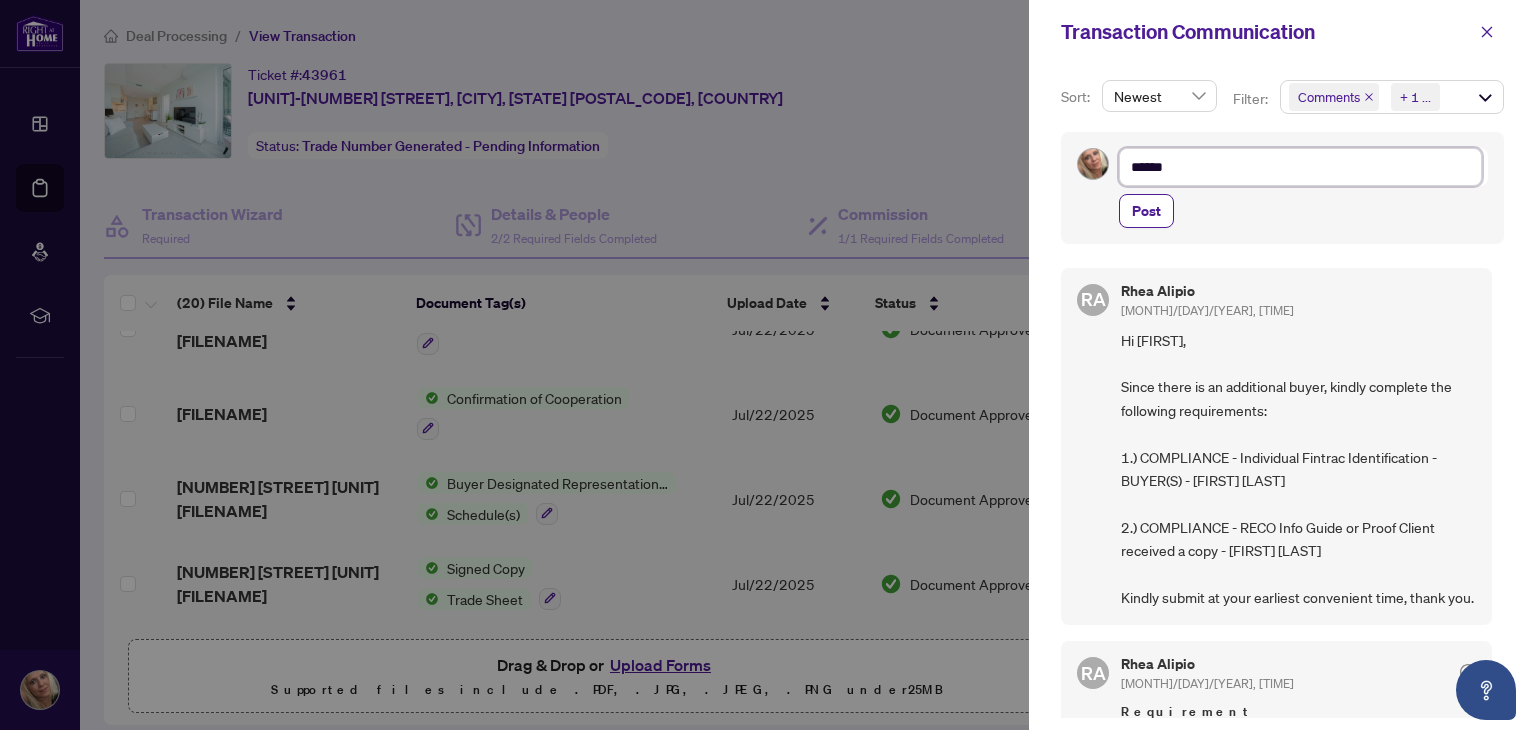 type on "*******" 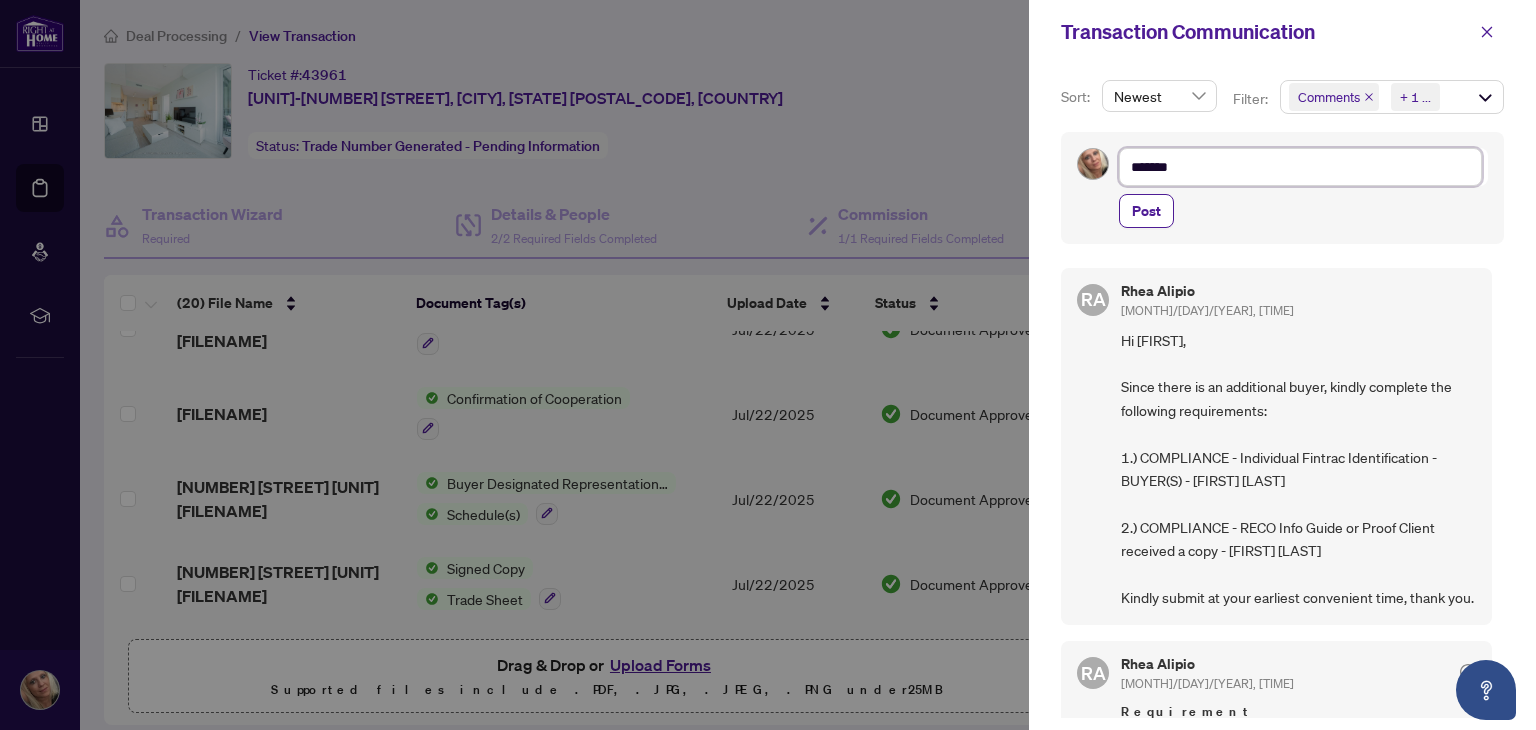 type on "********" 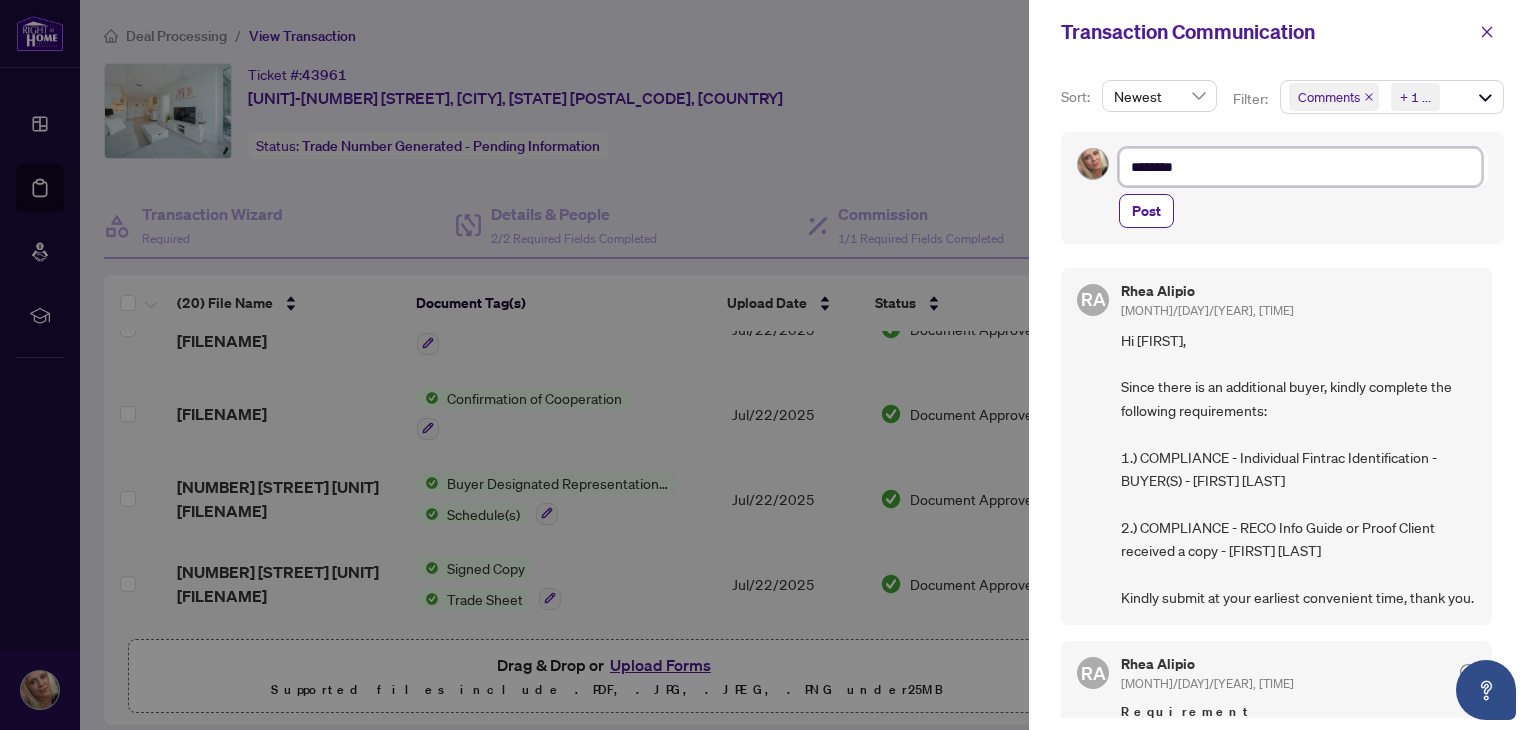 type on "********" 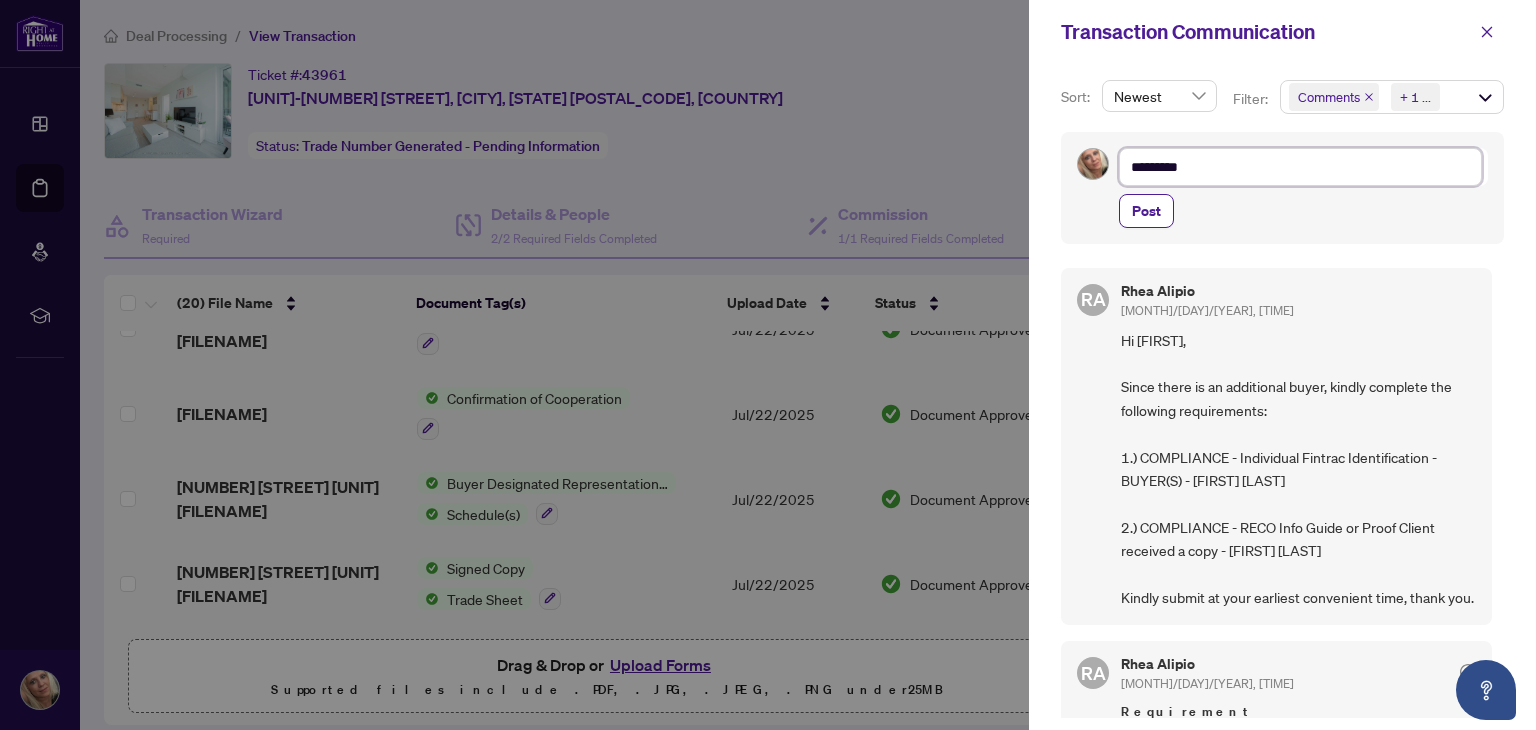 type on "********" 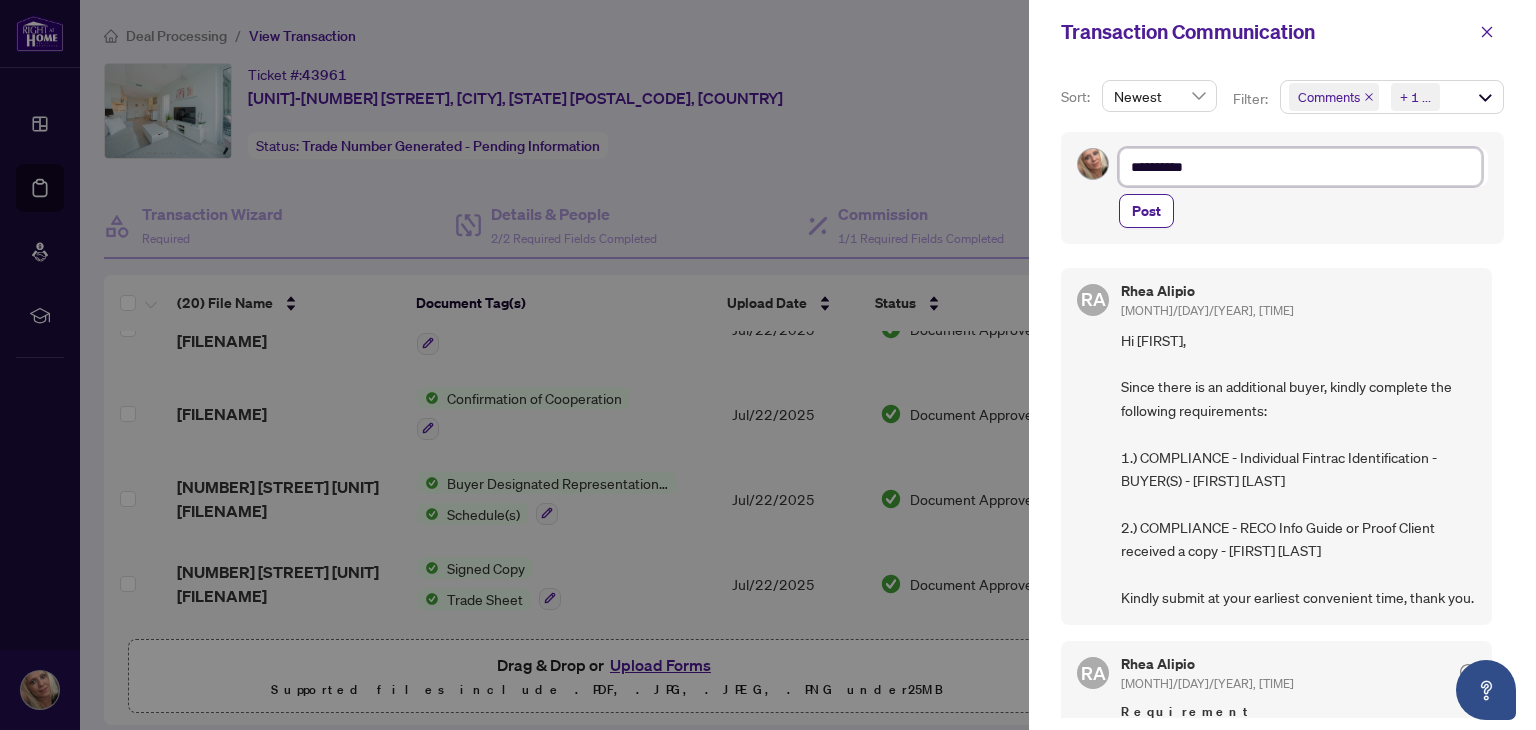 type on "**********" 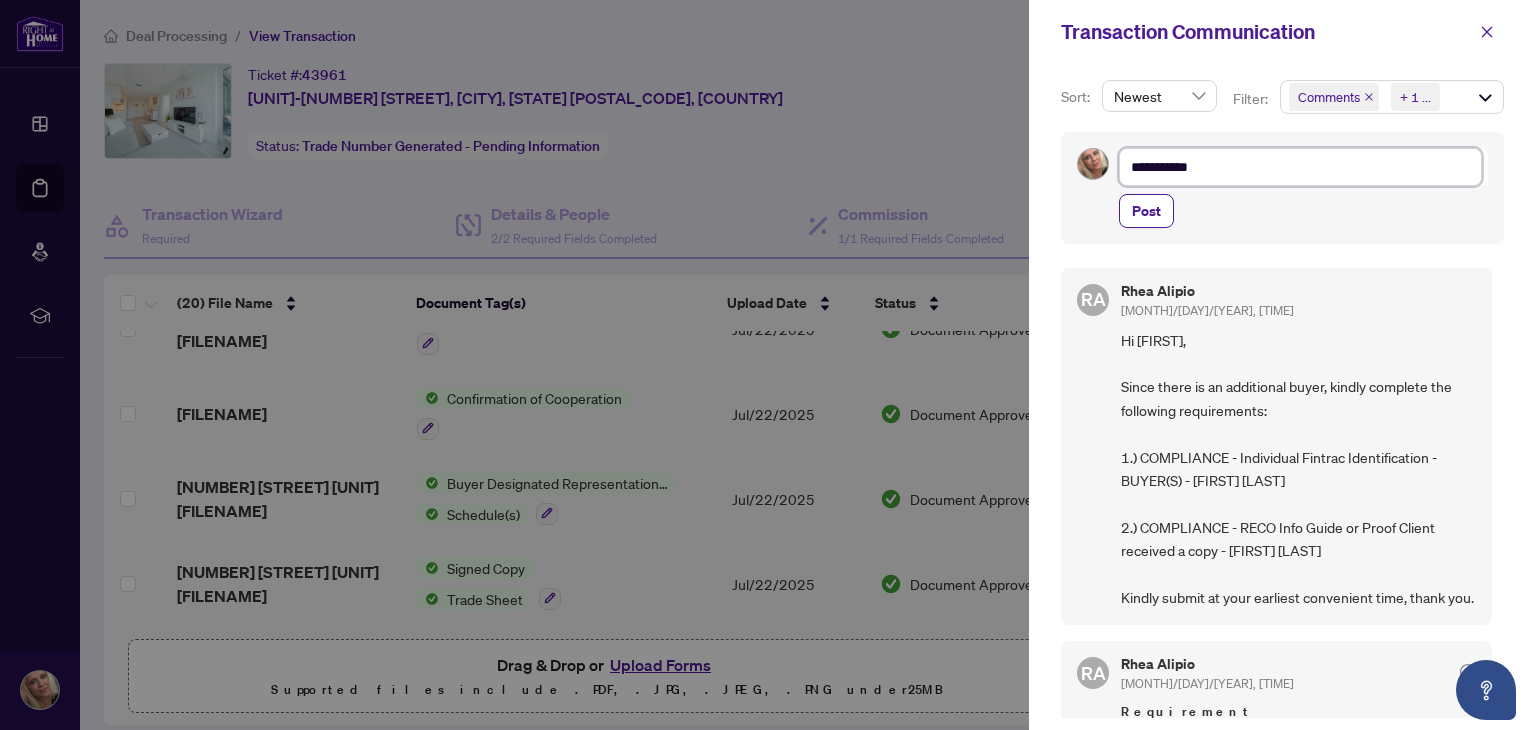 type on "**********" 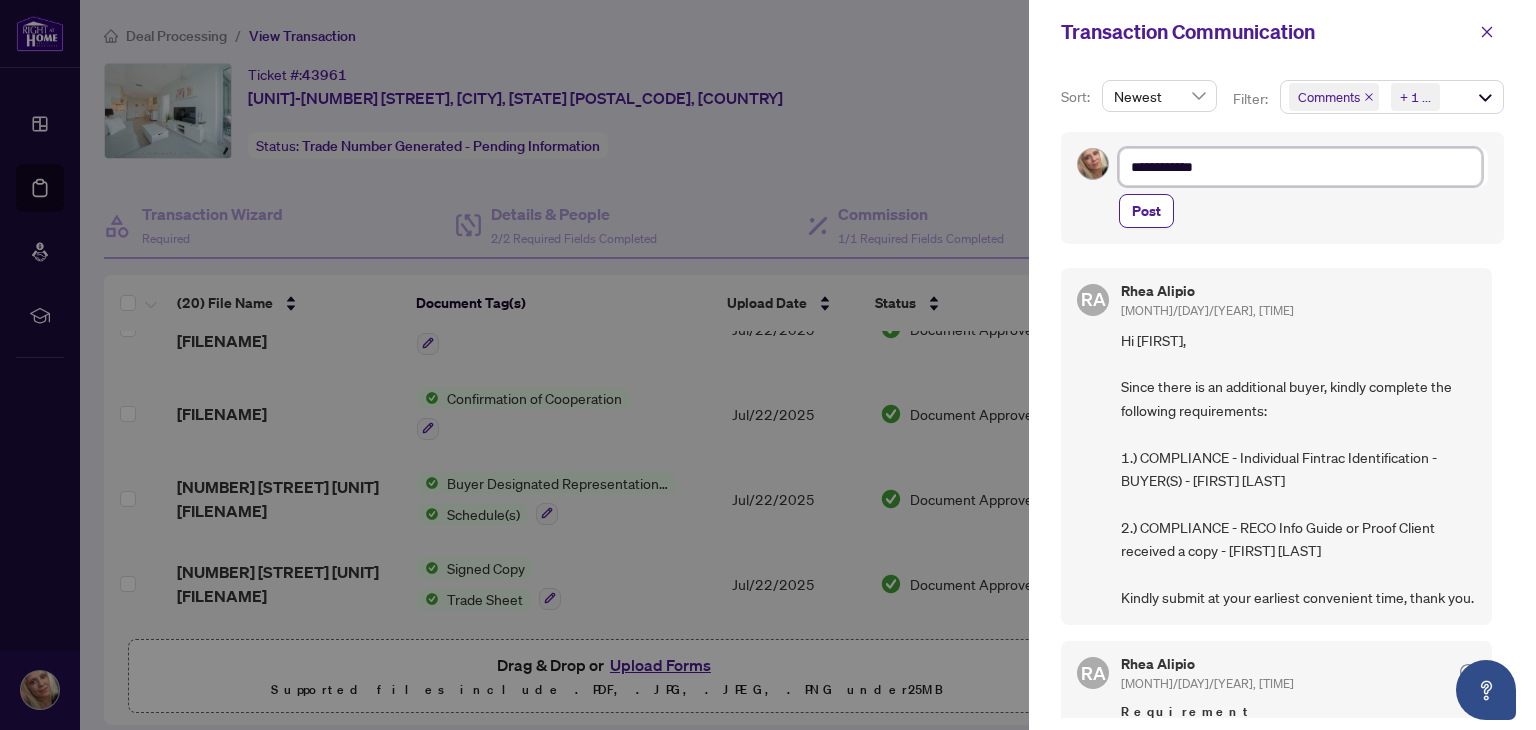 type on "**********" 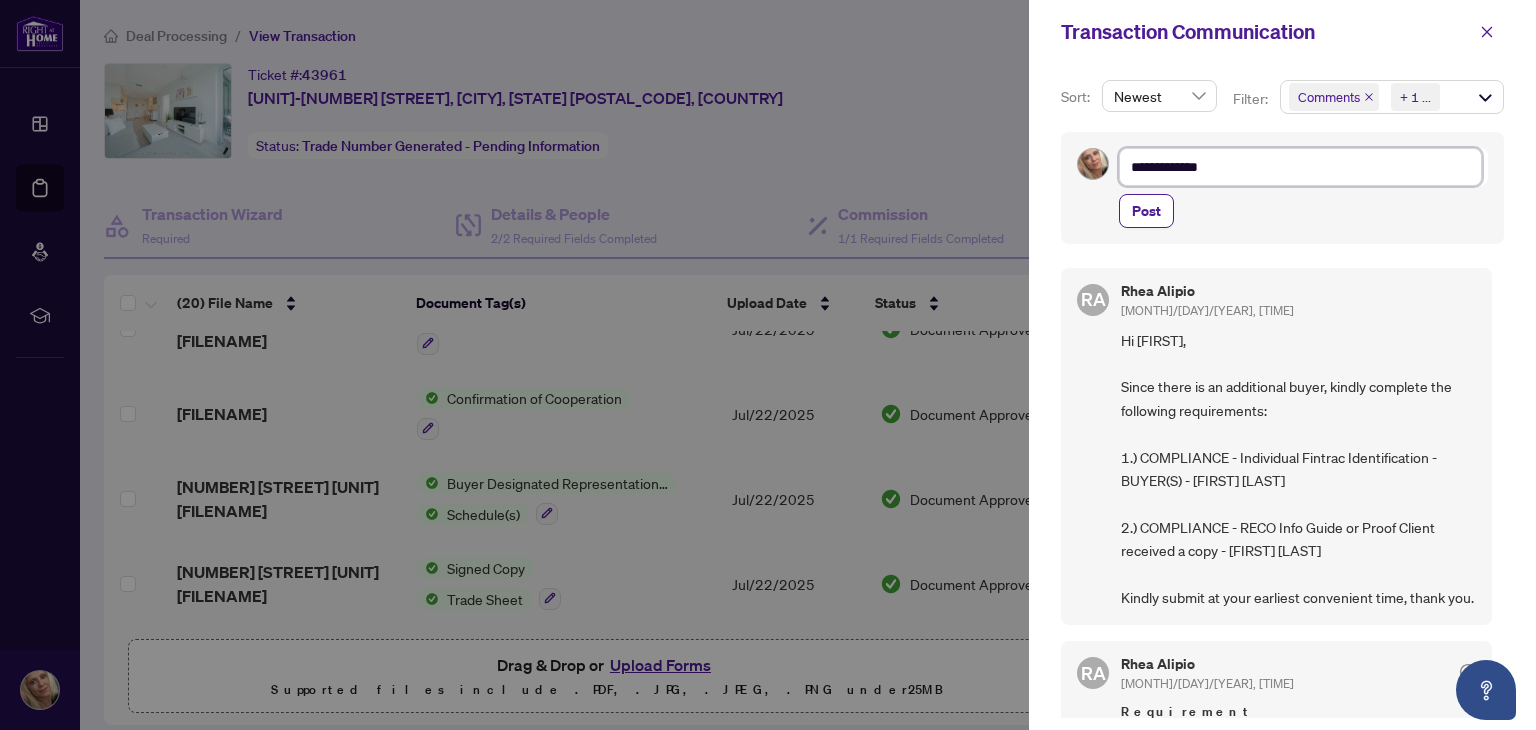 type on "**********" 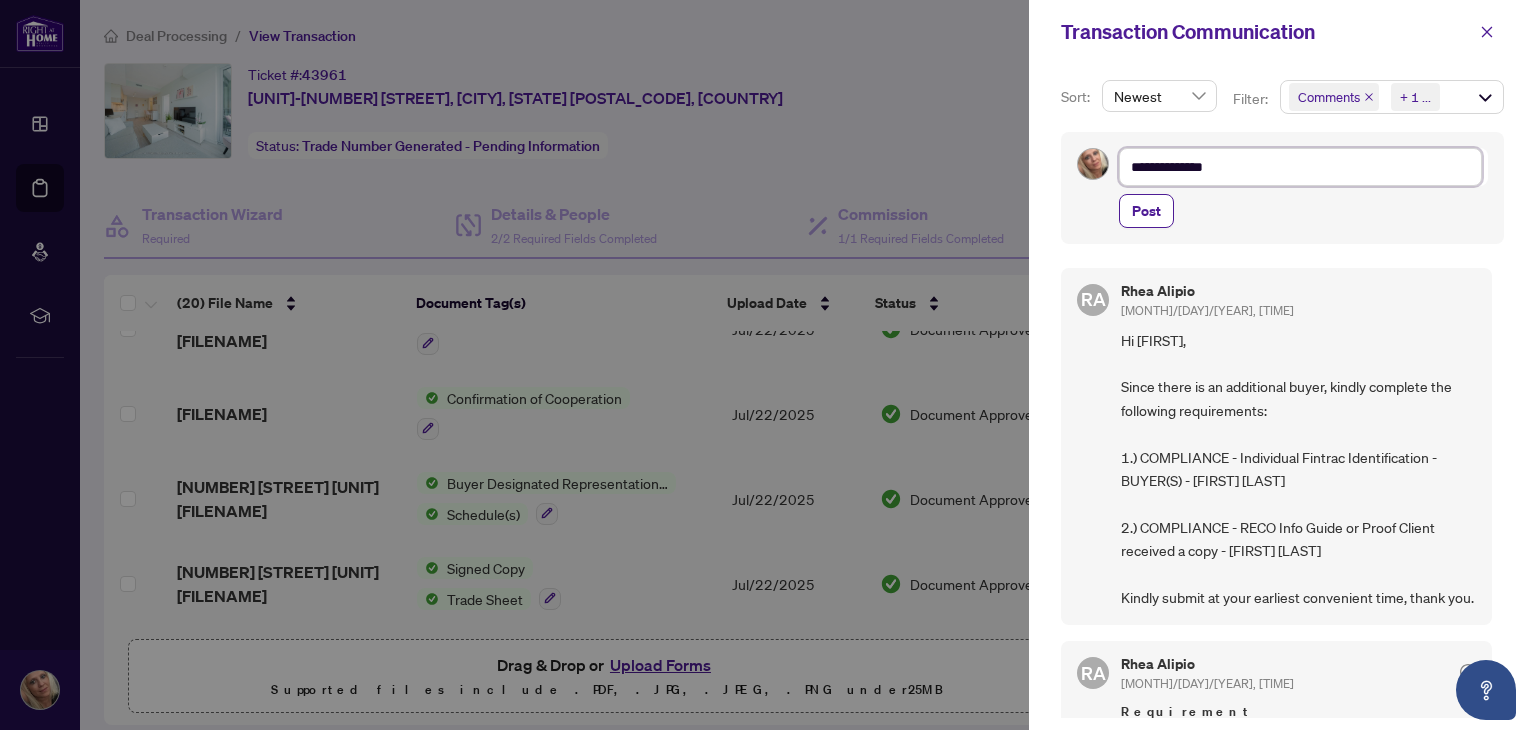 type on "**********" 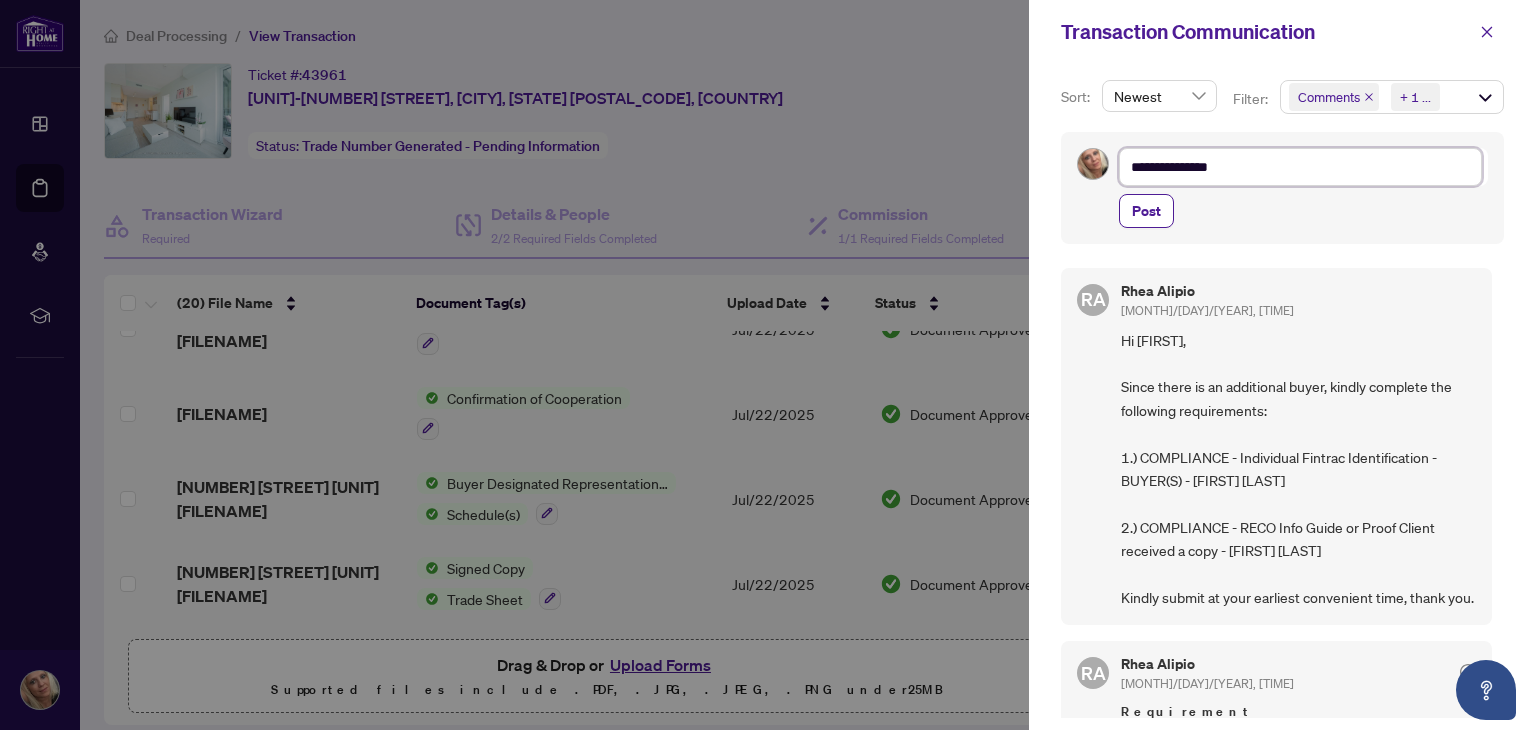 type on "**********" 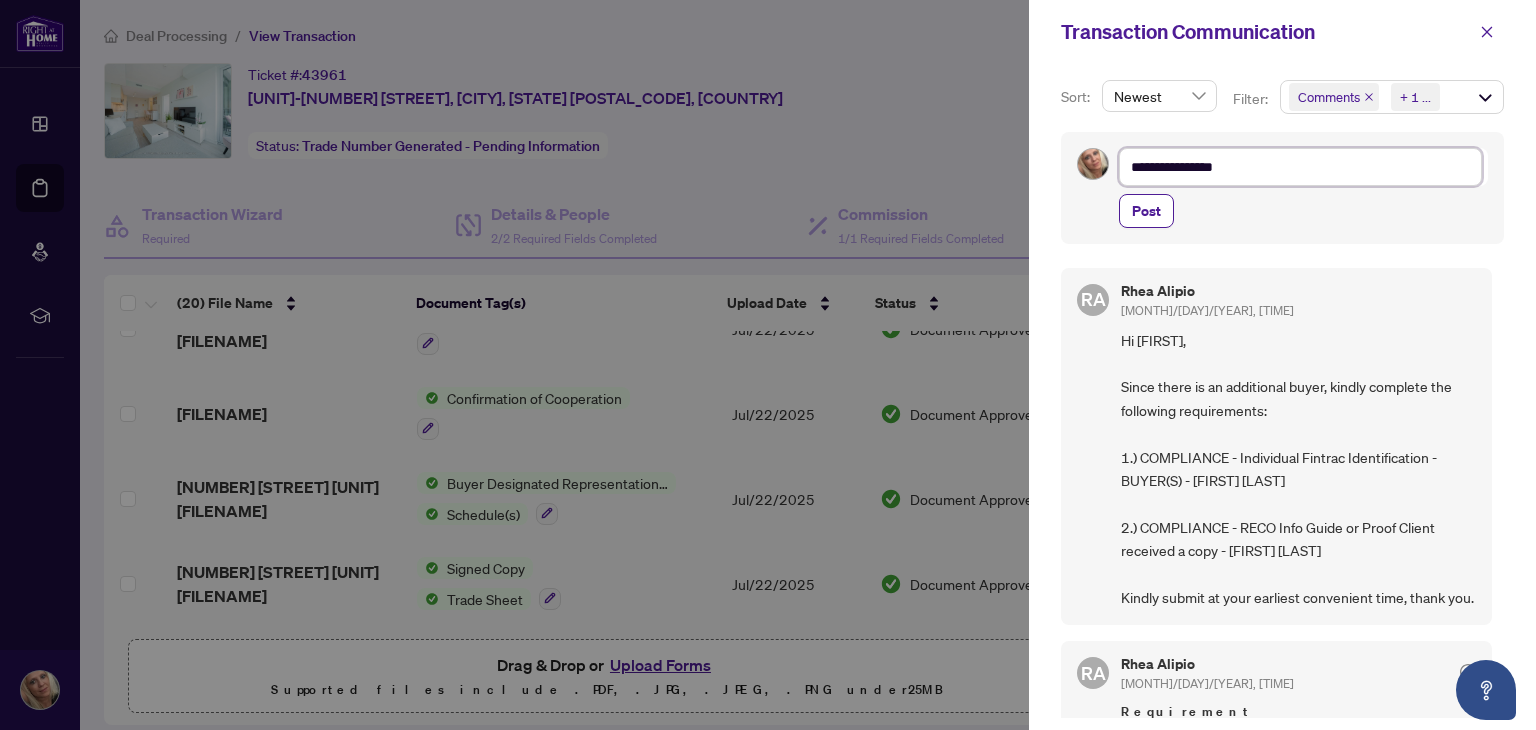 type on "**********" 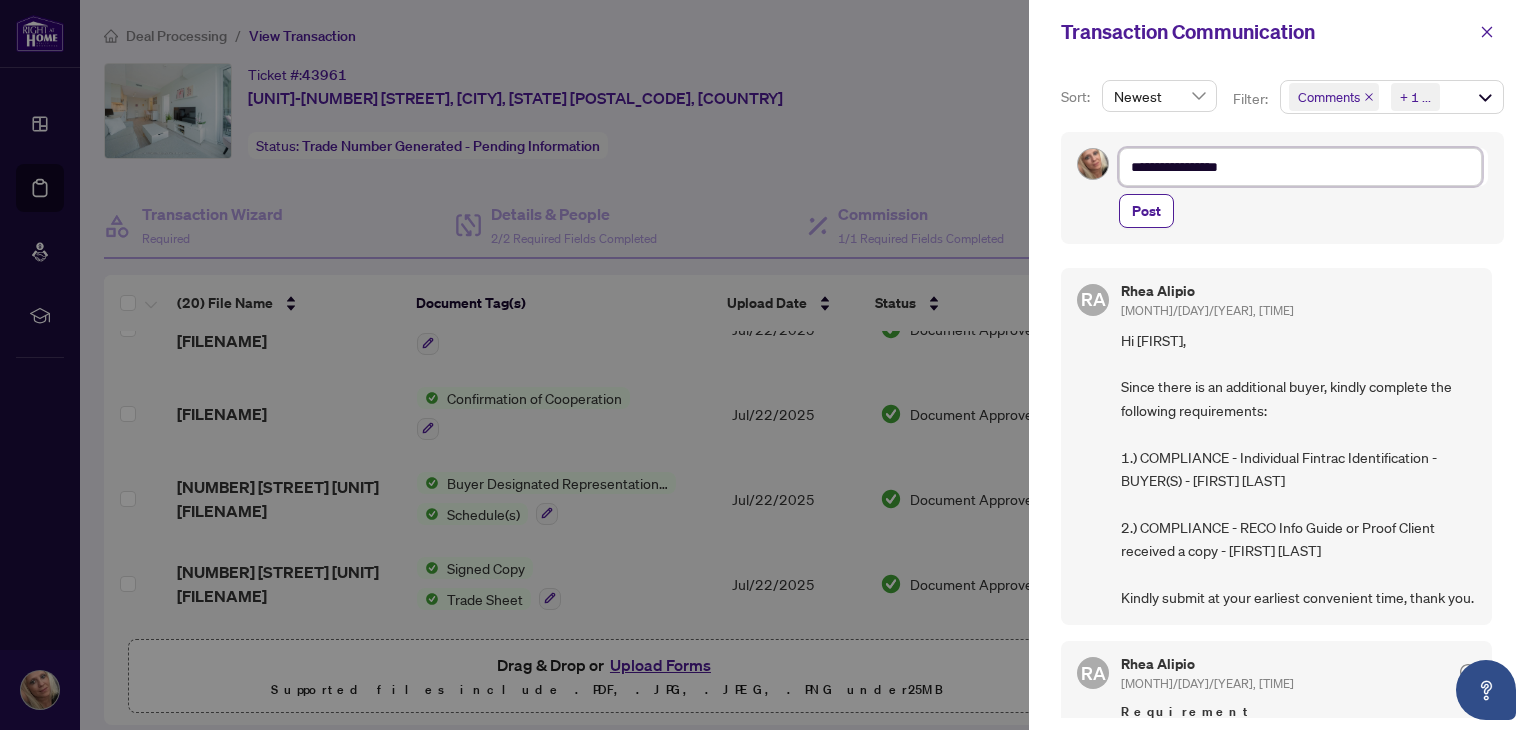 type on "**********" 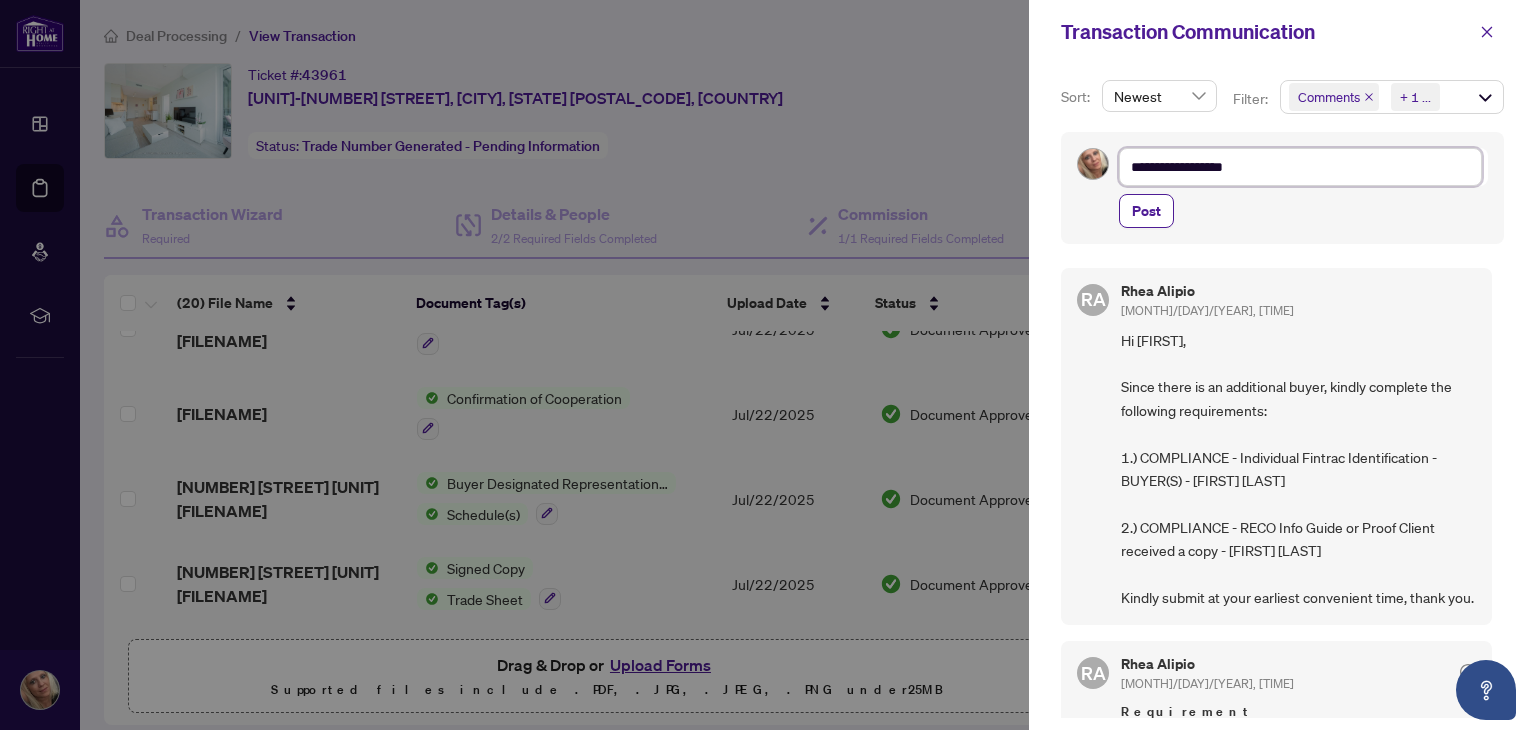 type on "**********" 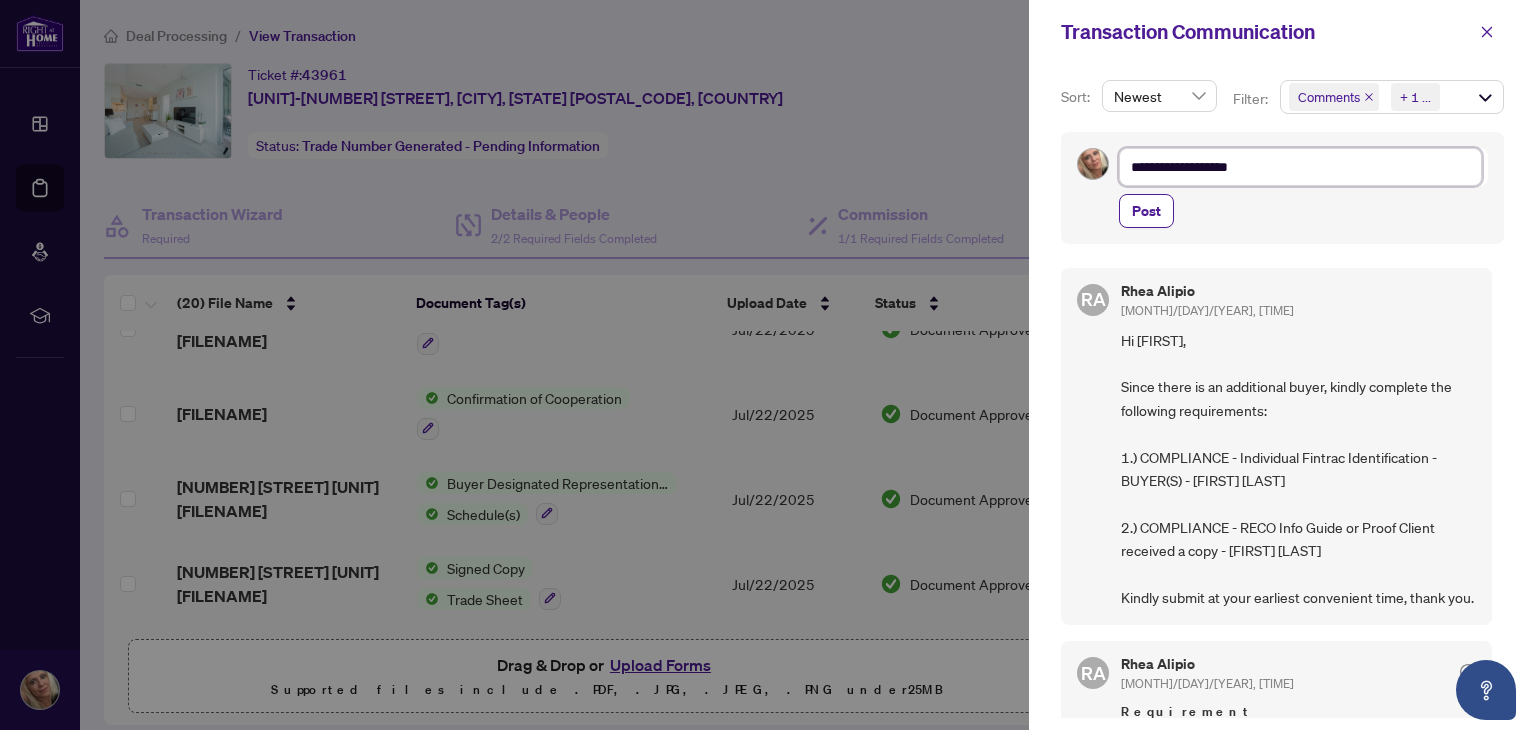 type on "**********" 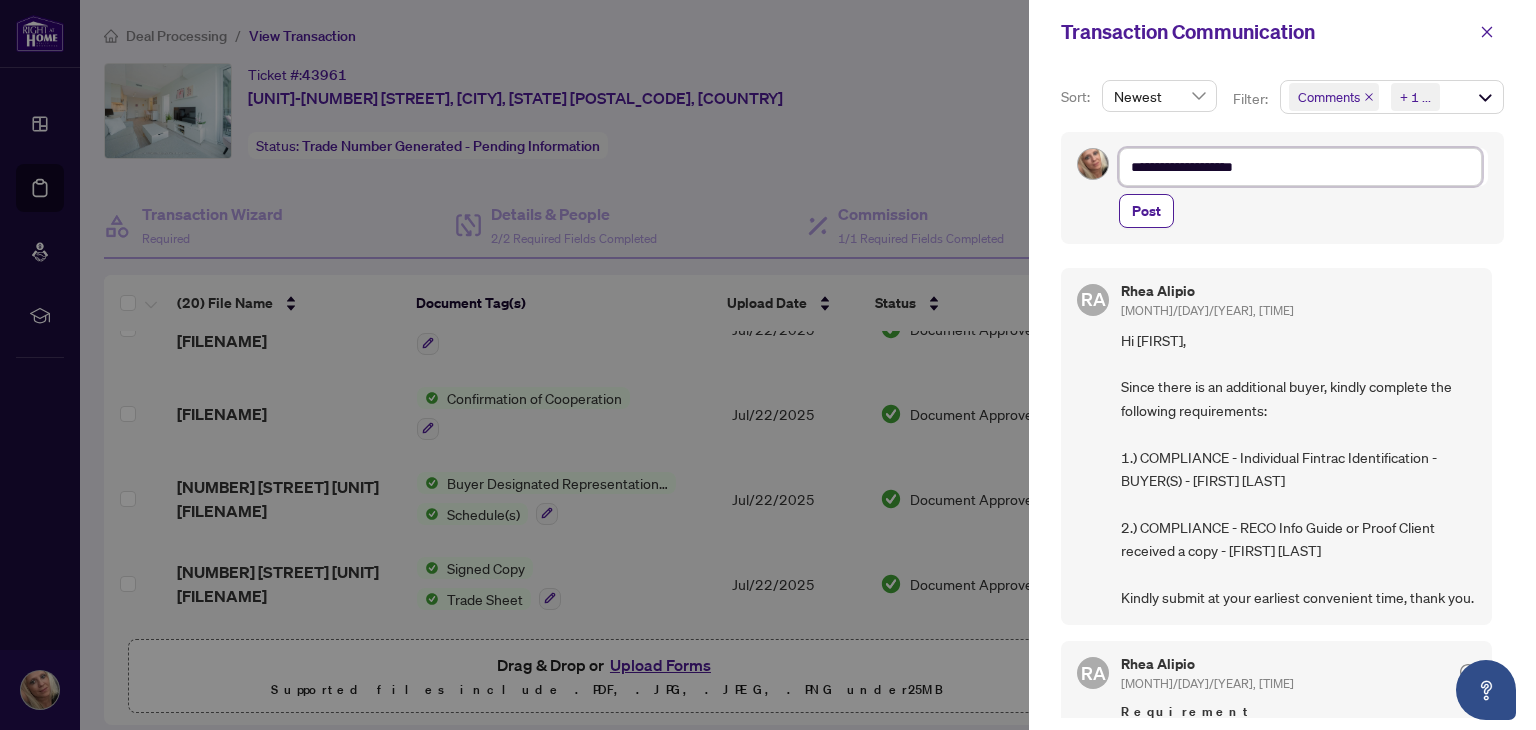 type on "**********" 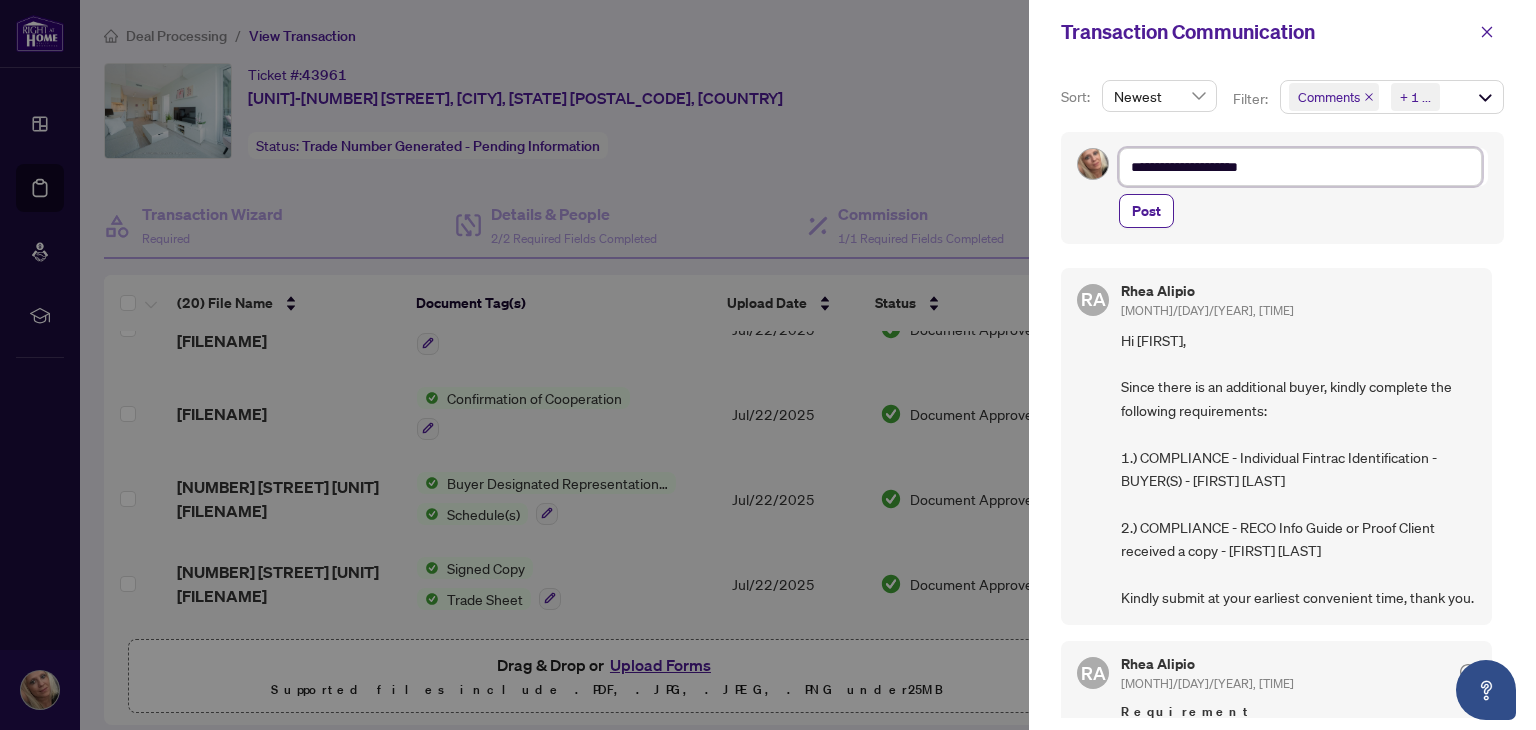 type on "**********" 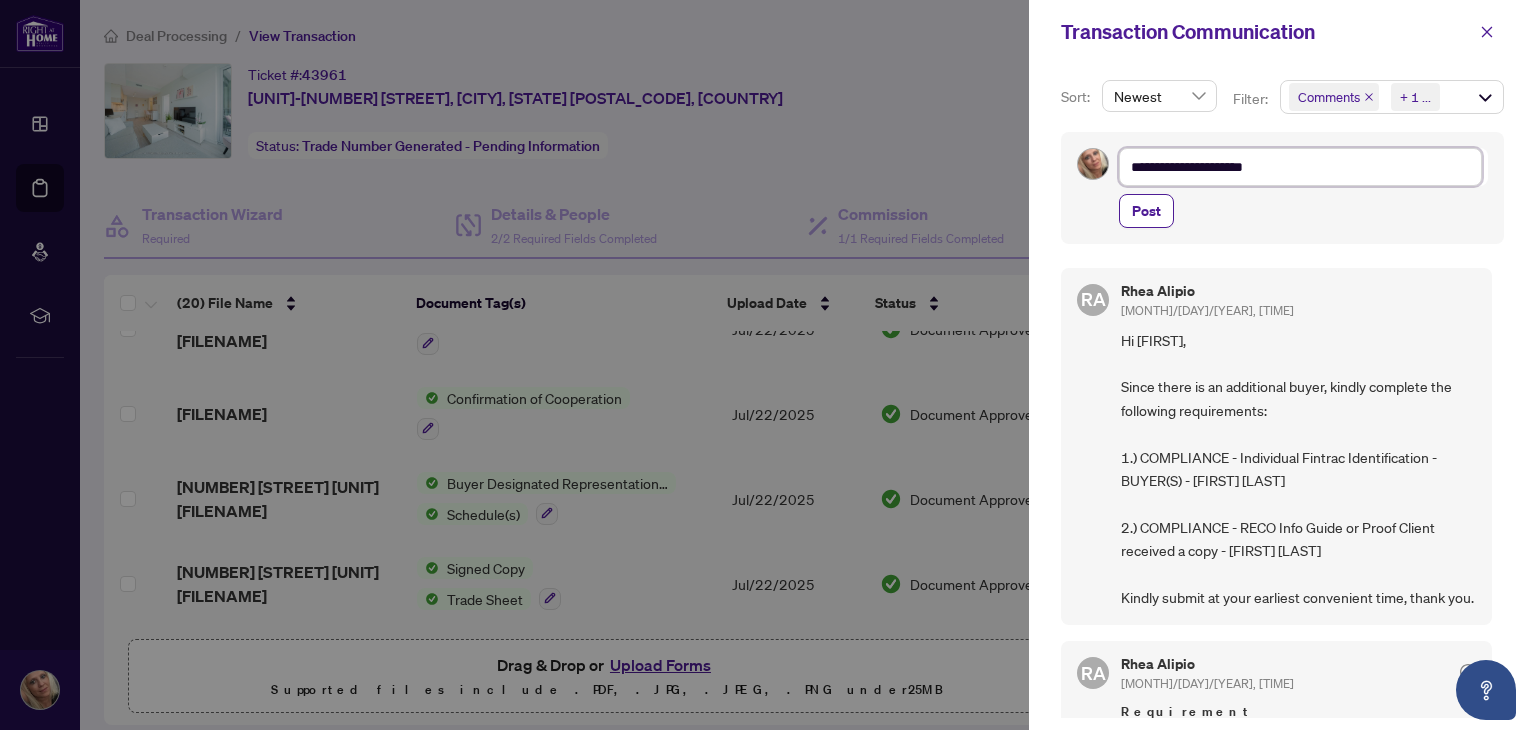 type on "**********" 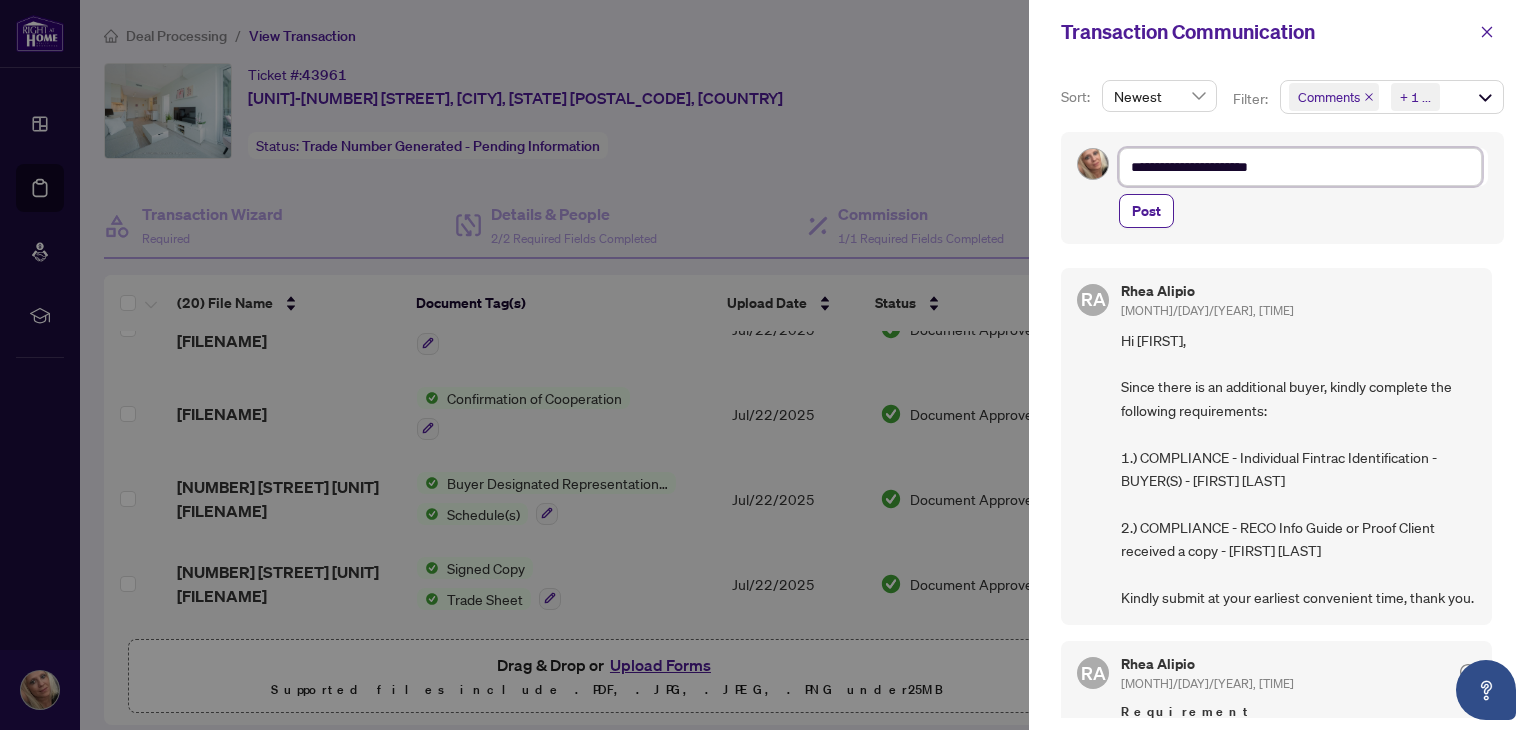 type on "**********" 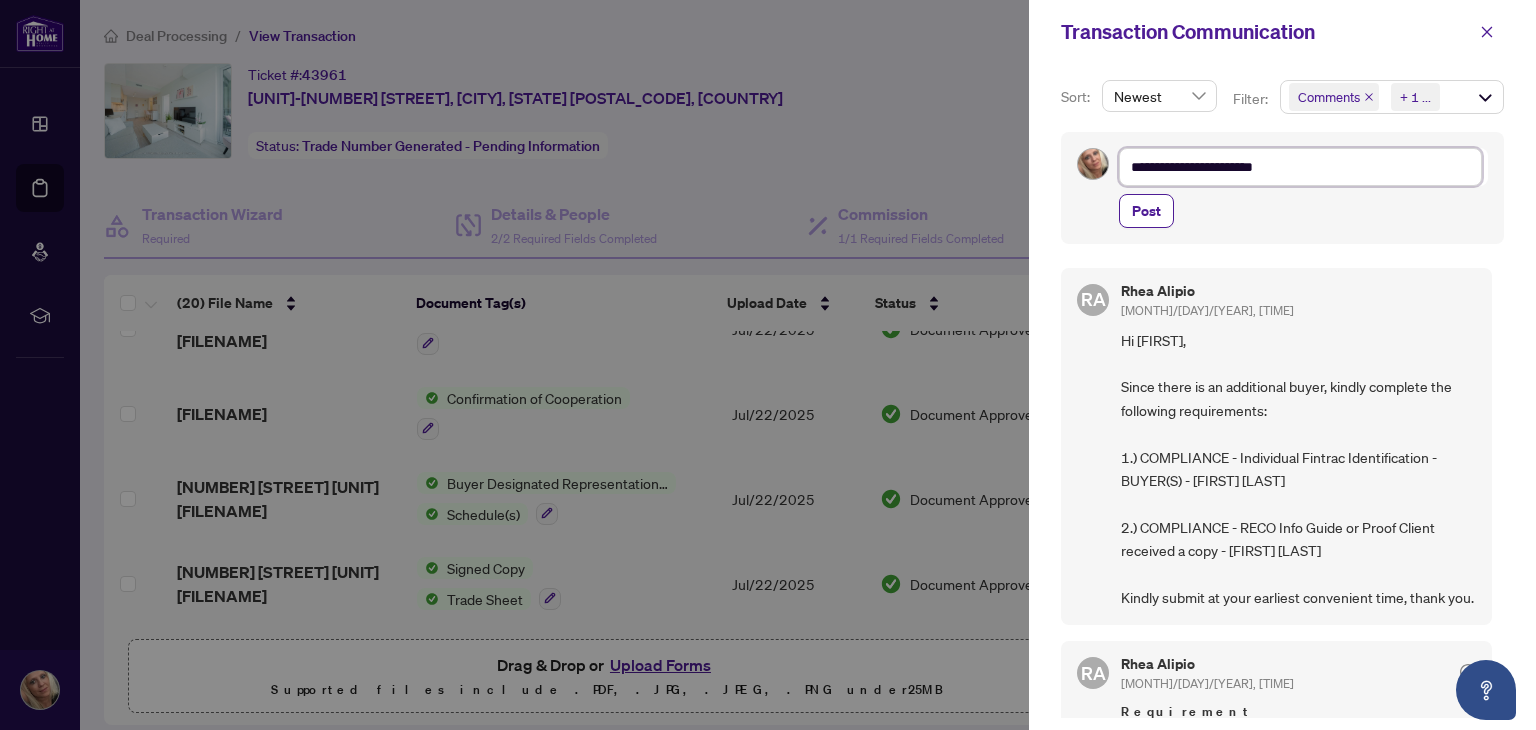 type on "**********" 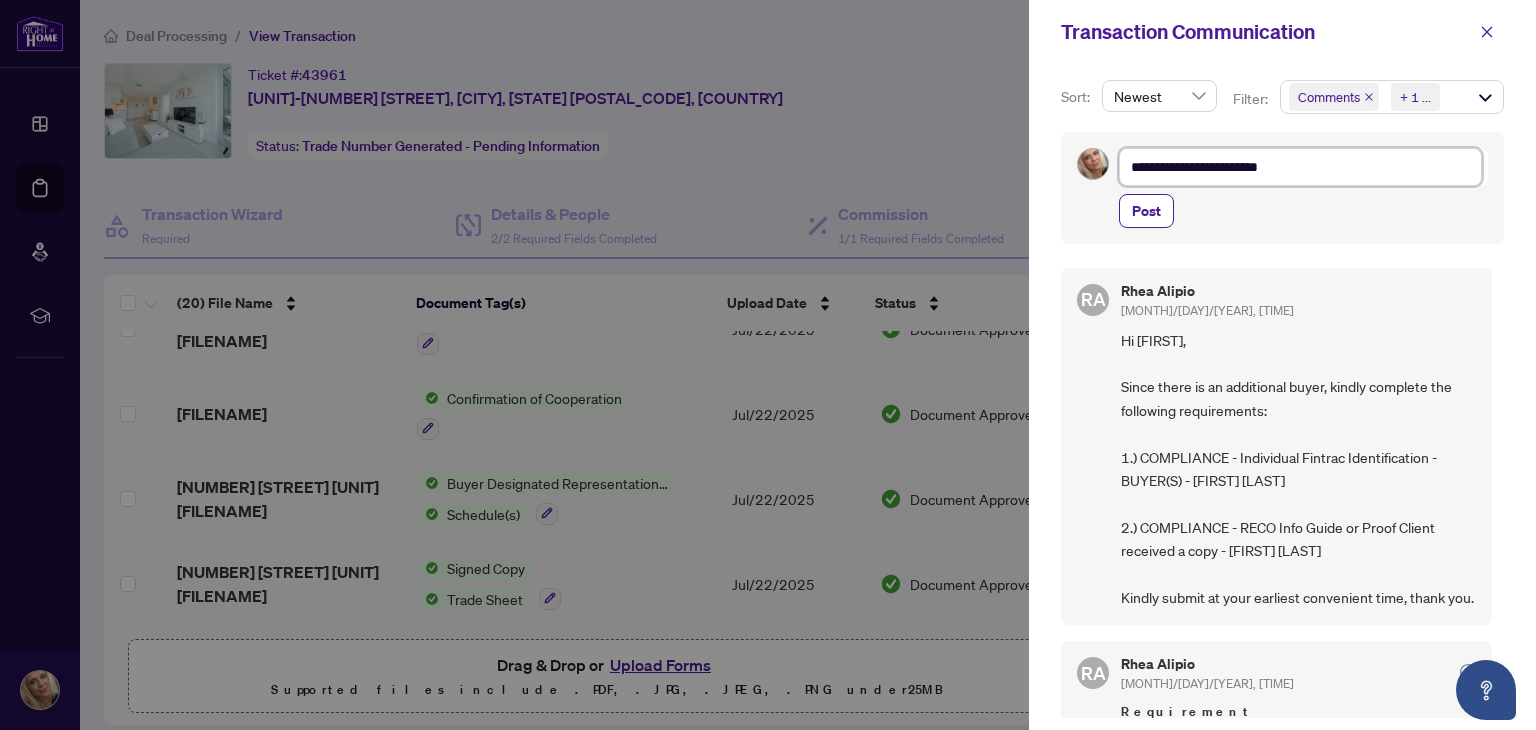 type on "**********" 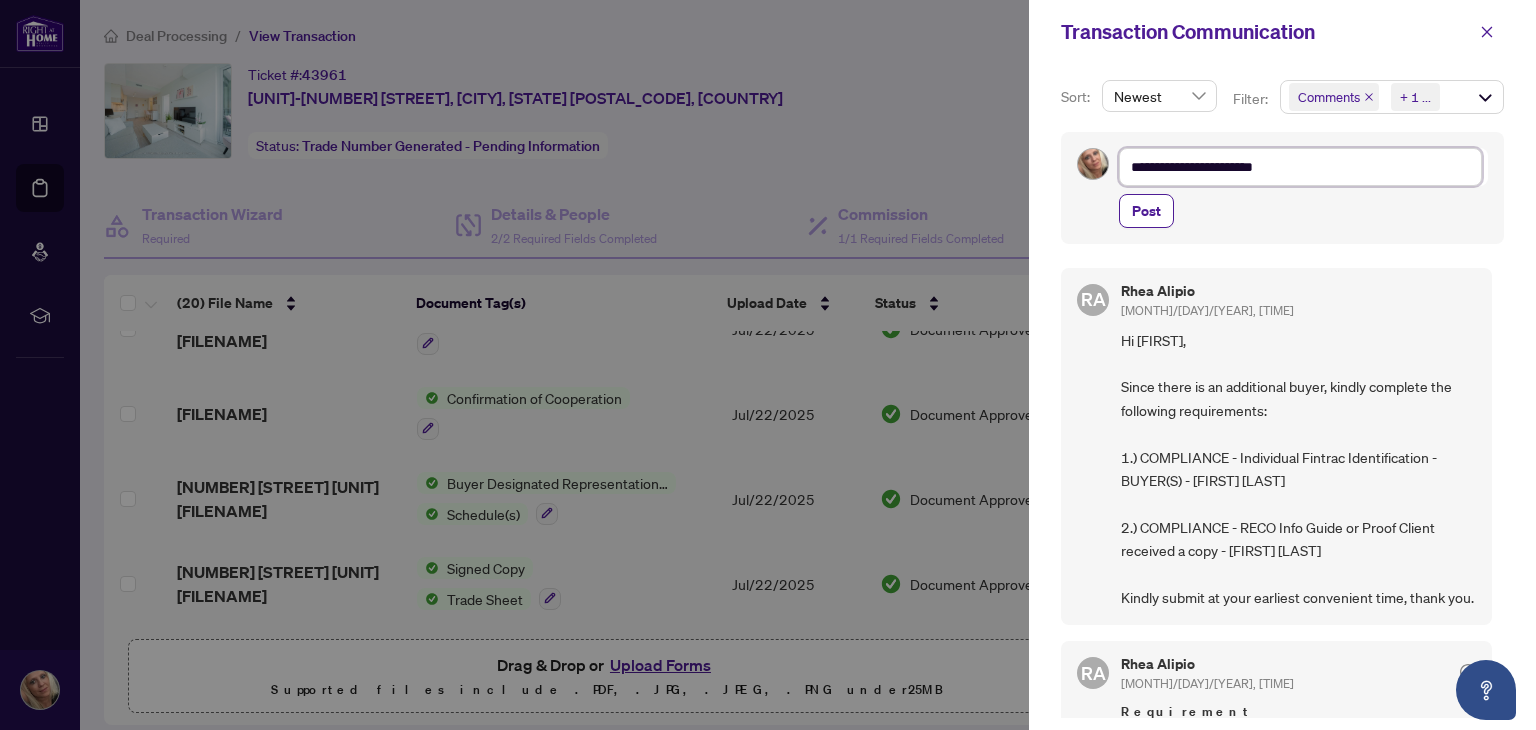 type on "**********" 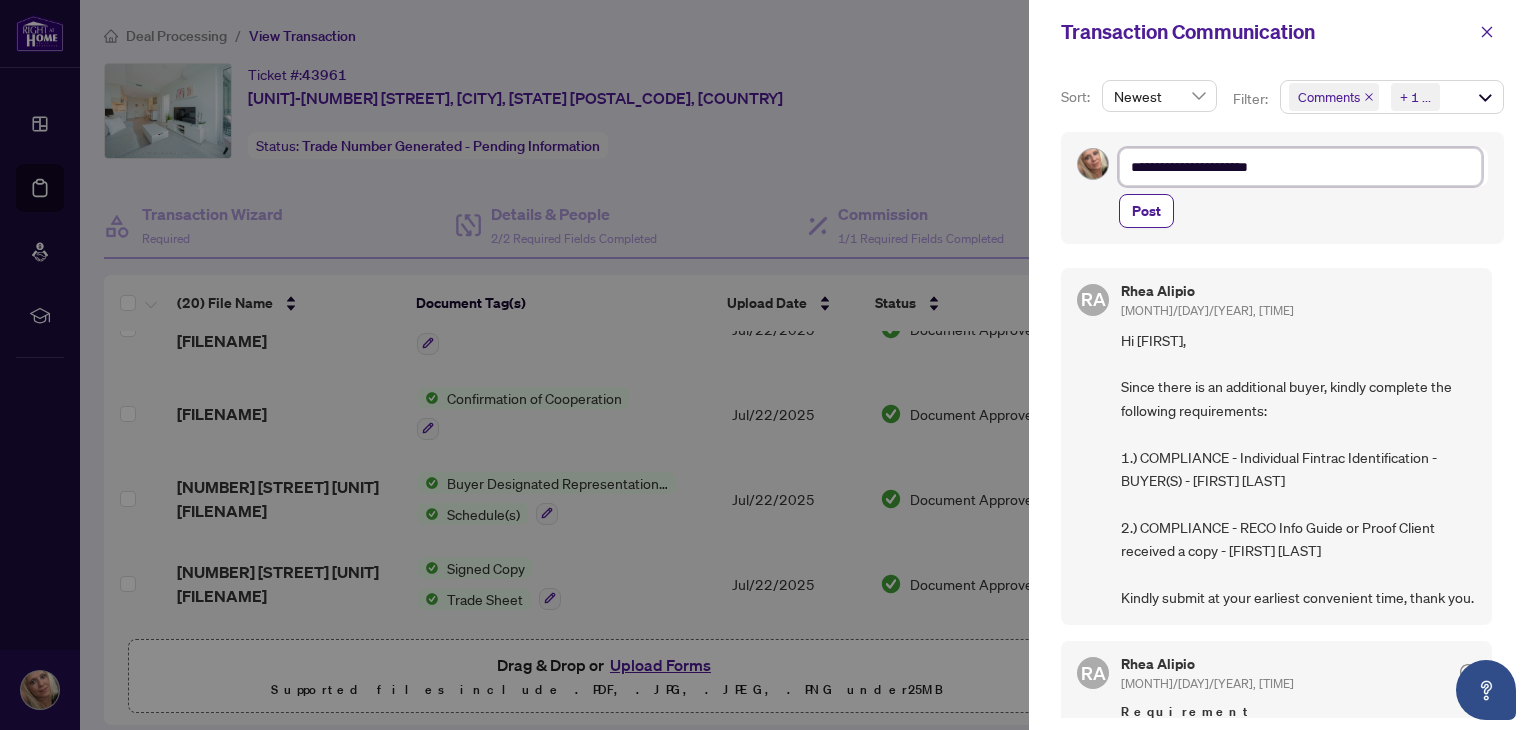 type on "**********" 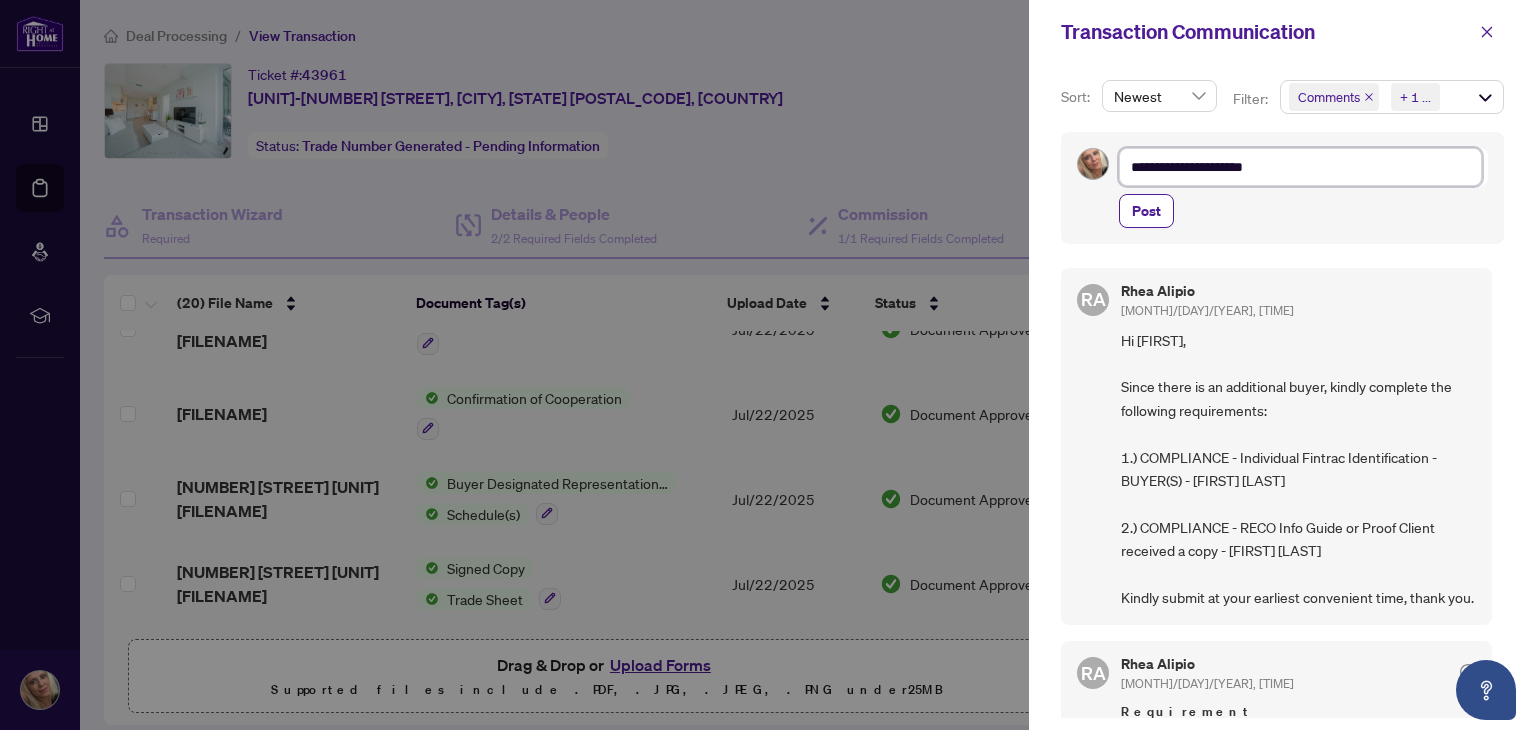 type on "**********" 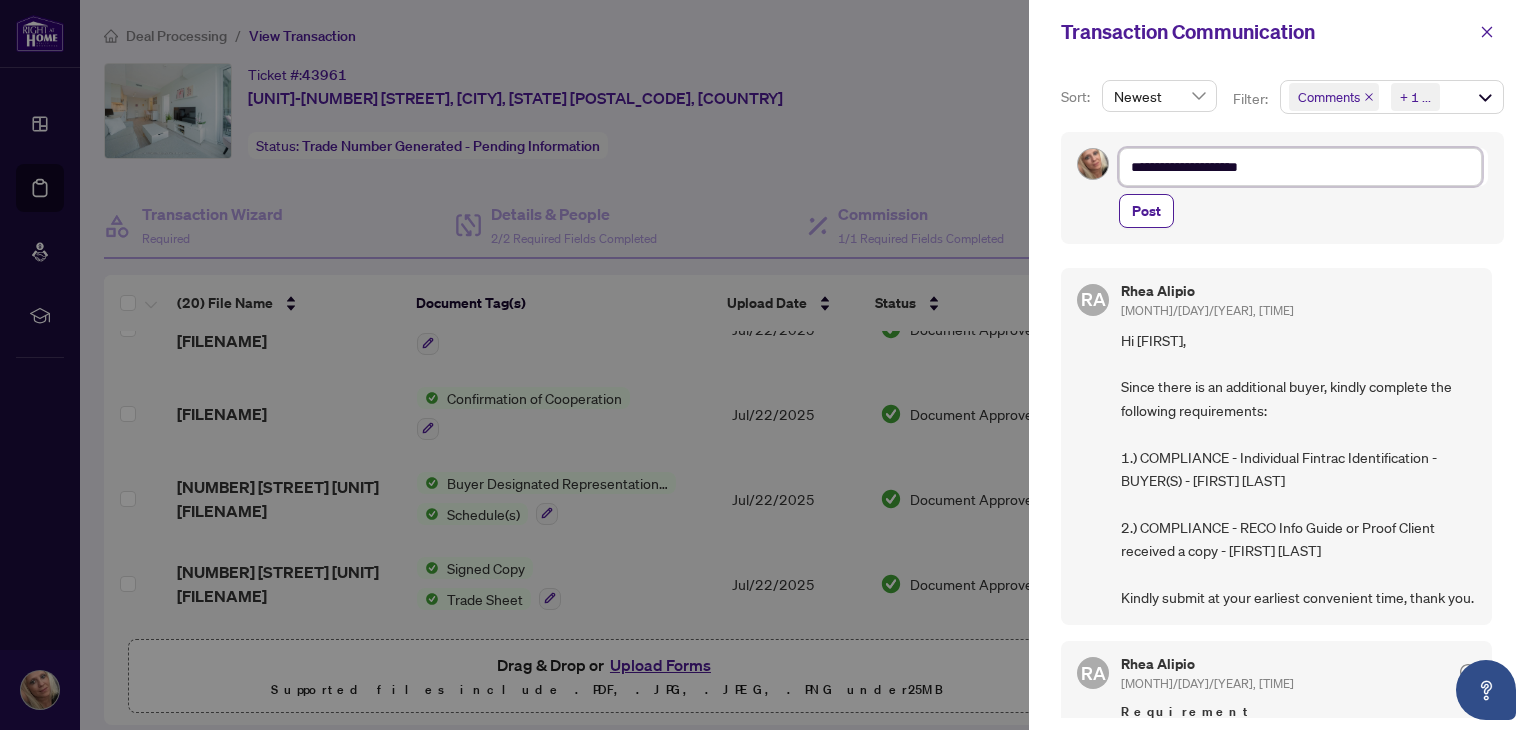 type on "**********" 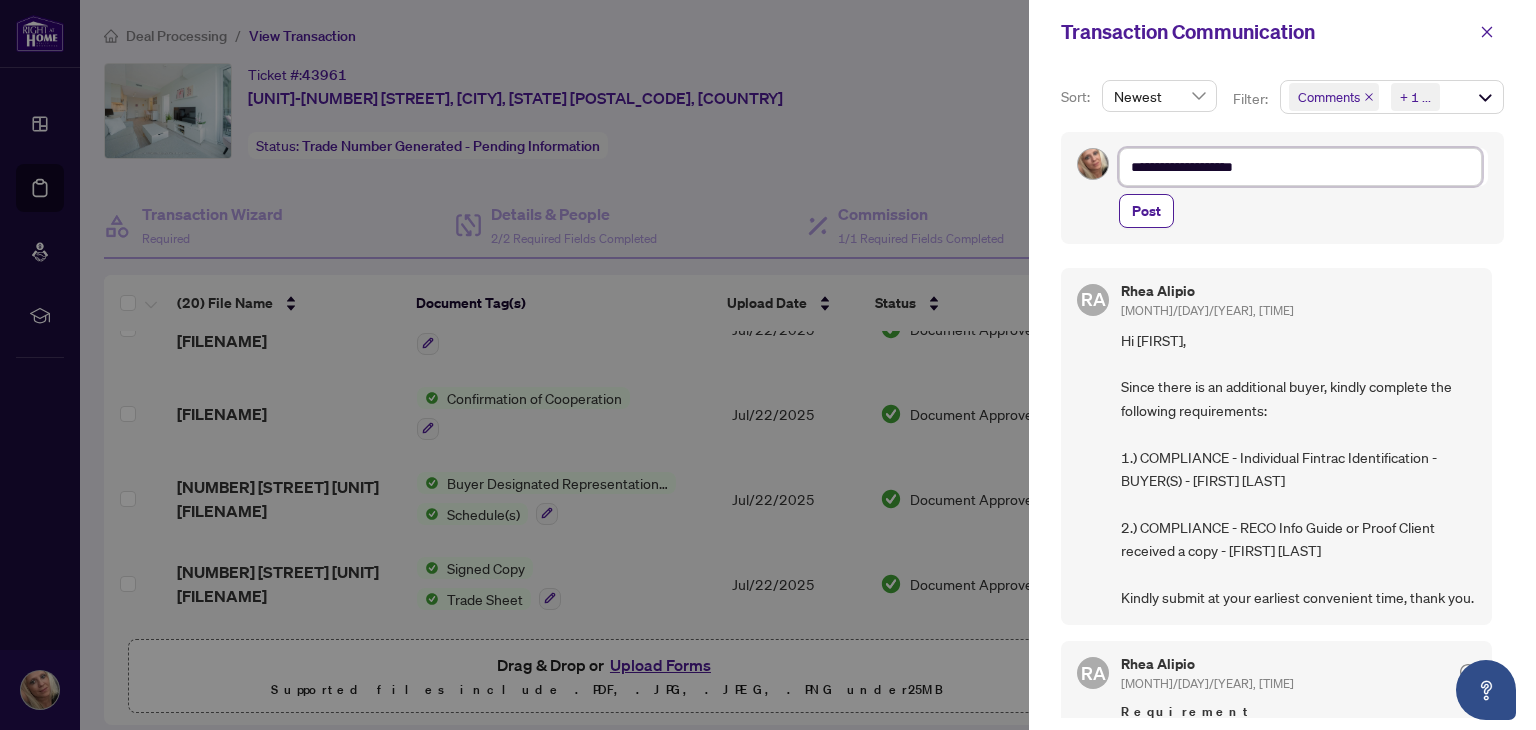 type on "**********" 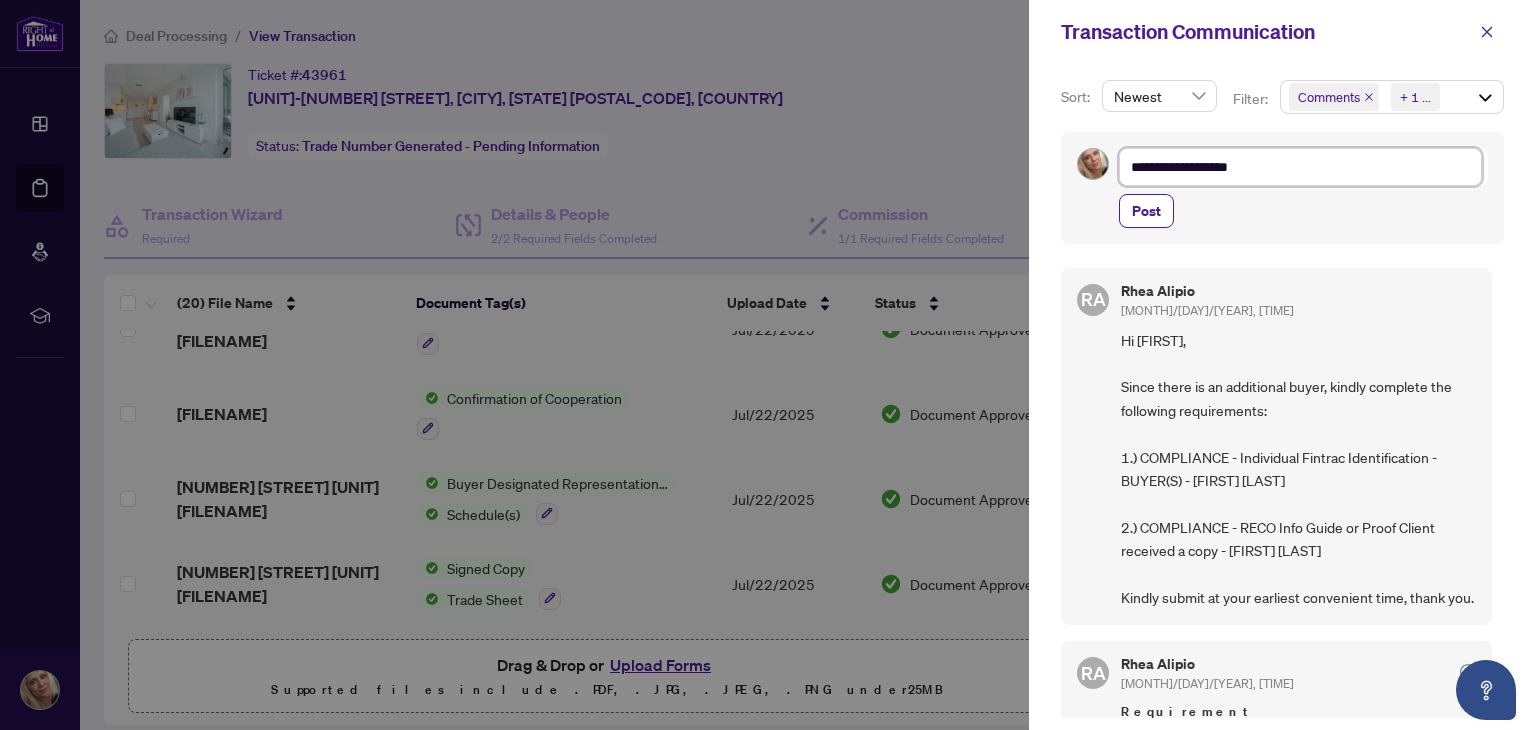 type on "**********" 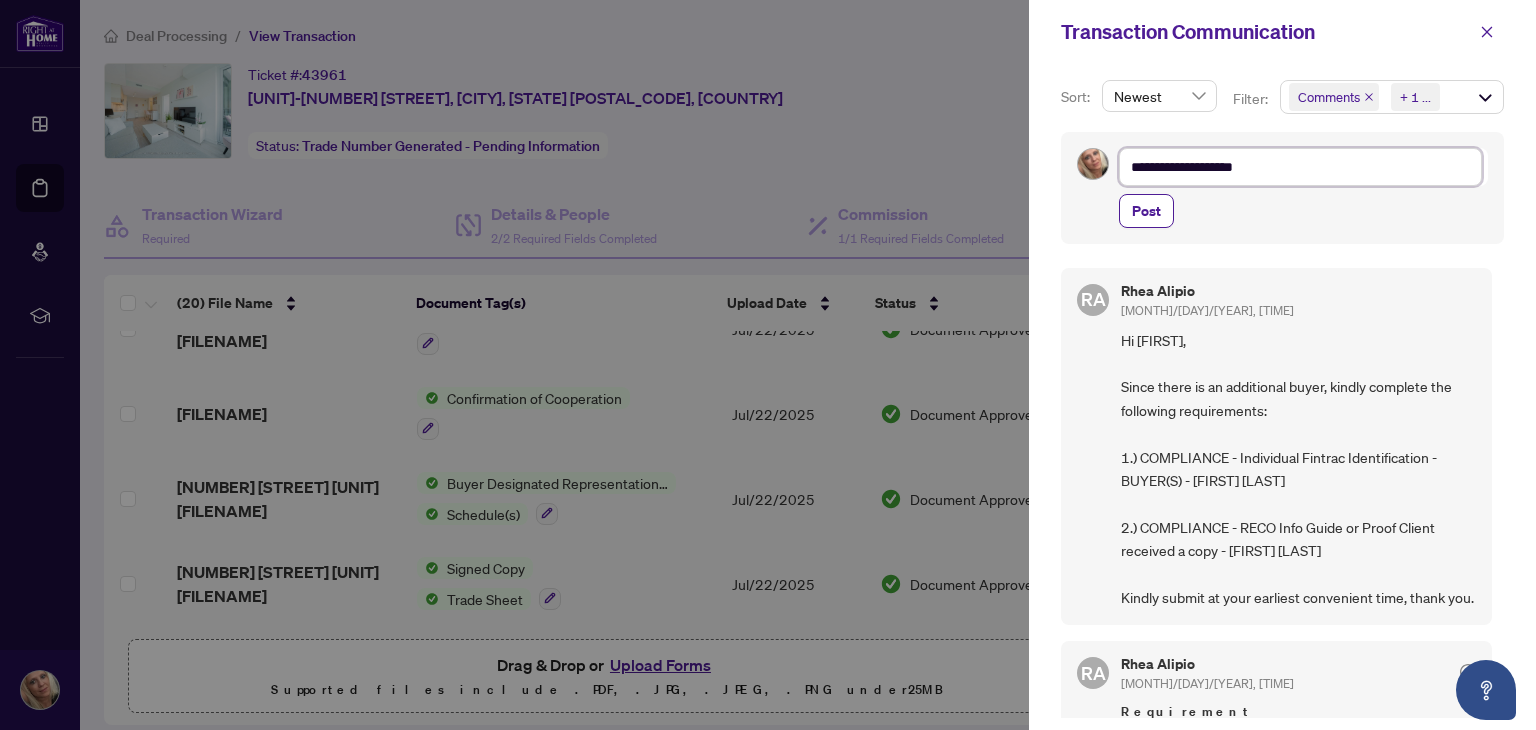 type on "**********" 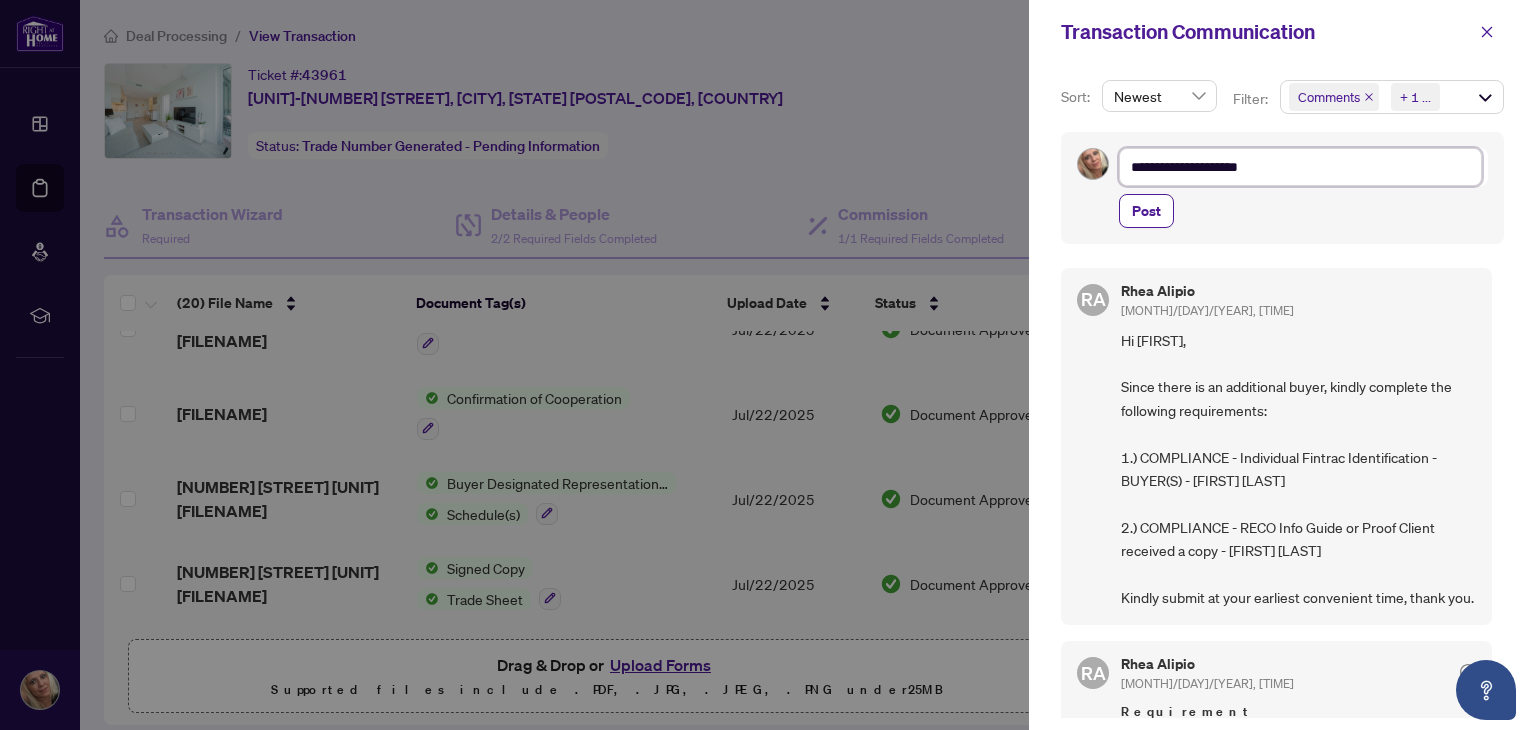 type on "**********" 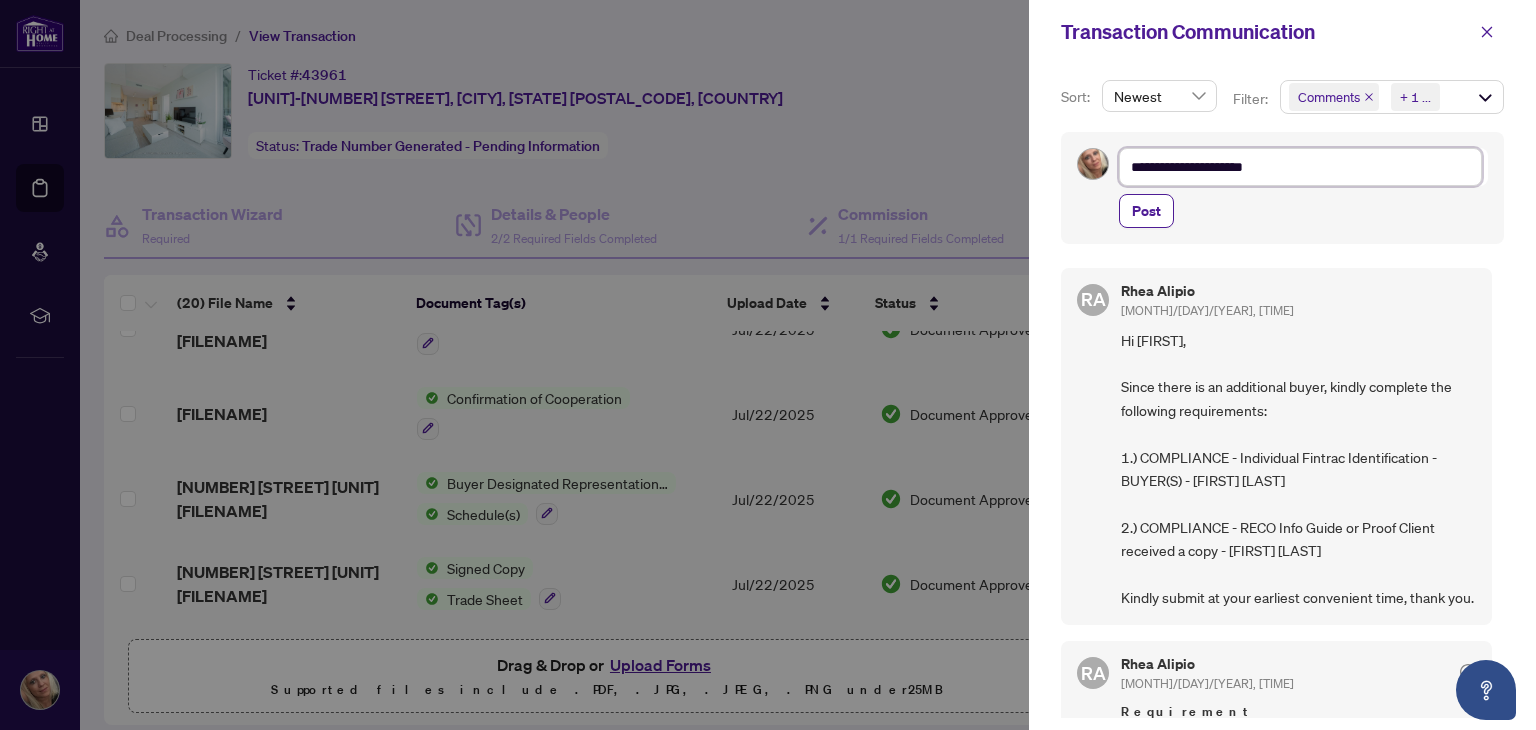 type on "**********" 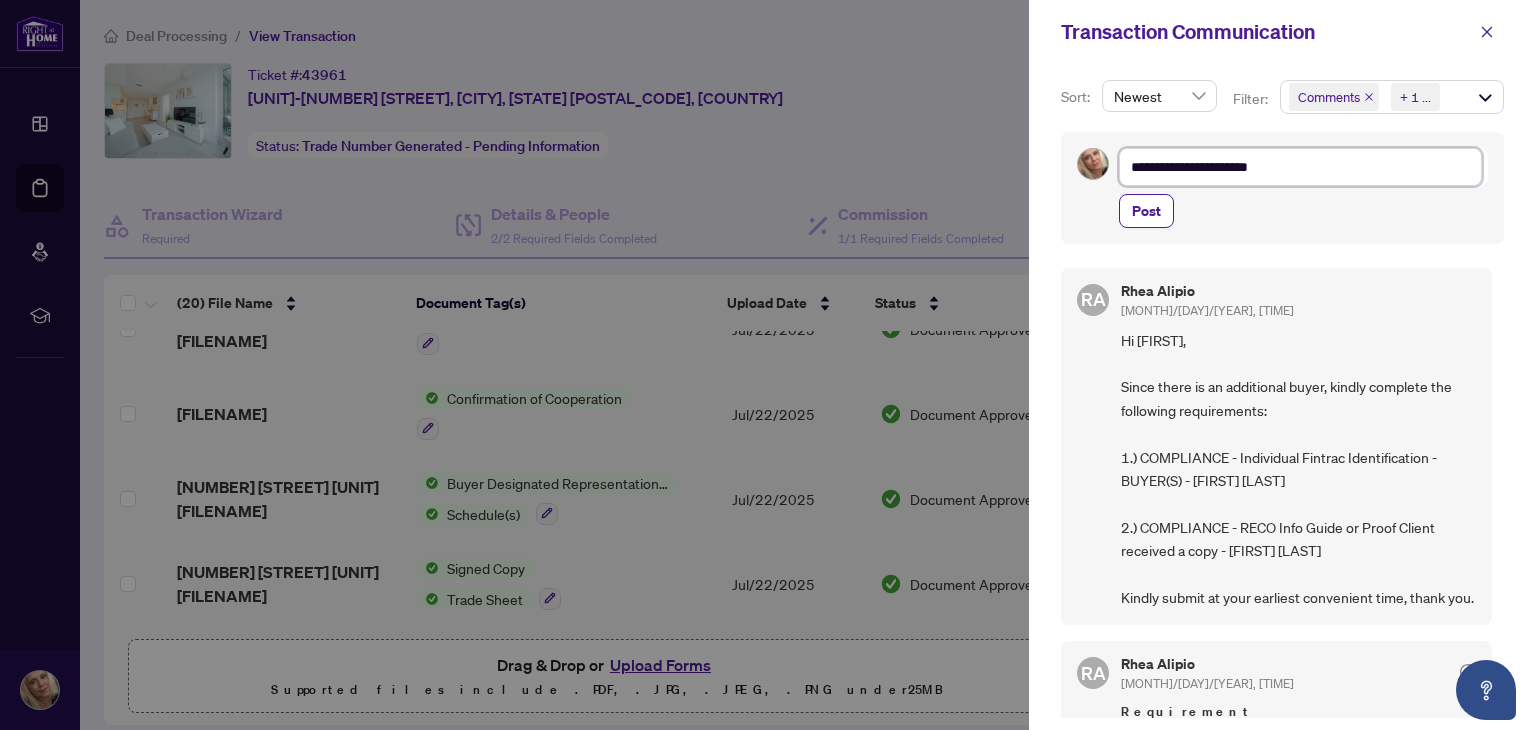 type on "**********" 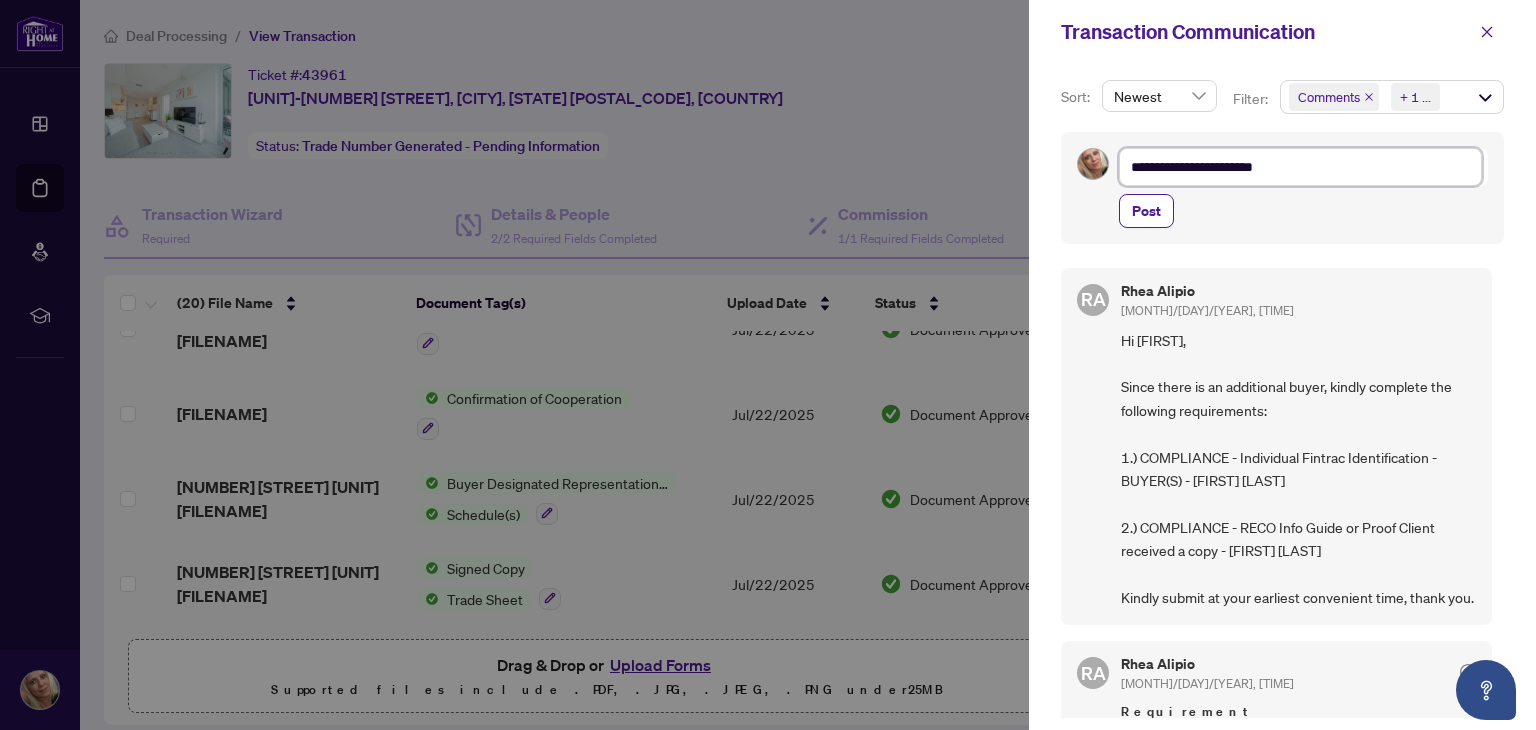 type on "**********" 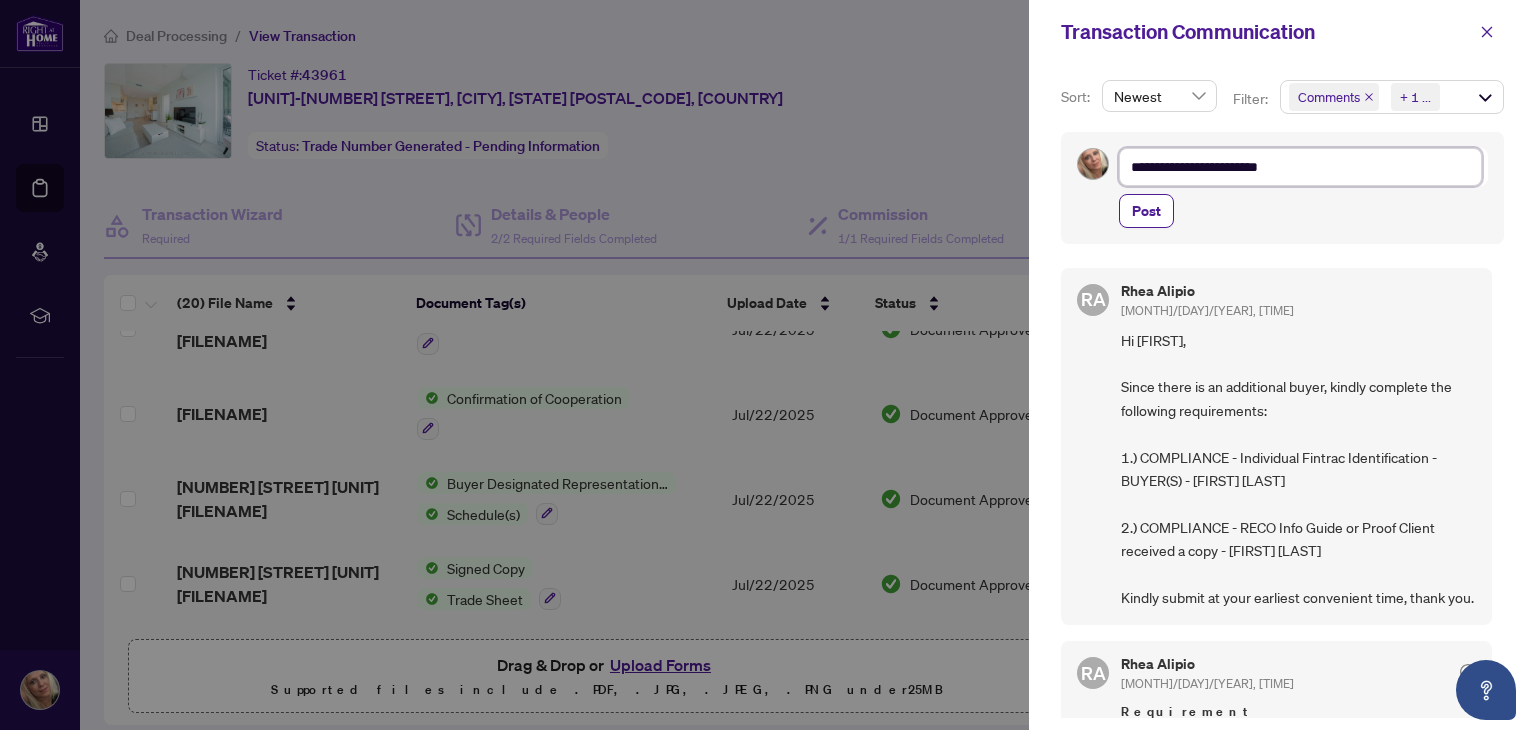 type on "**********" 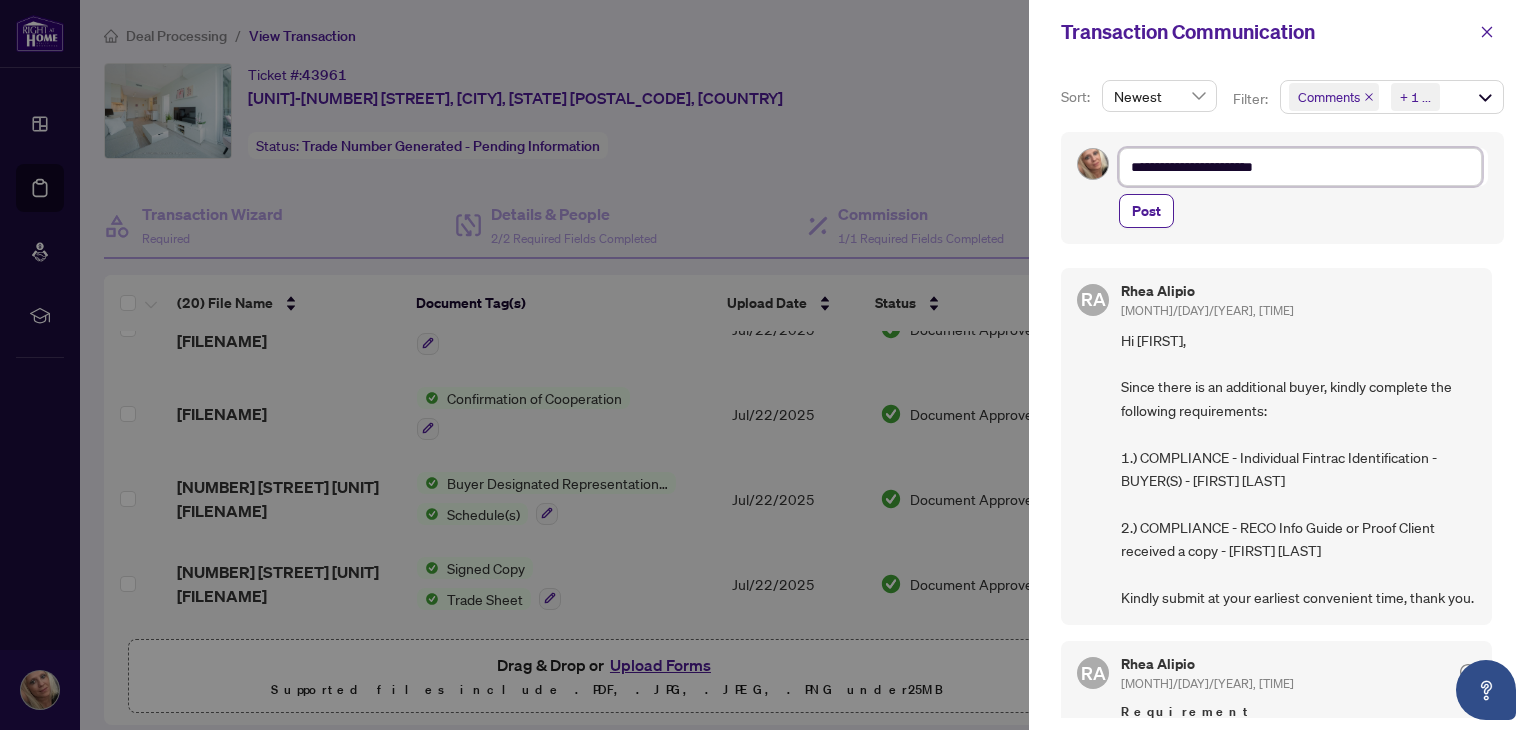 type on "**********" 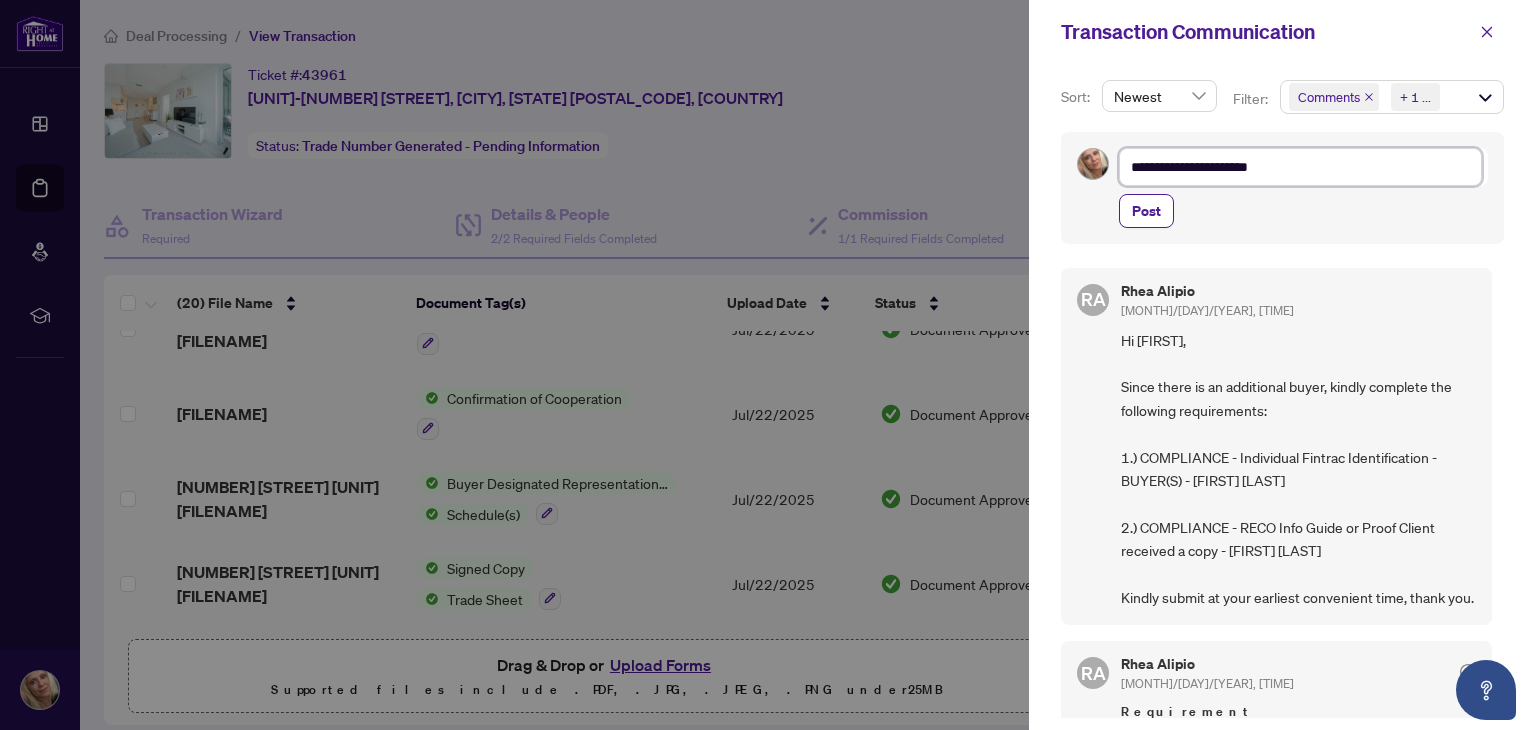 type on "**********" 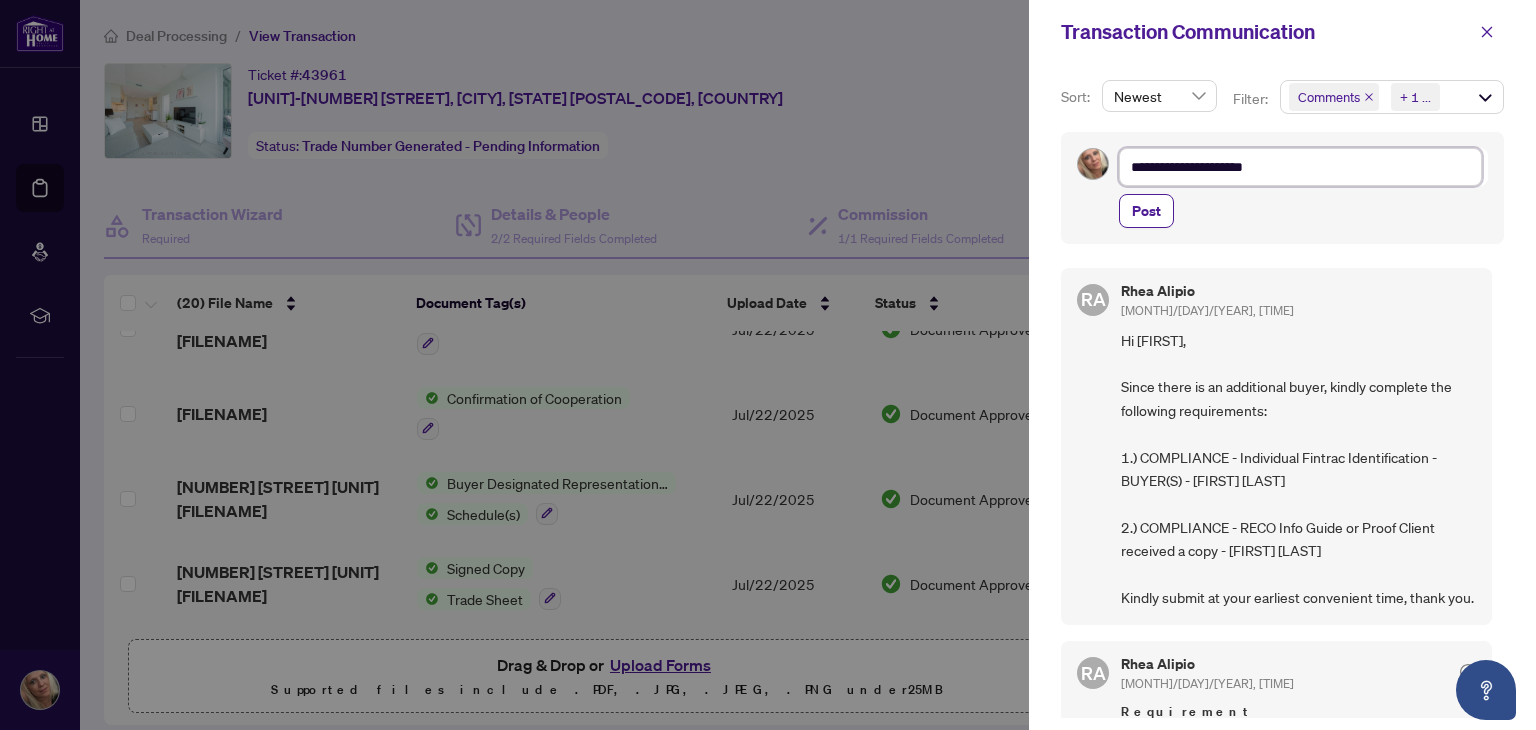 type on "**********" 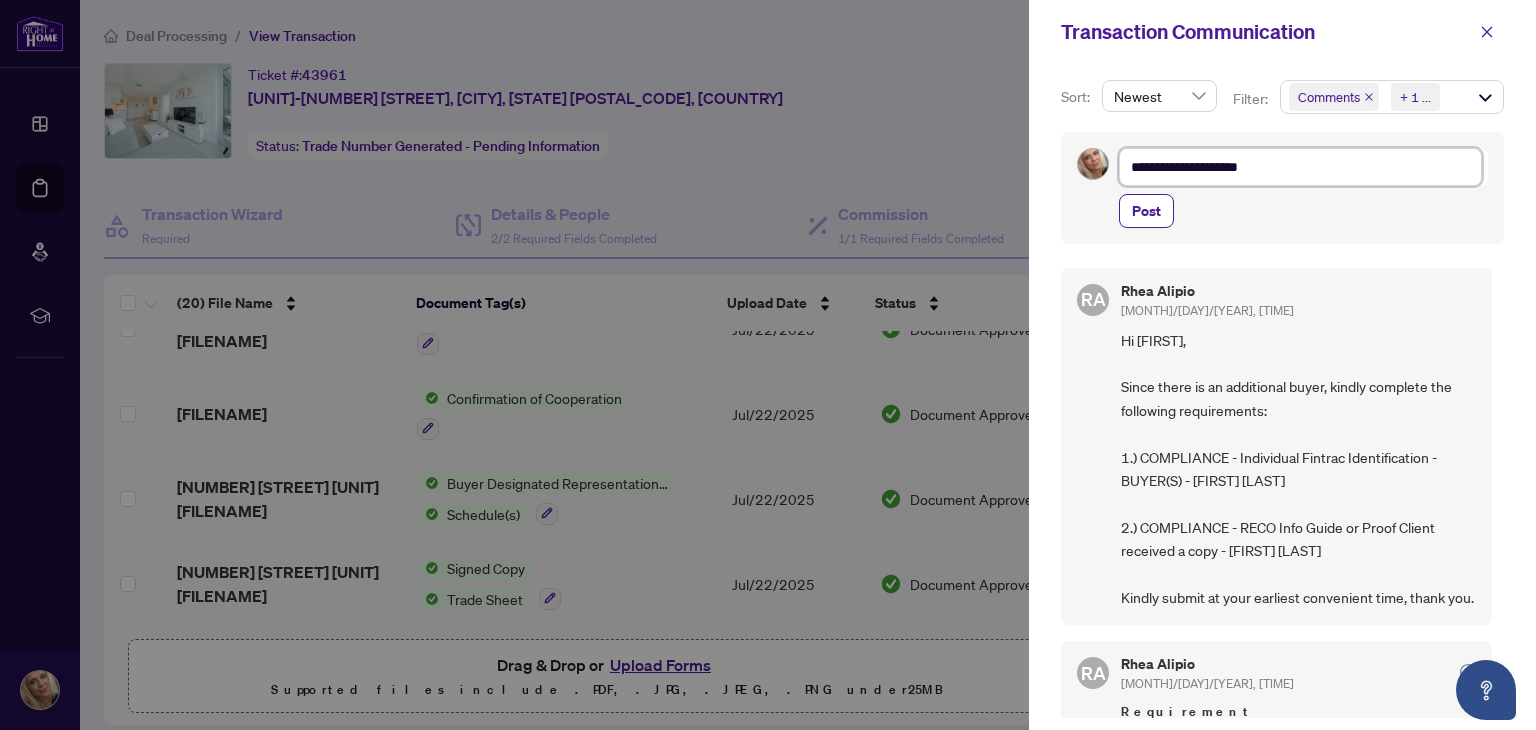 type on "**********" 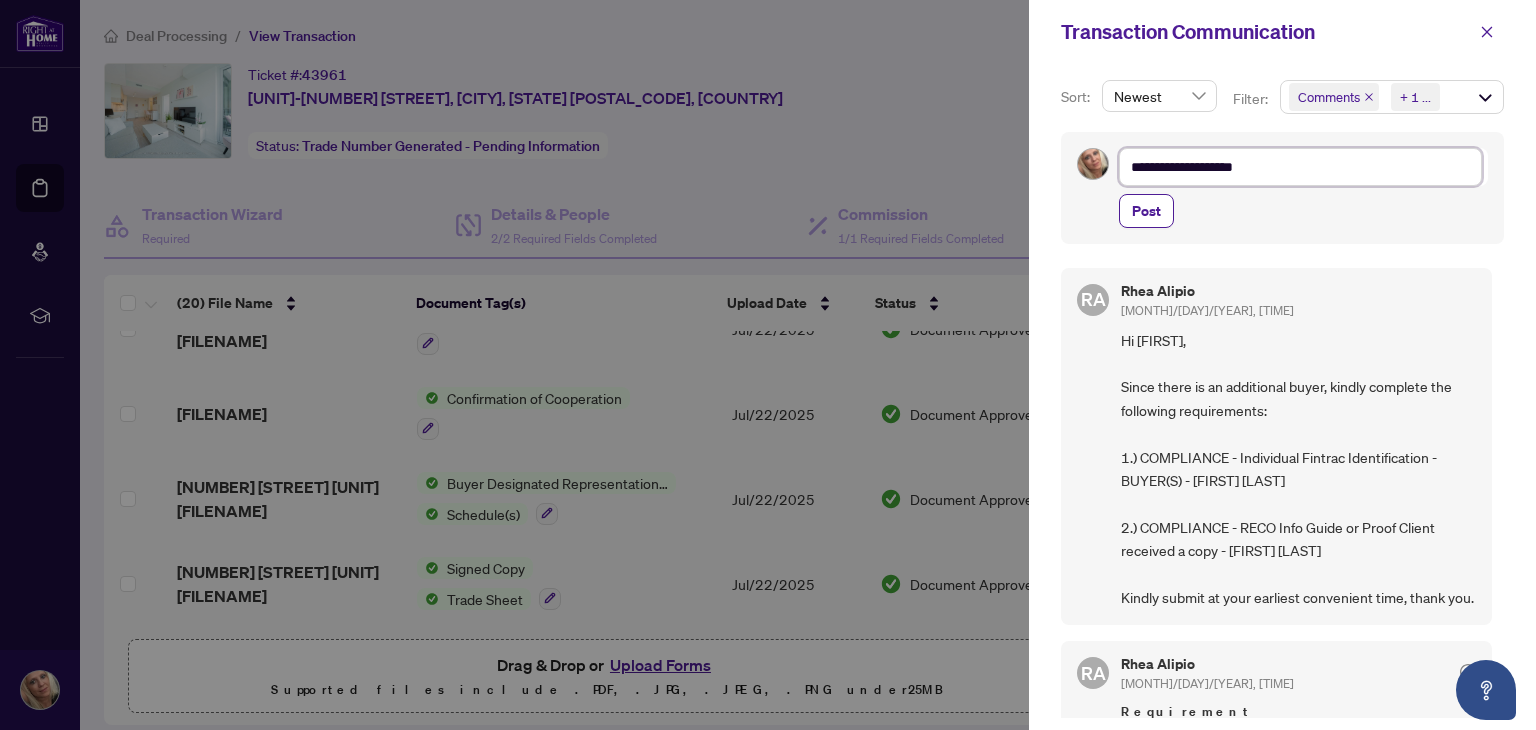 type on "**********" 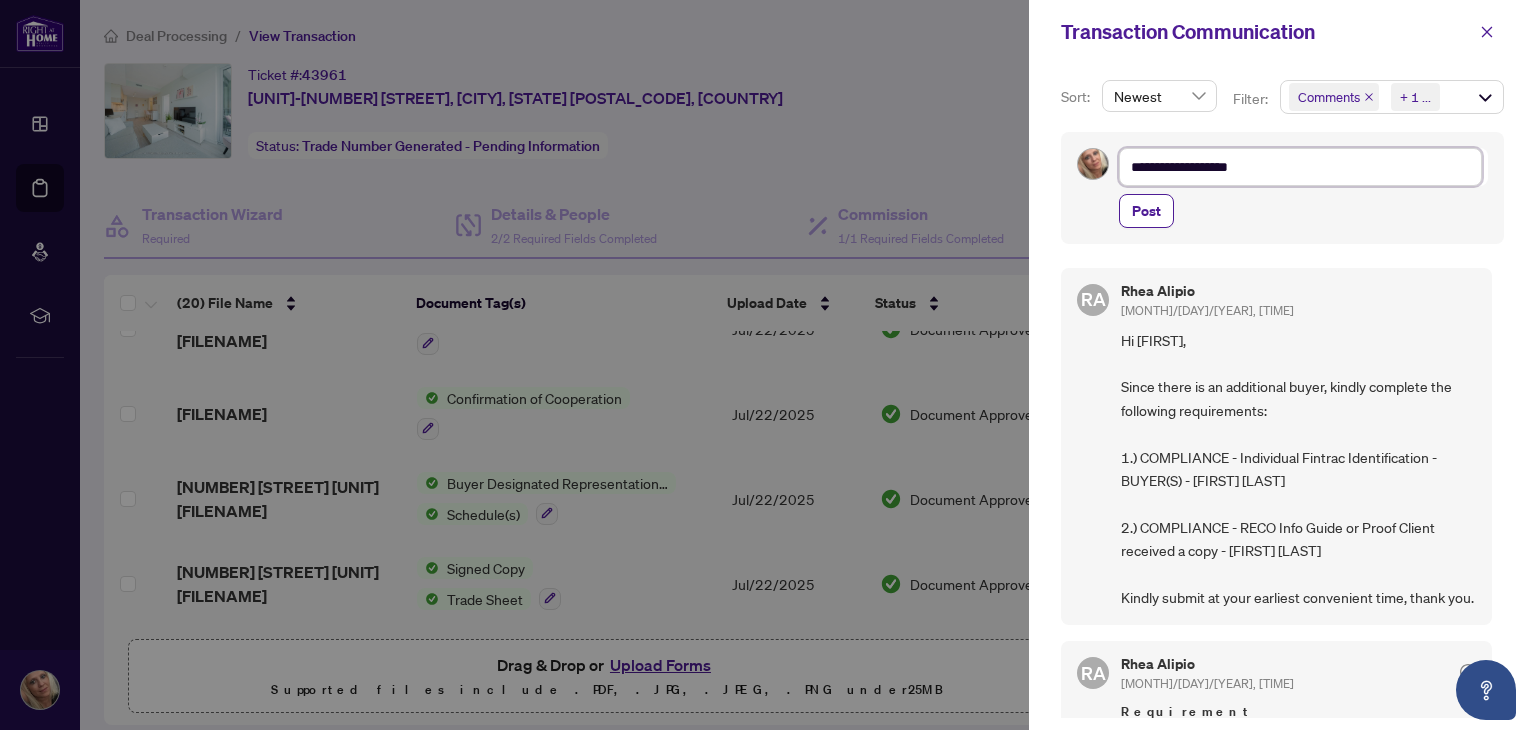 type on "**********" 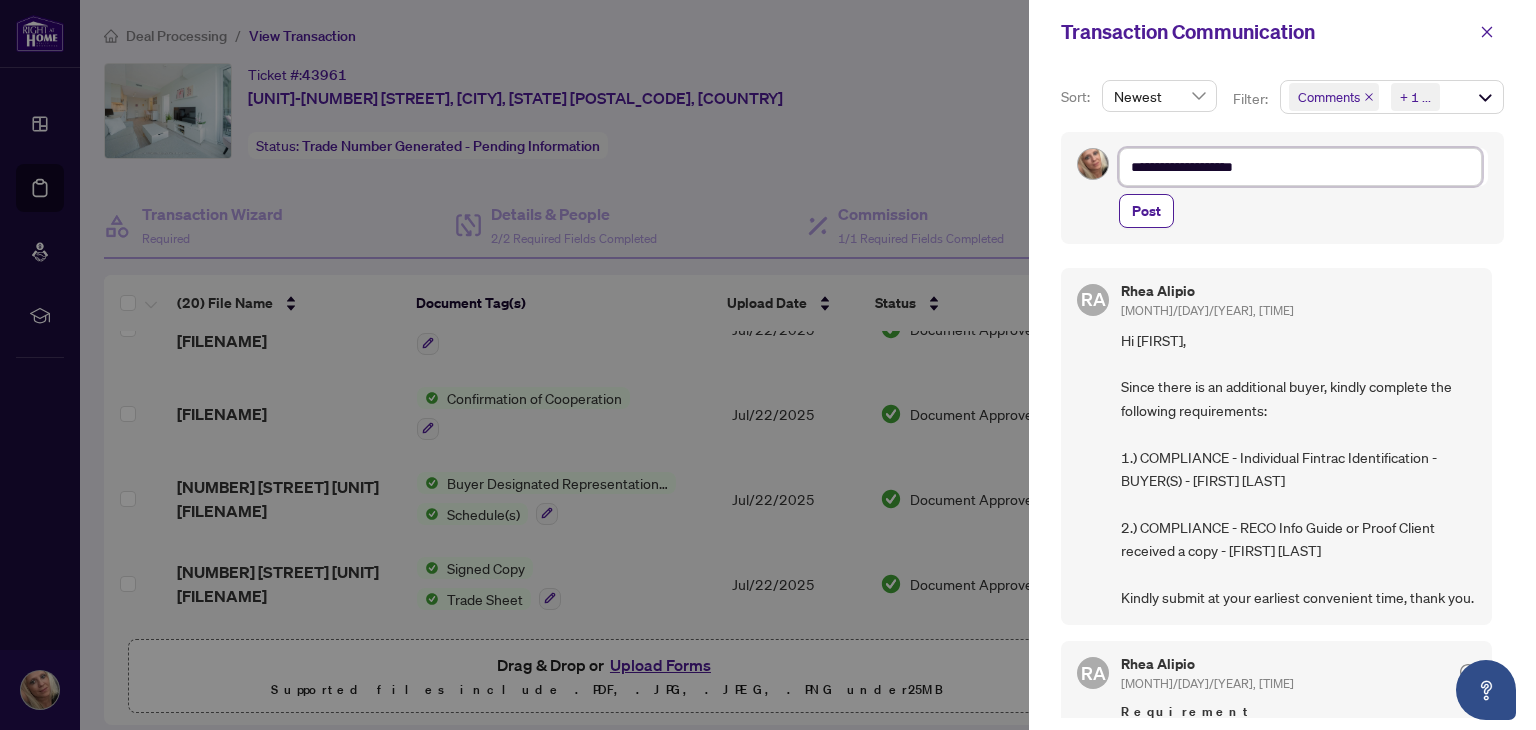 type on "**********" 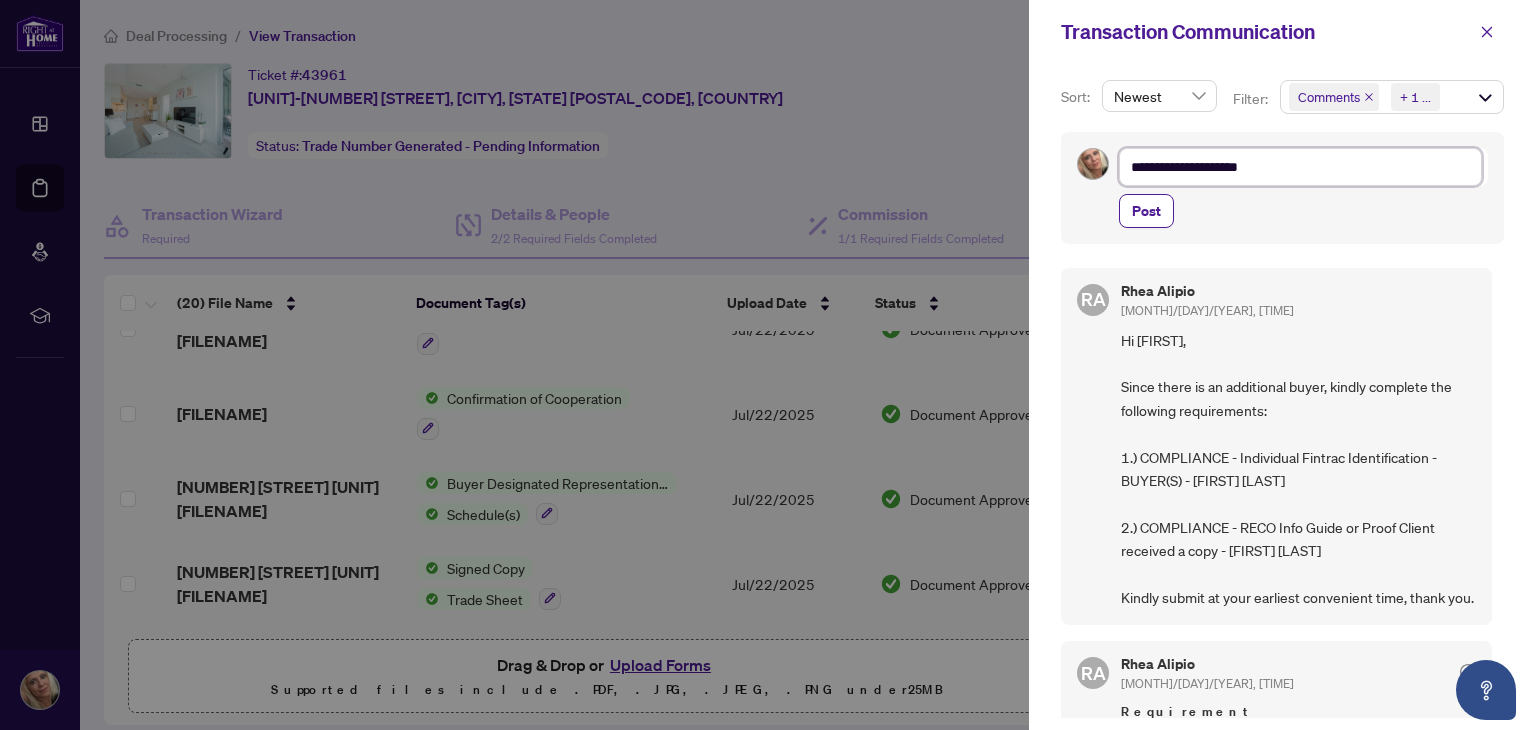 type on "**********" 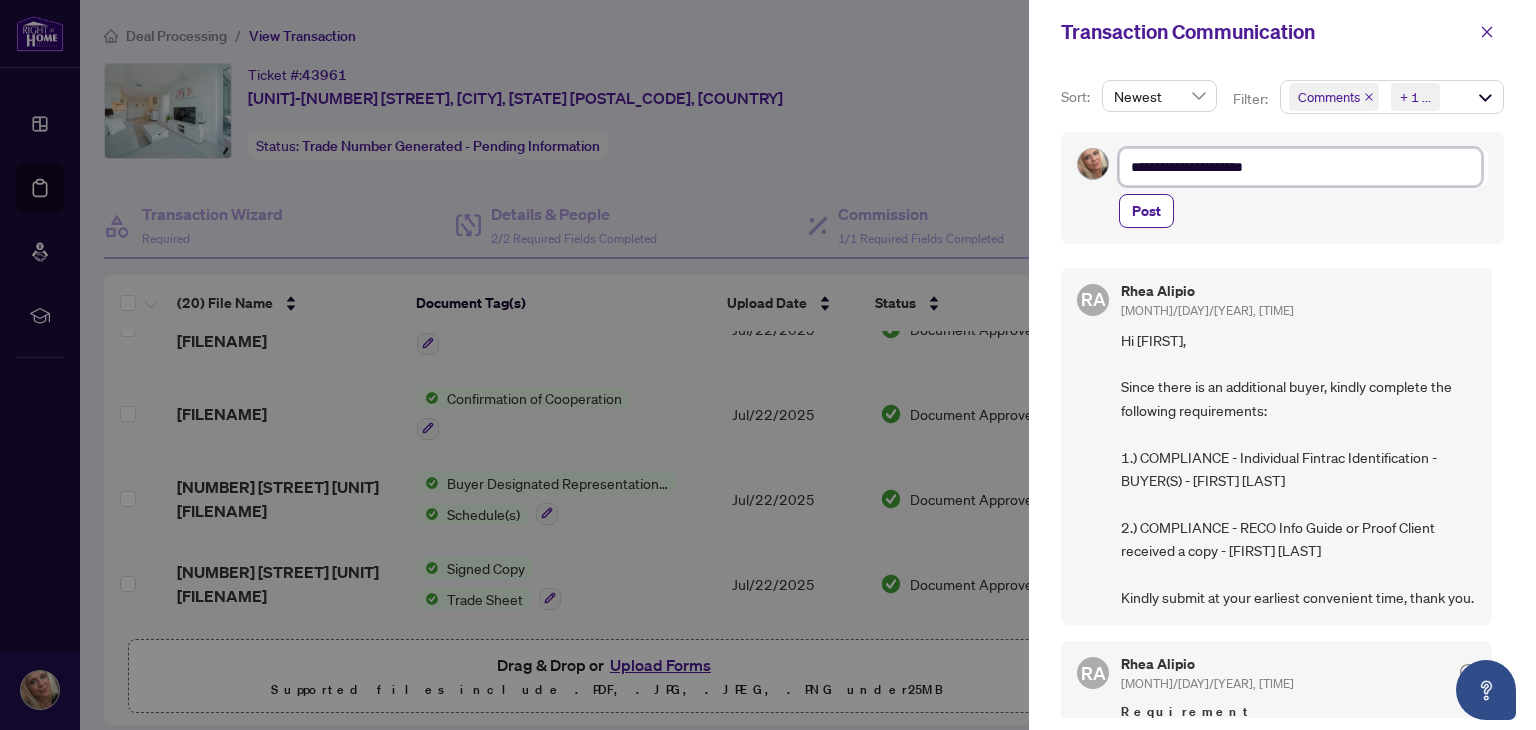 type on "**********" 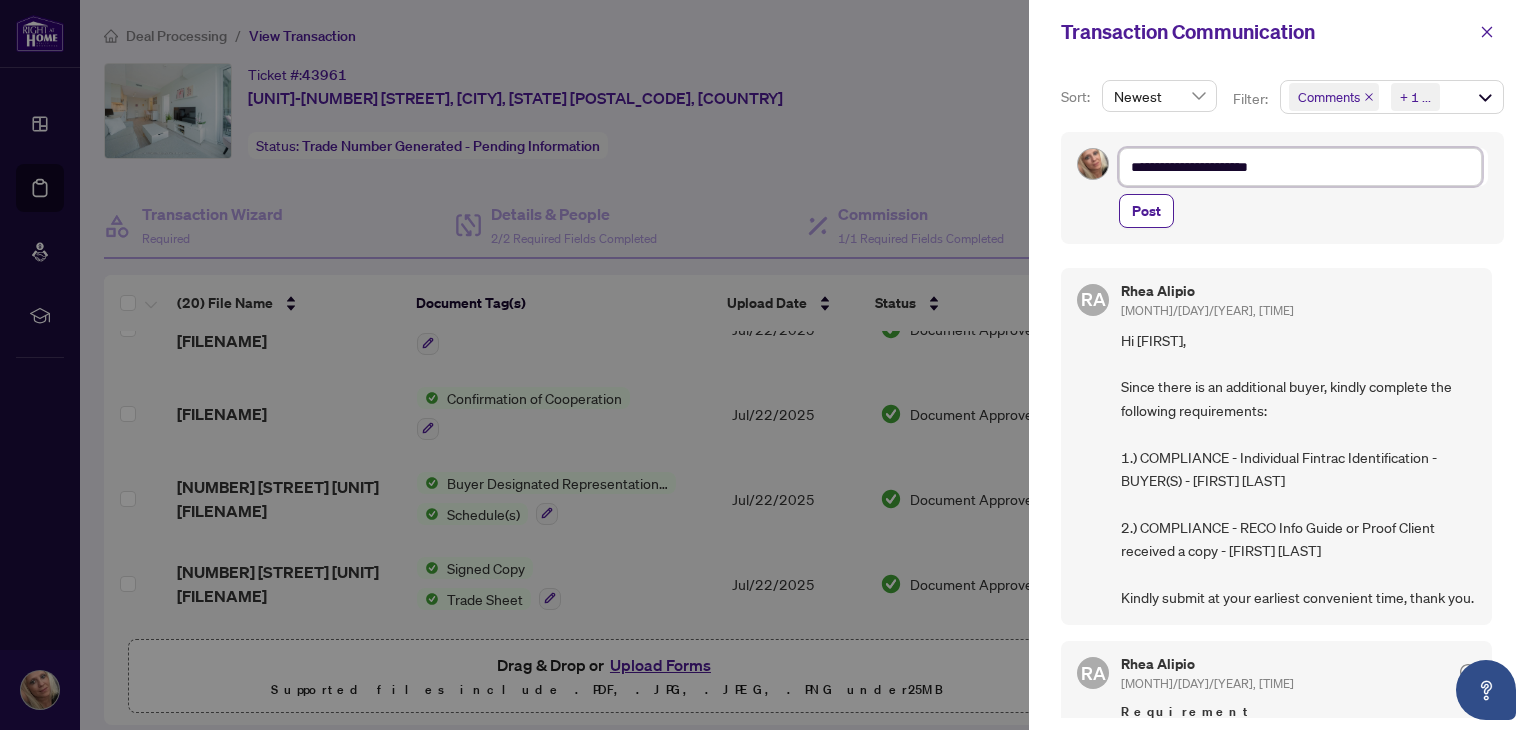 type on "**********" 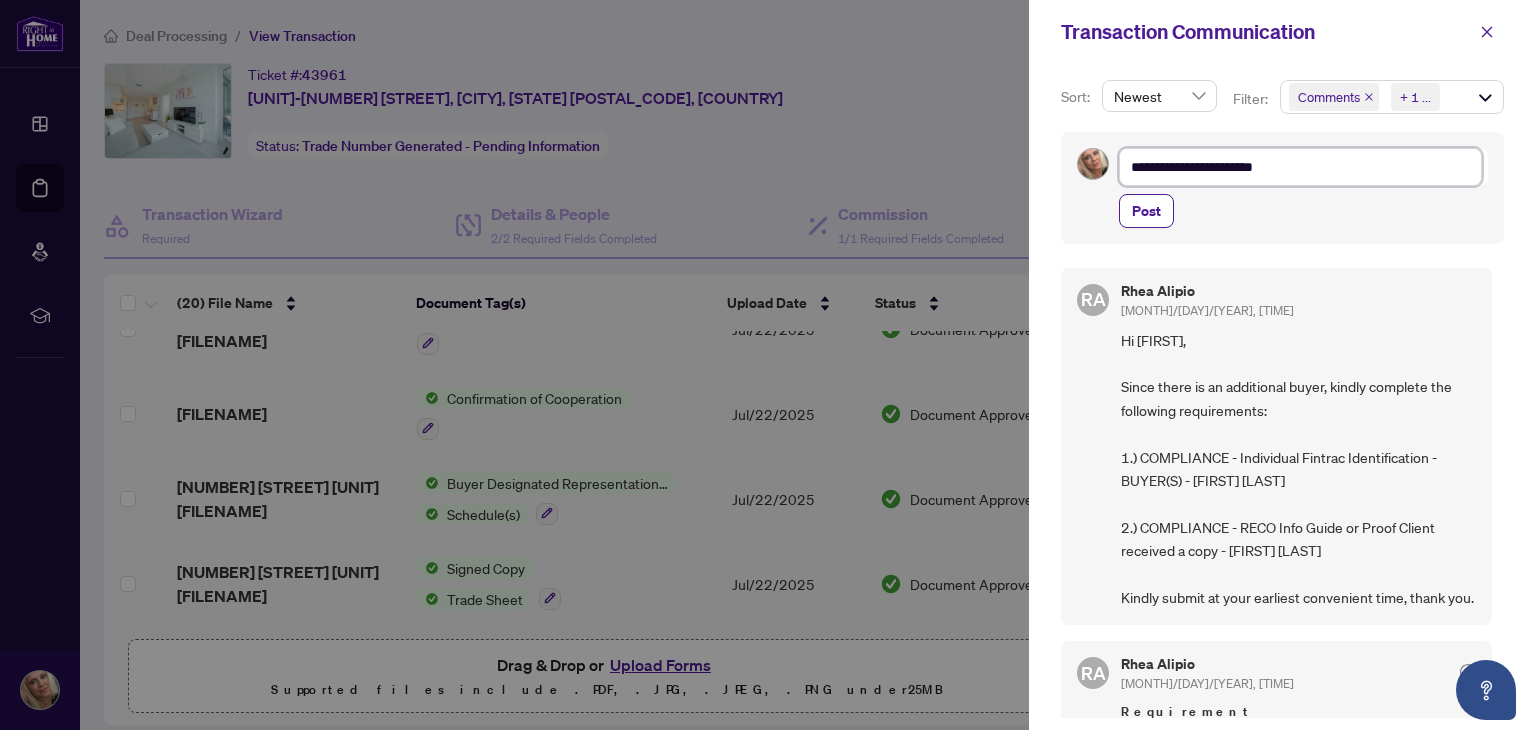 type on "**********" 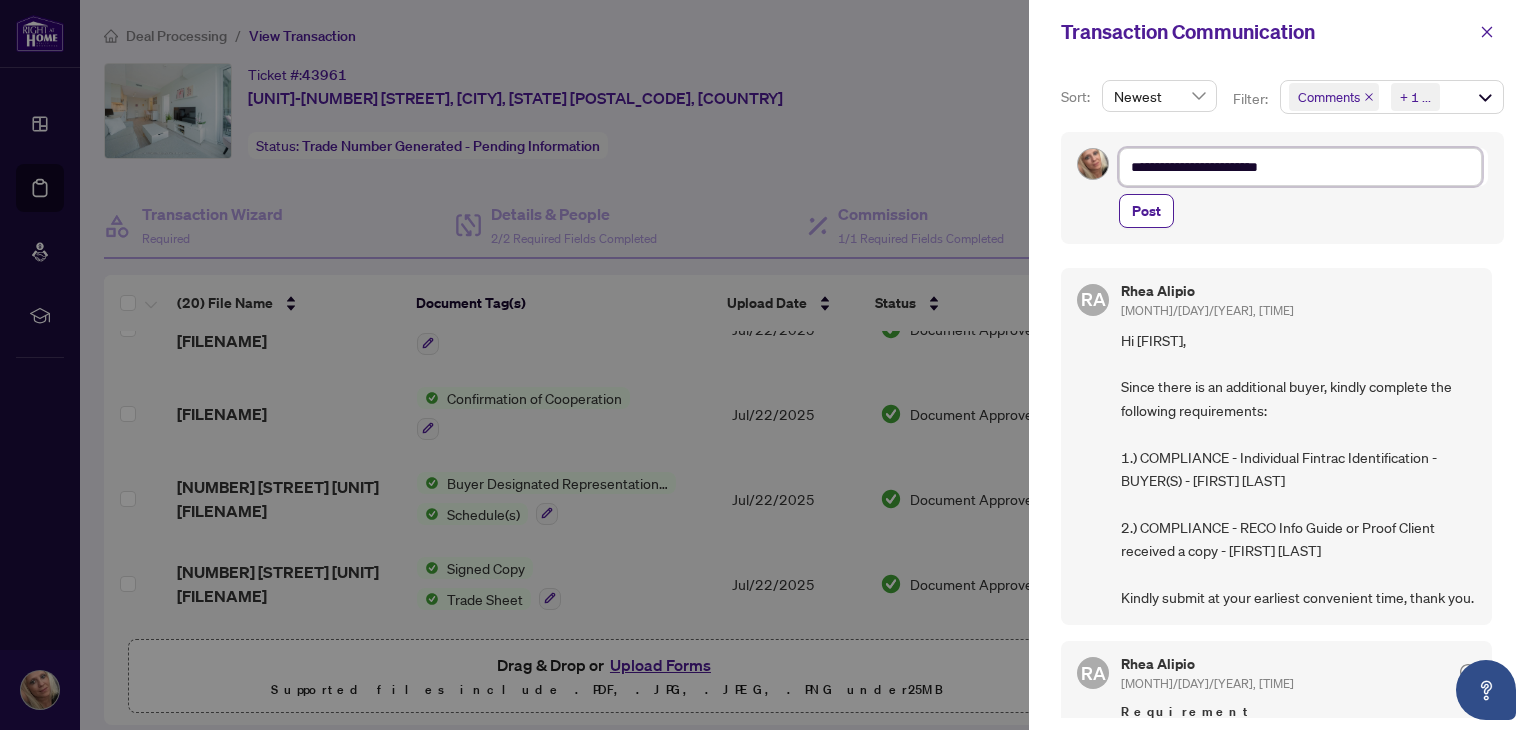 type on "**********" 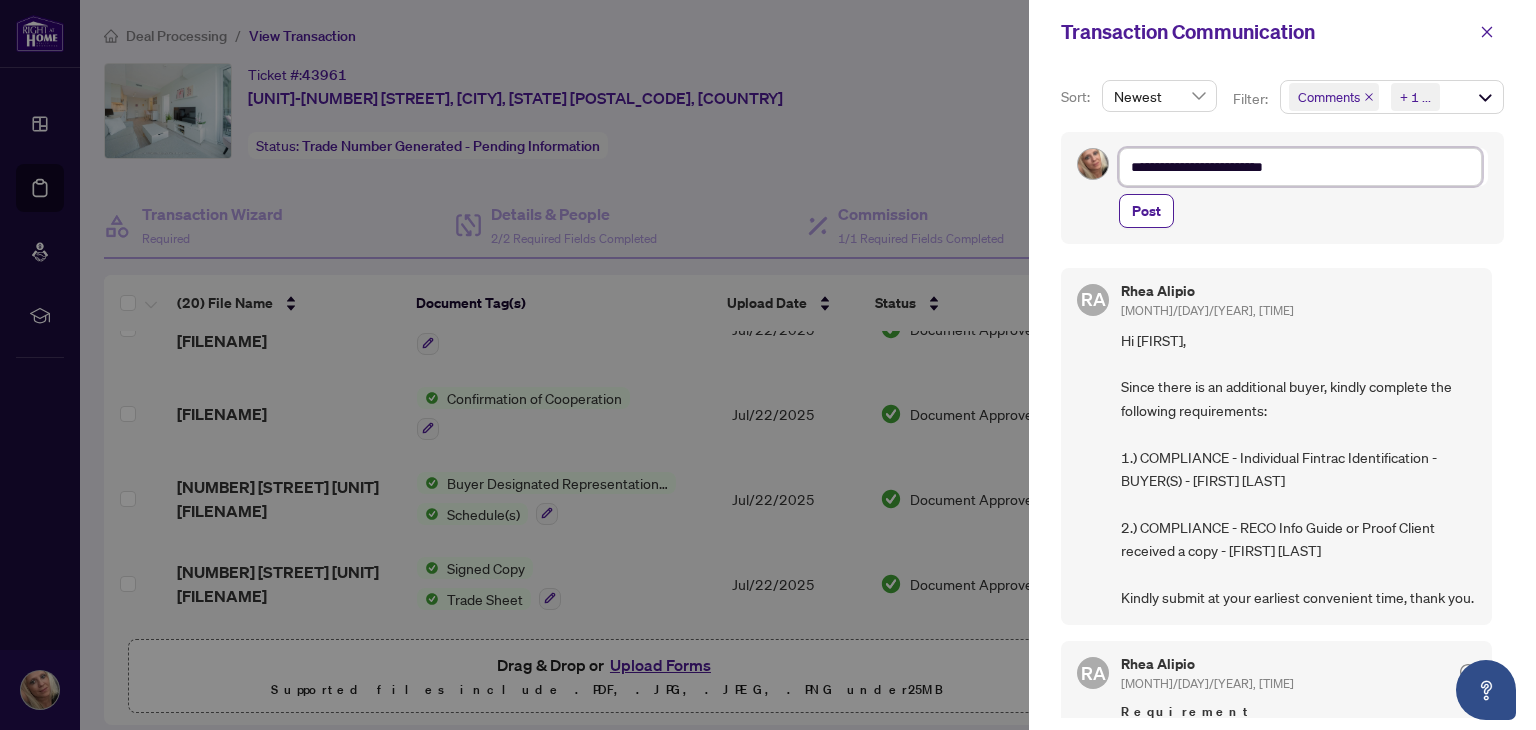 type on "**********" 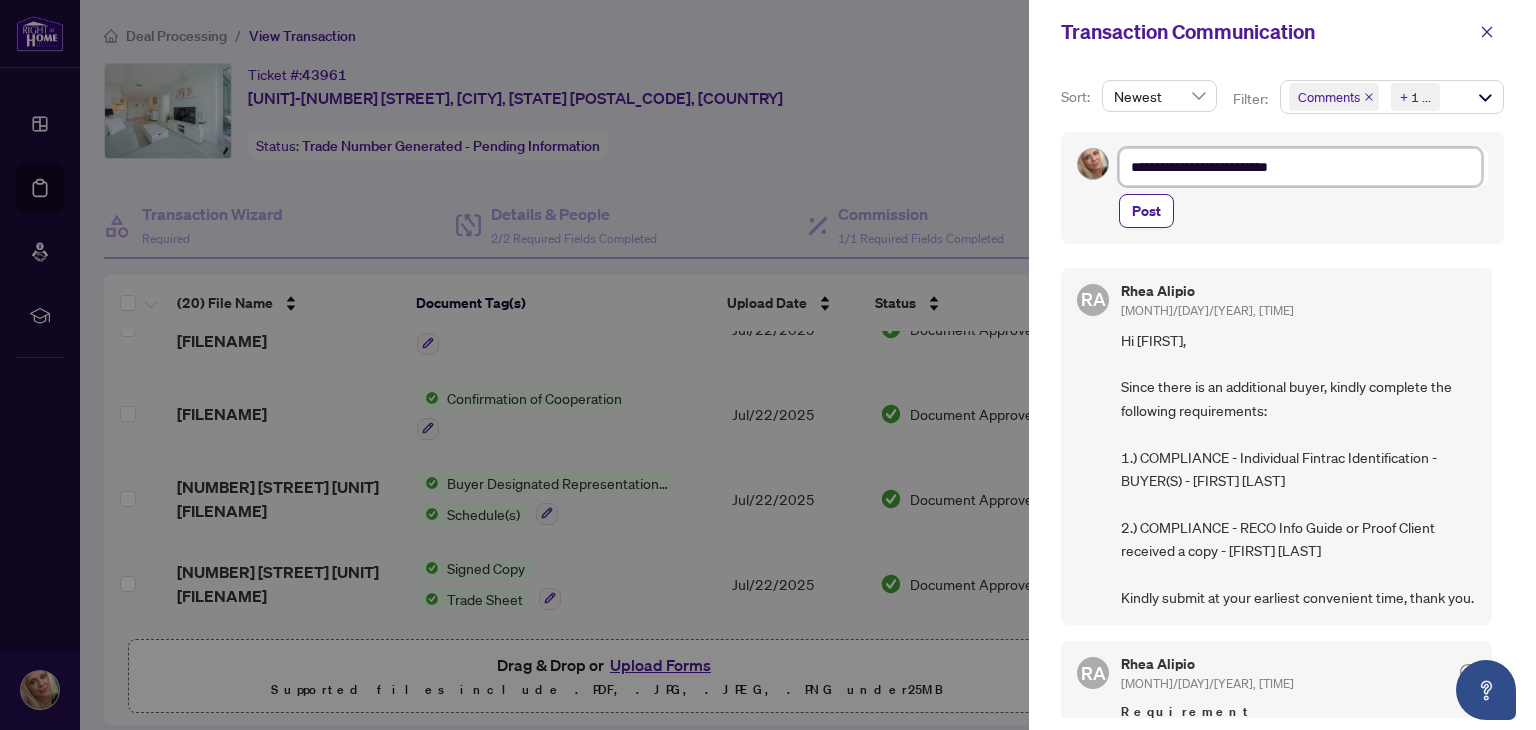 type on "**********" 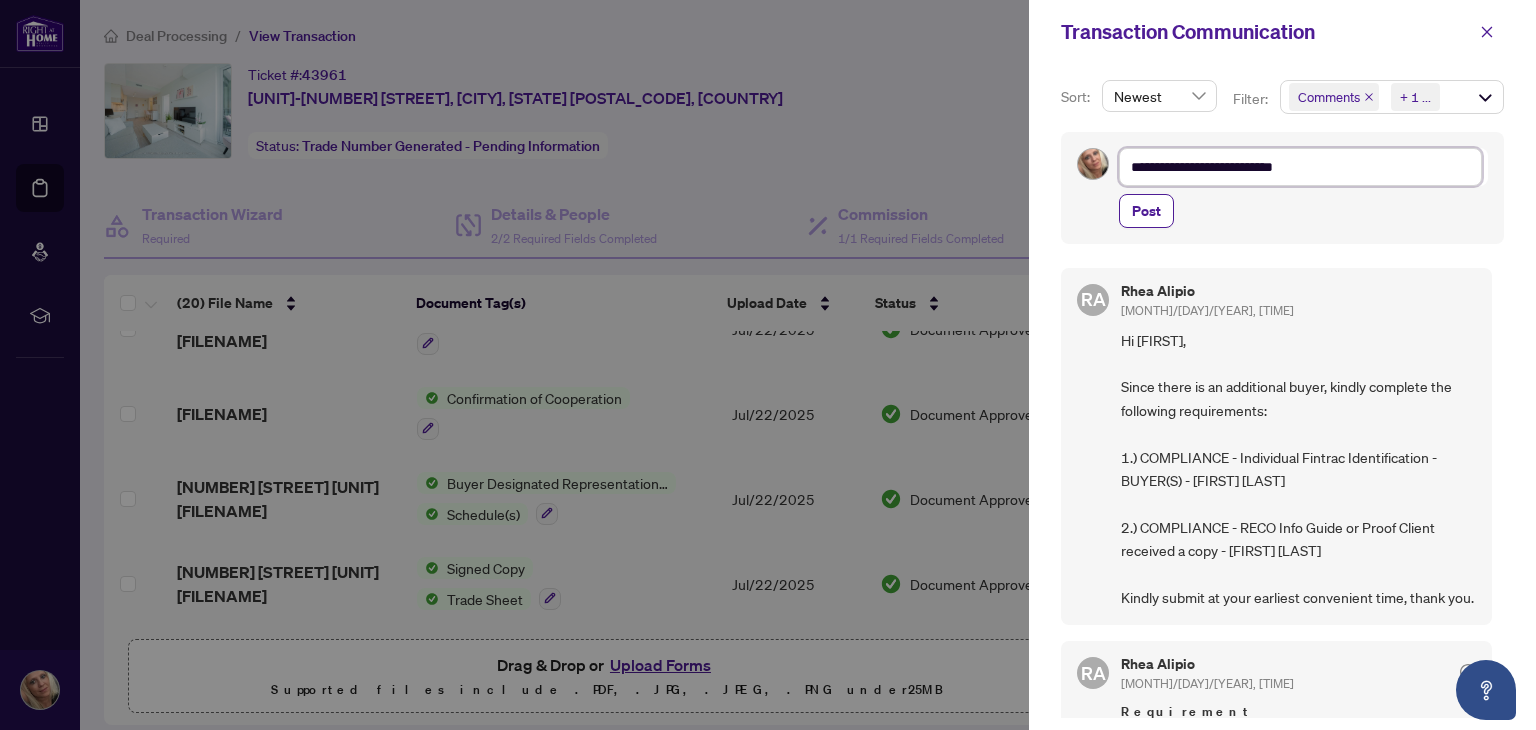 type on "**********" 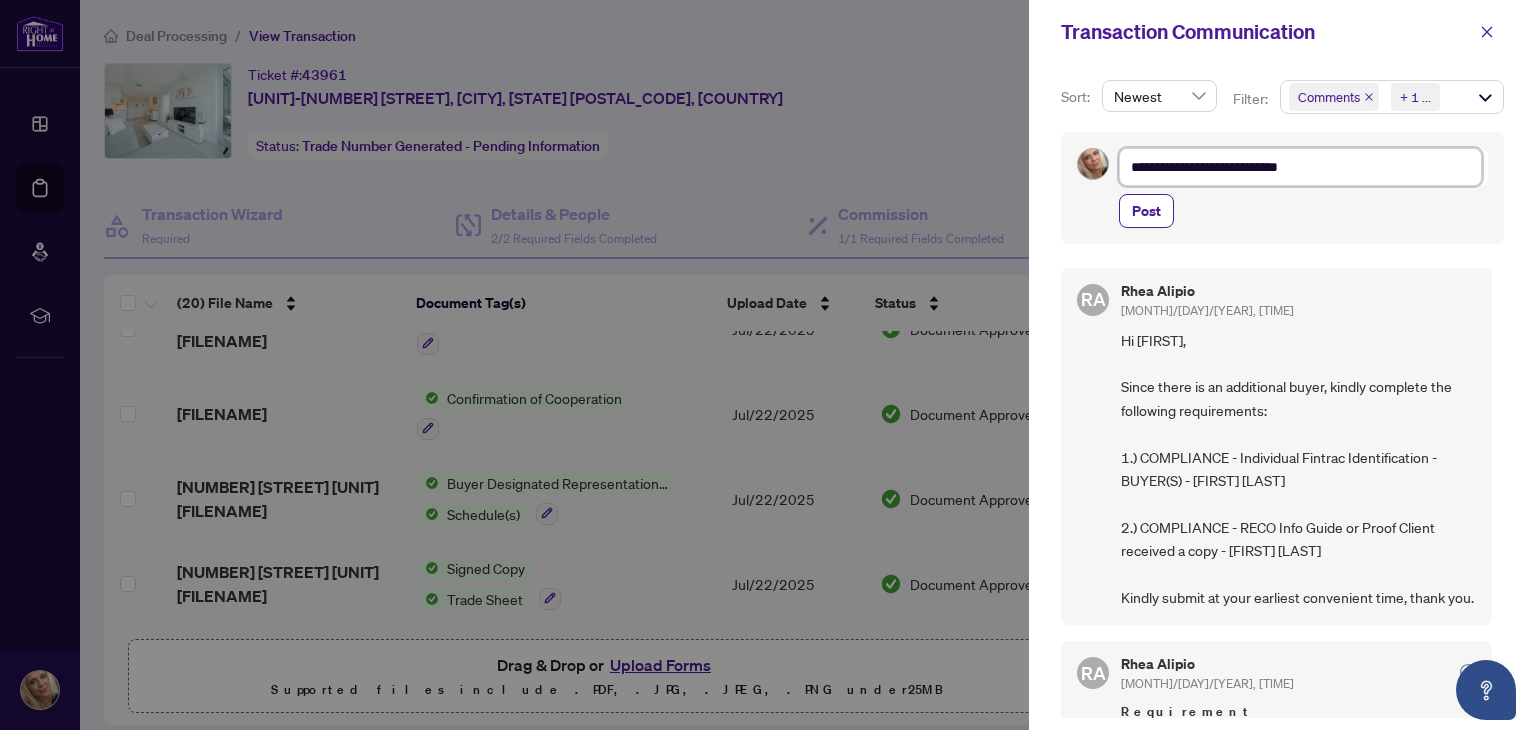 type on "**********" 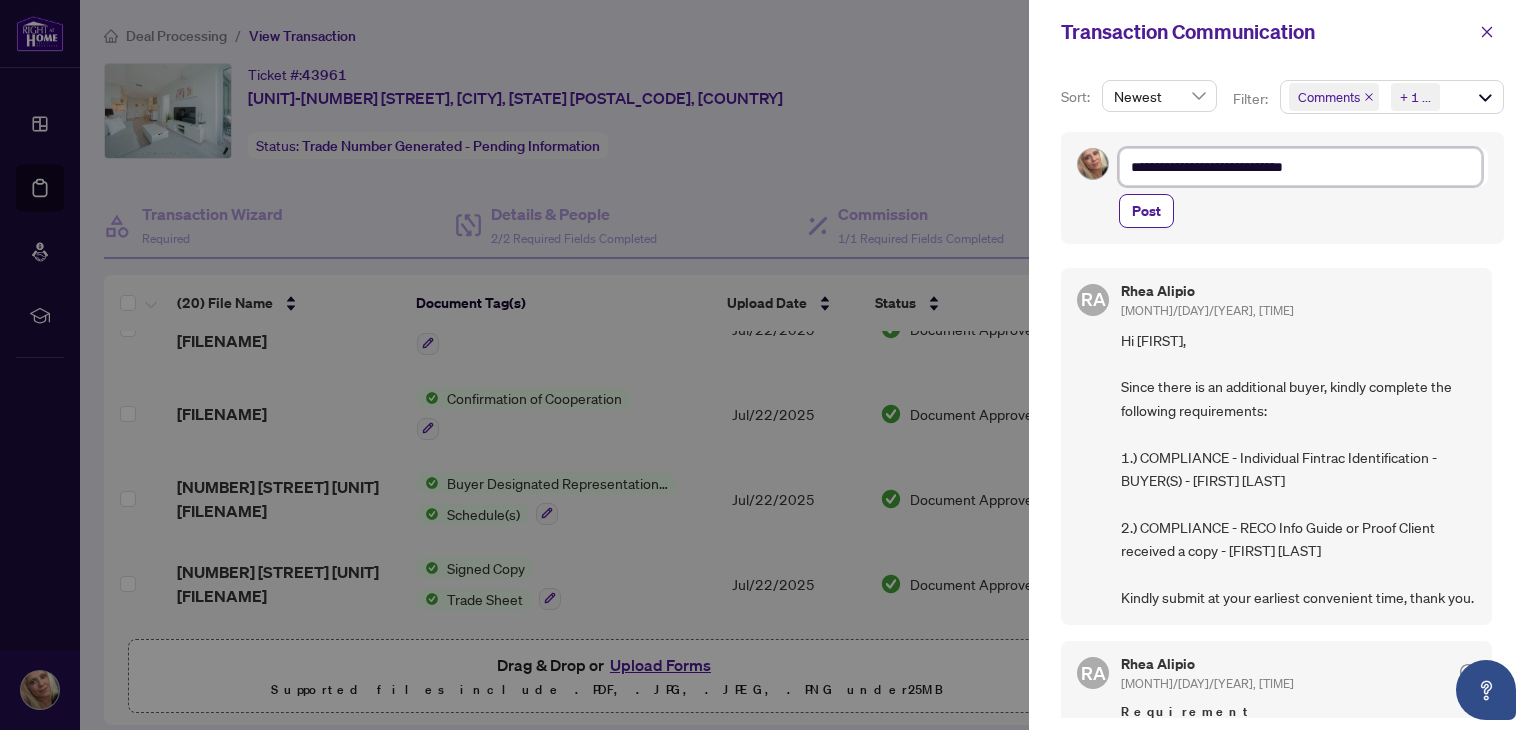 type on "**********" 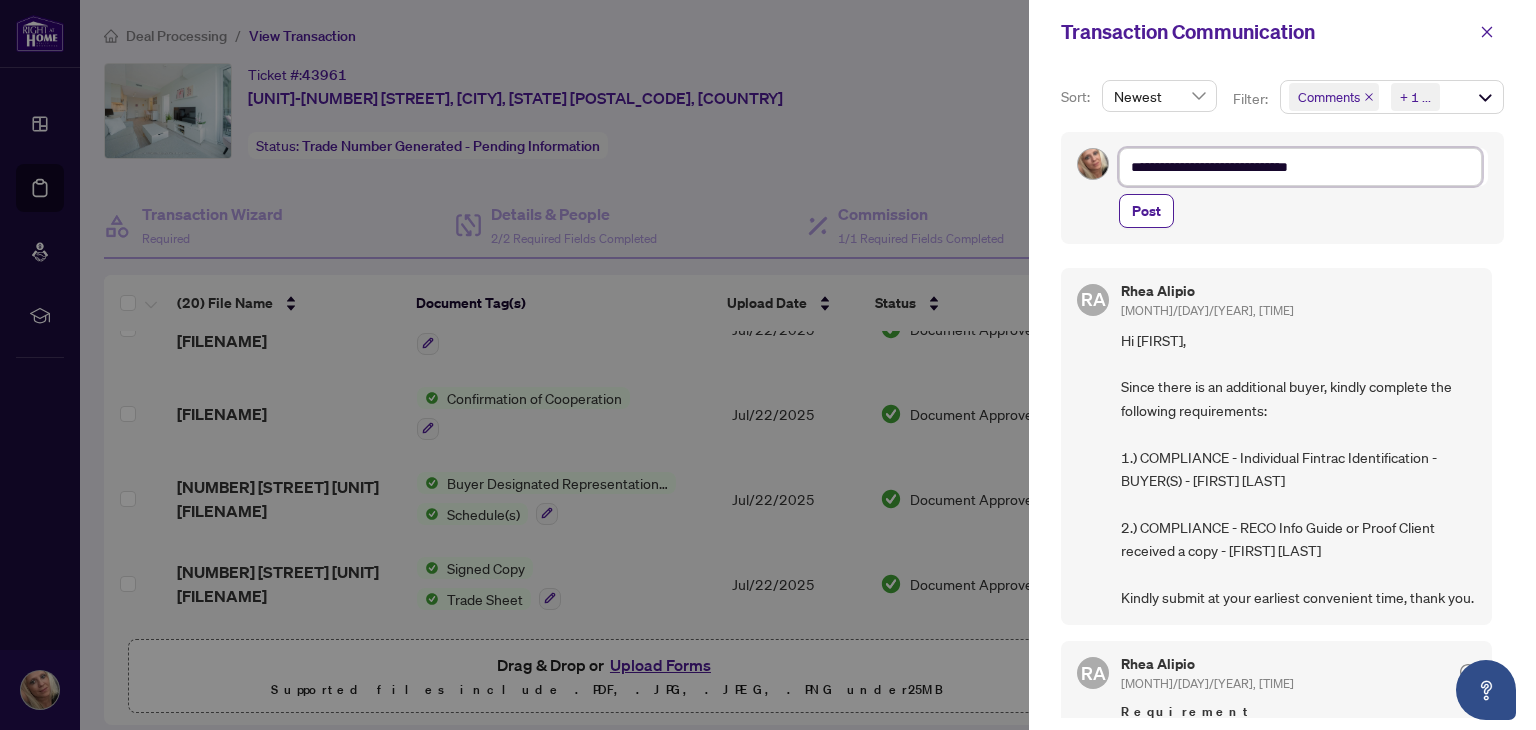type on "**********" 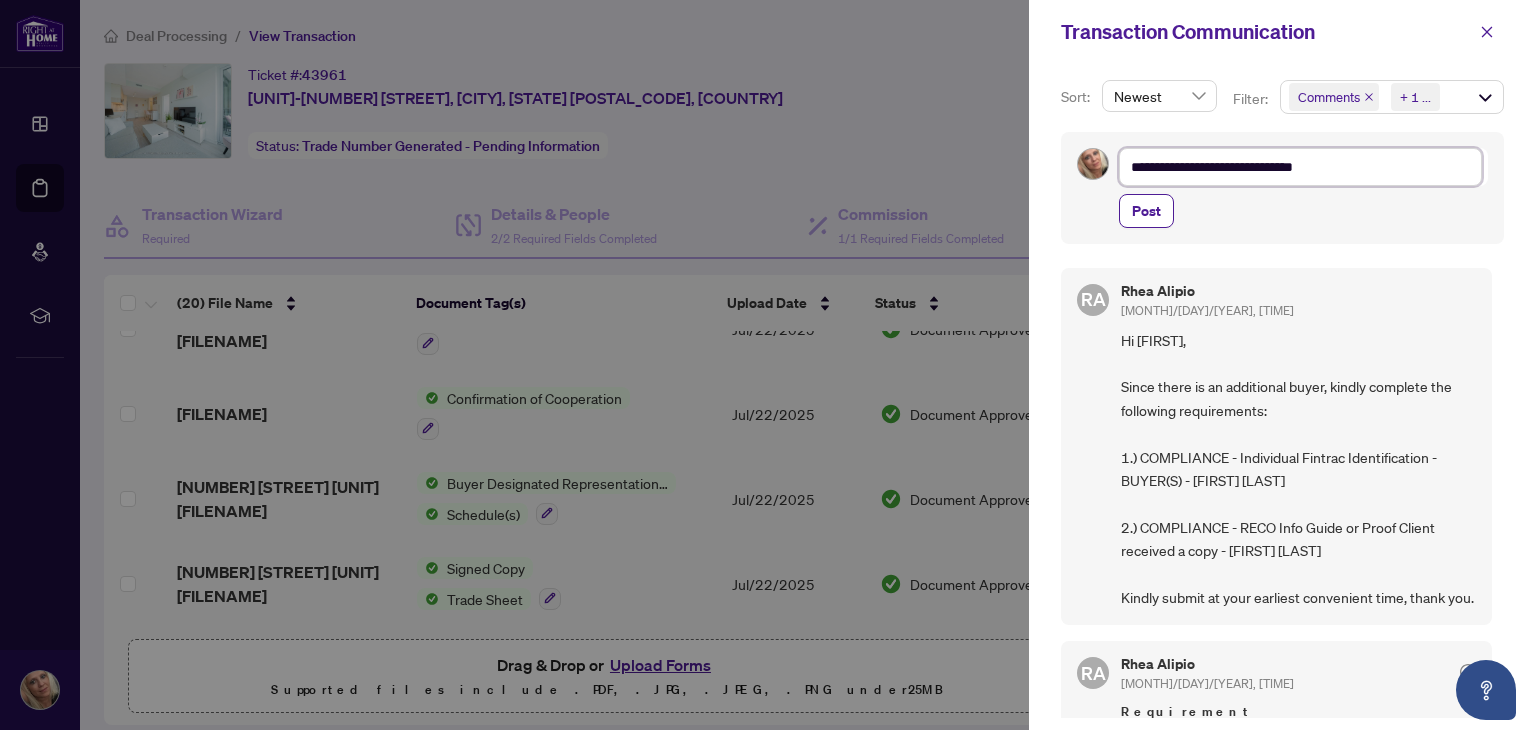 type on "**********" 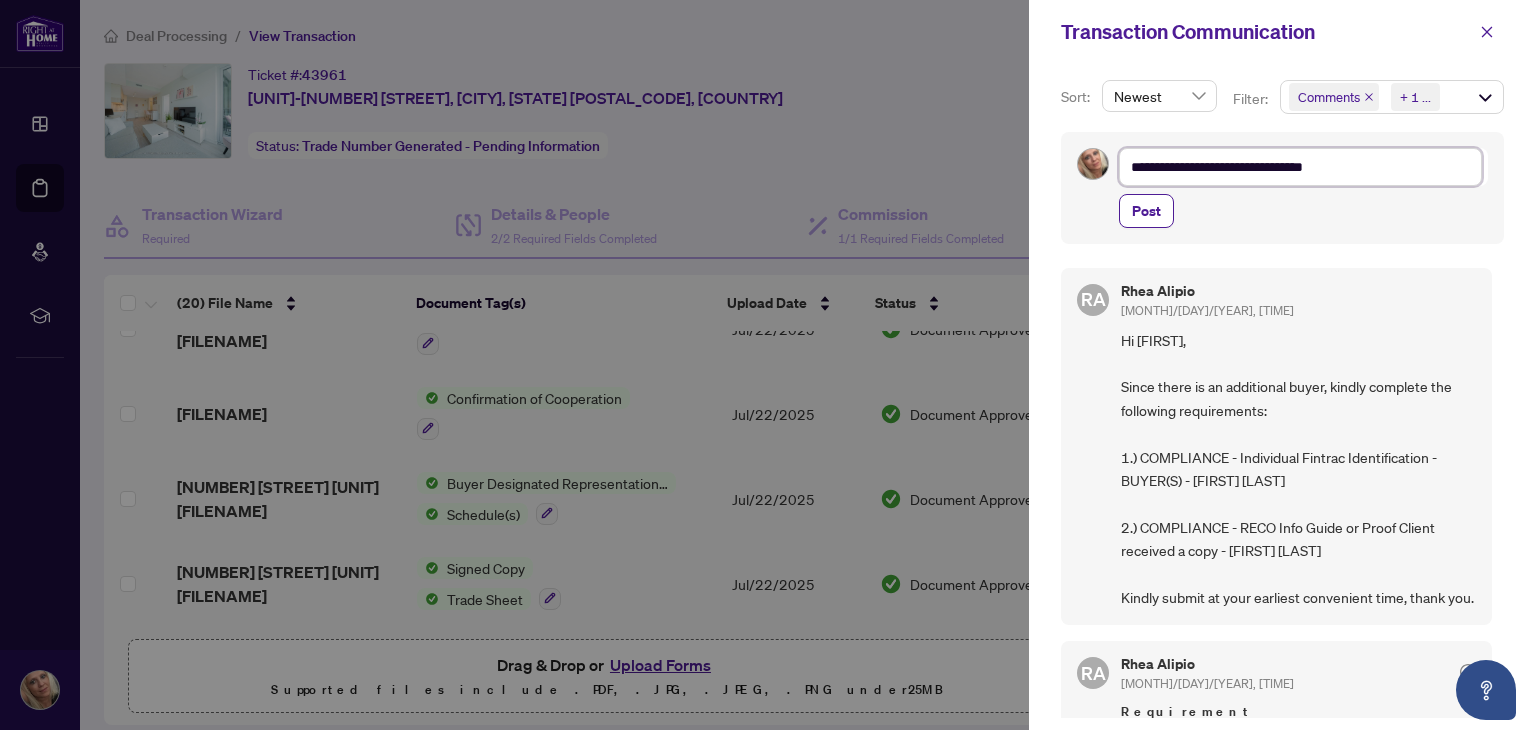 type on "**********" 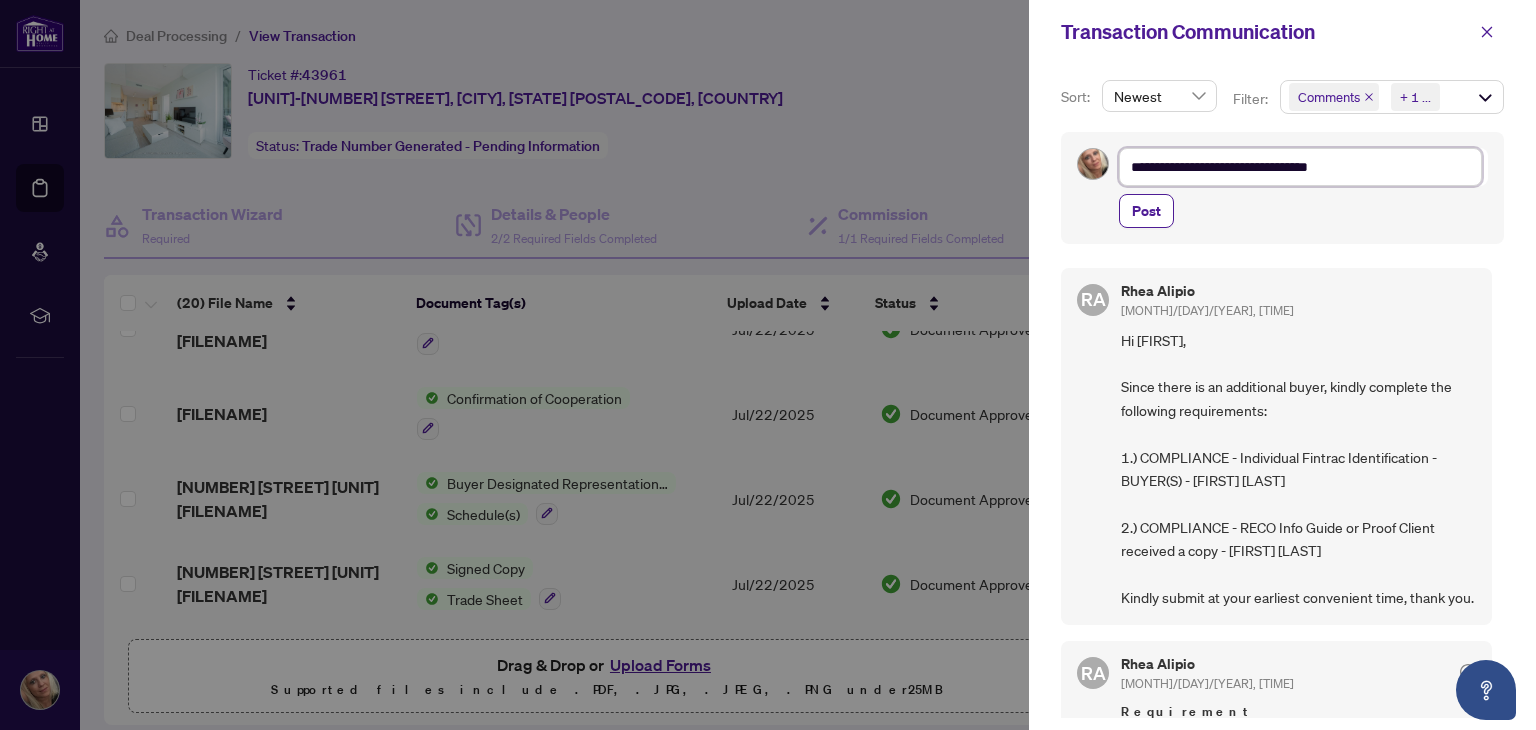 type on "**********" 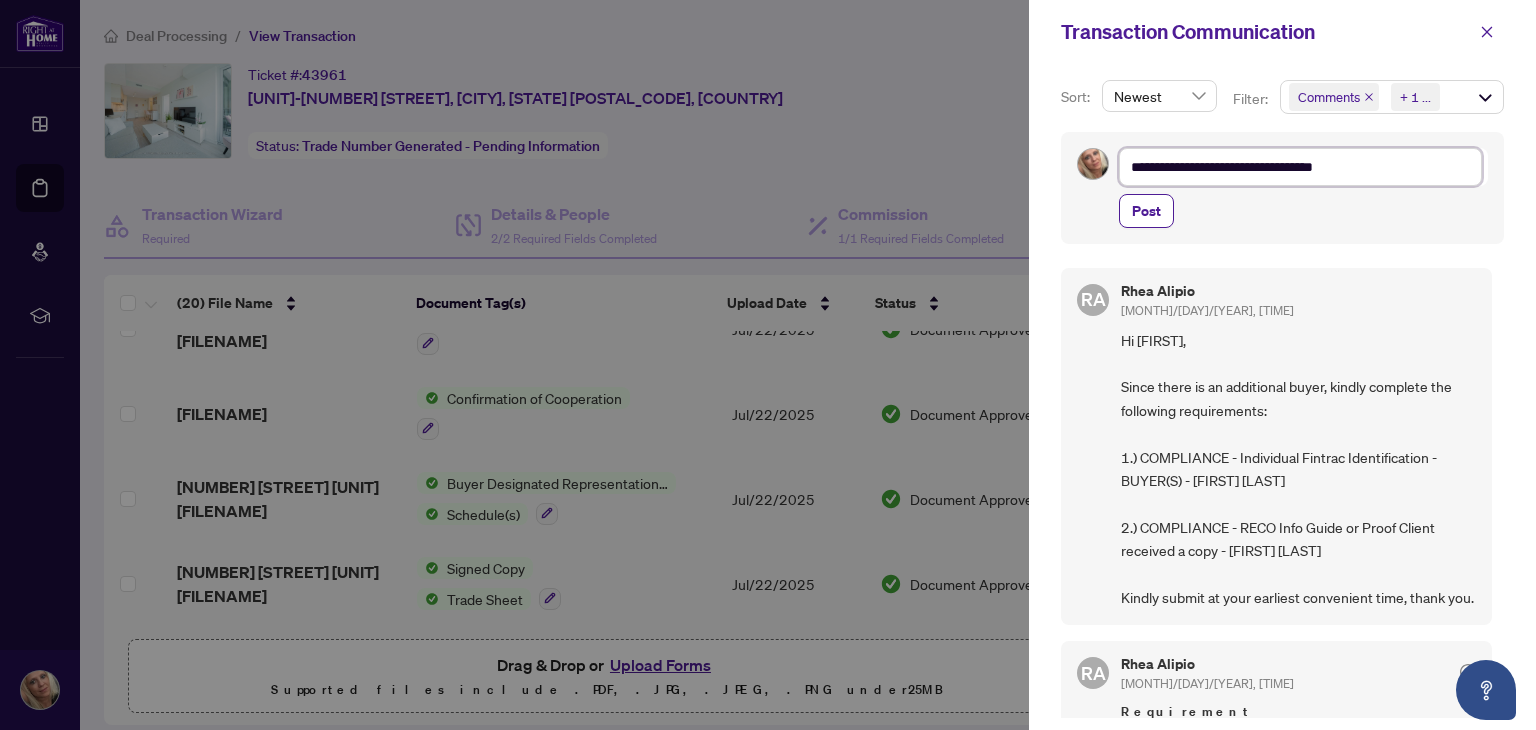 type on "**********" 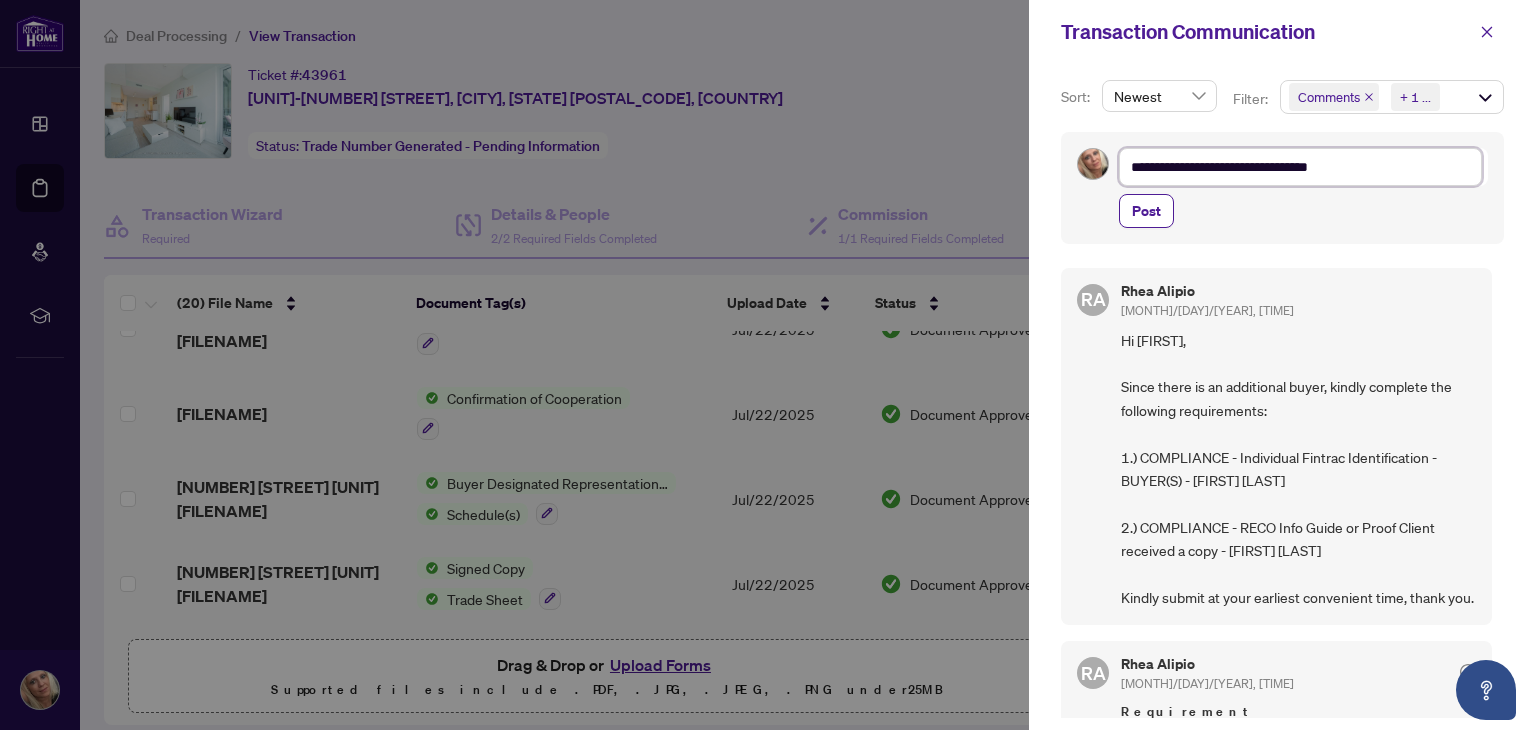 type on "**********" 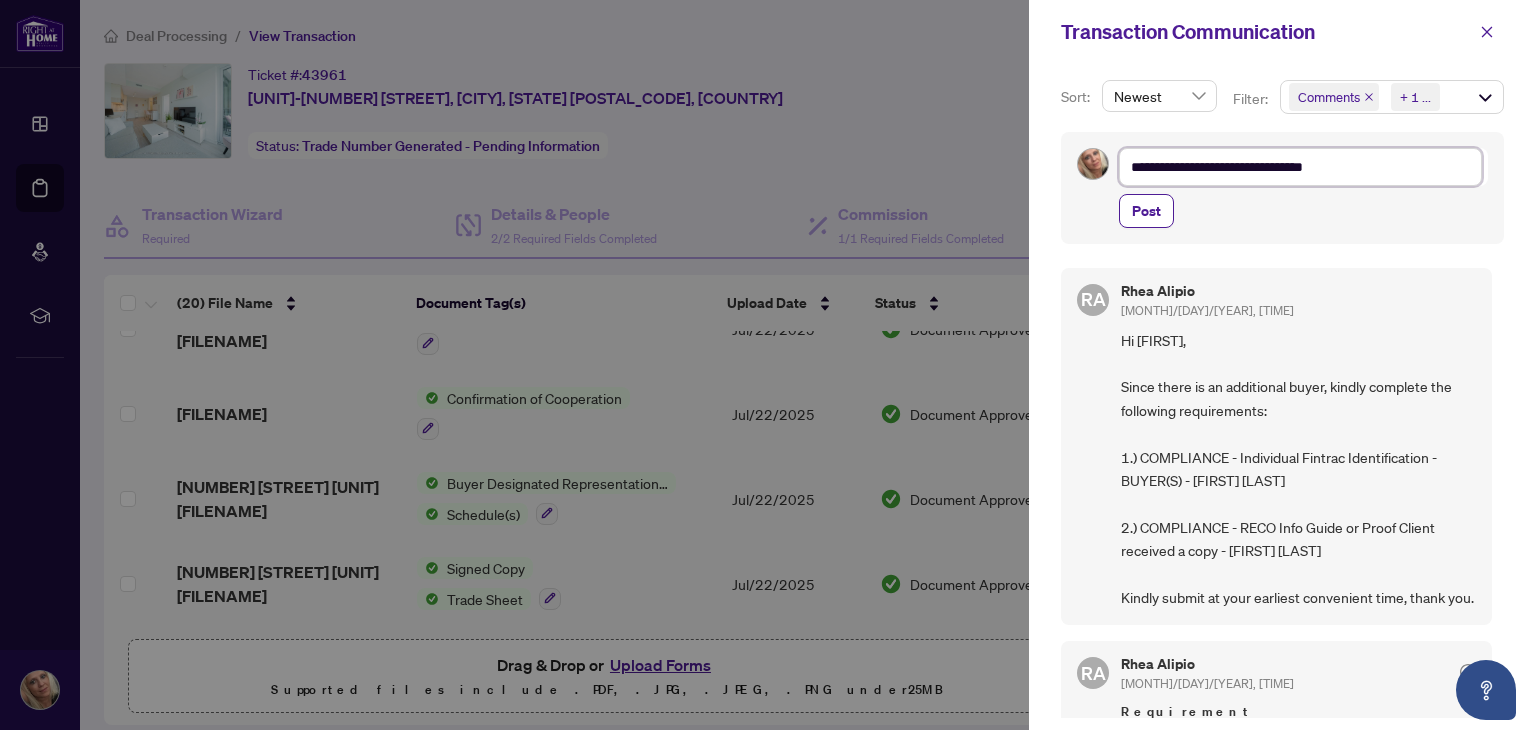 type on "**********" 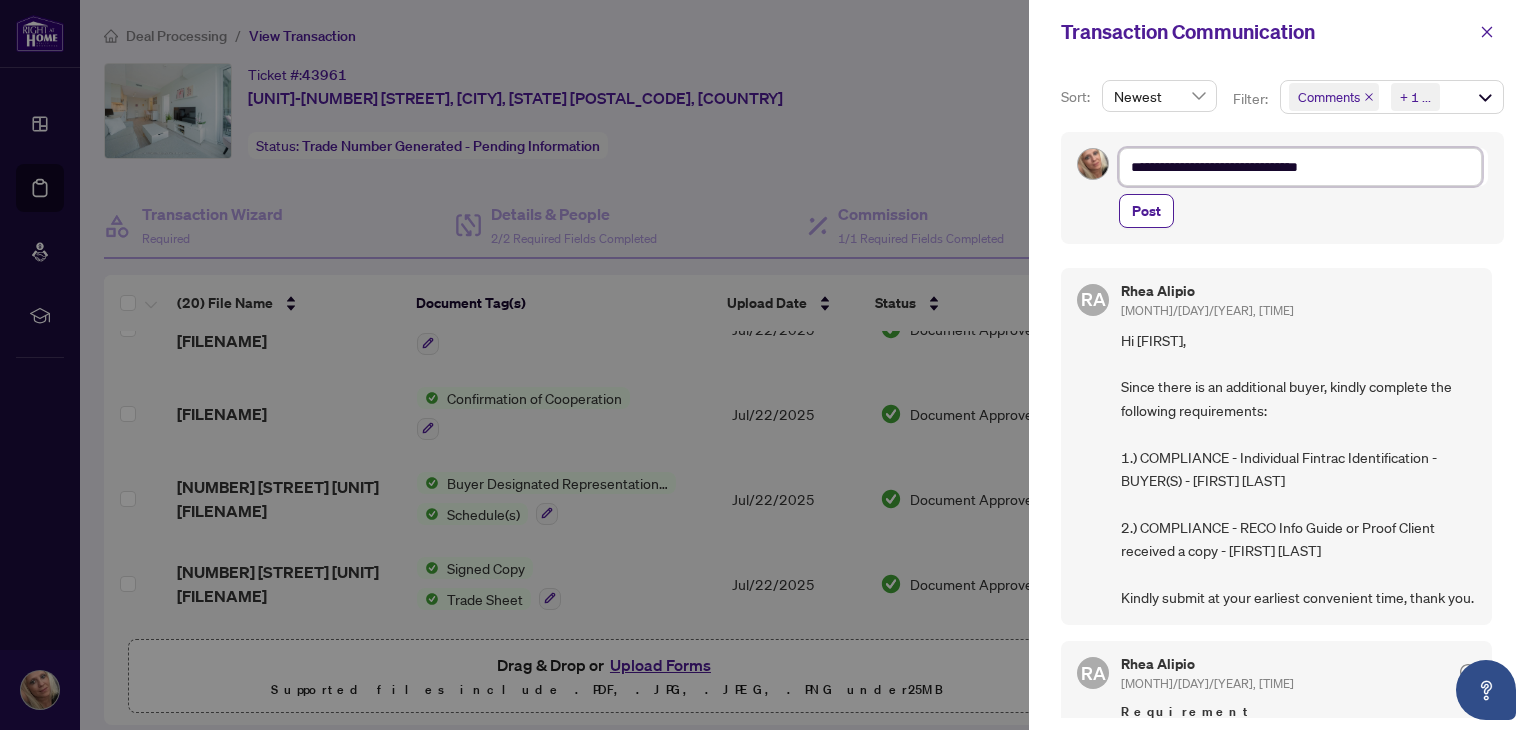 type on "**********" 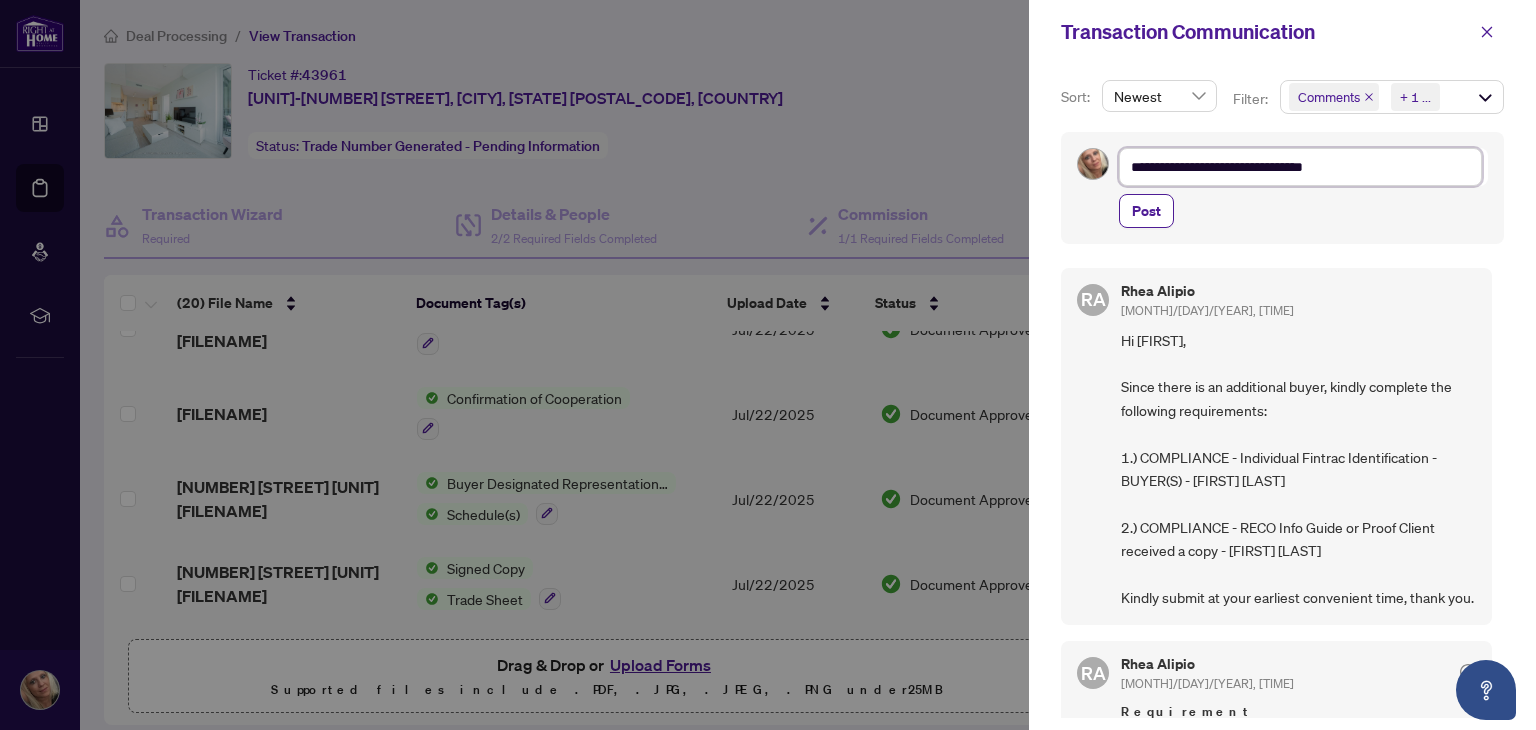 type on "**********" 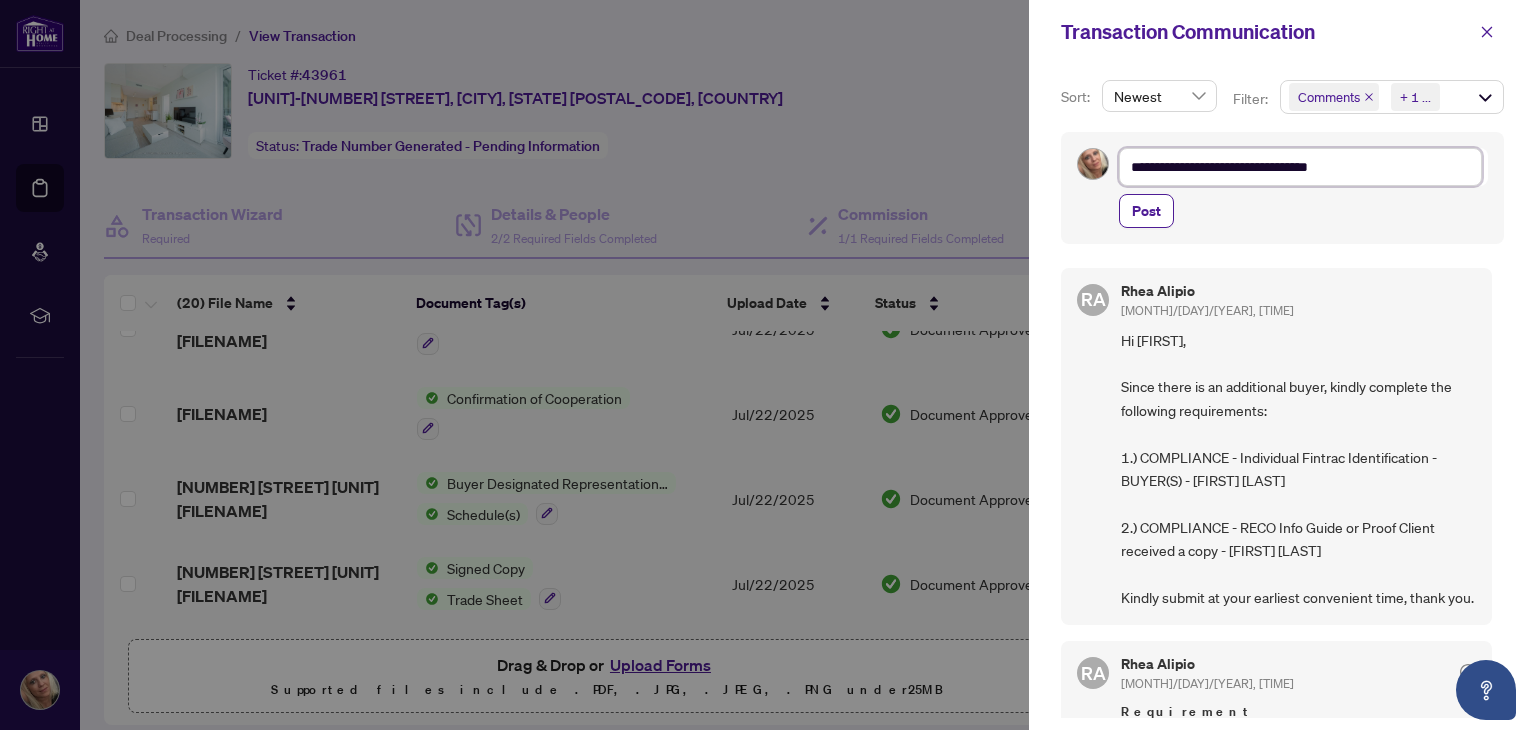 type on "**********" 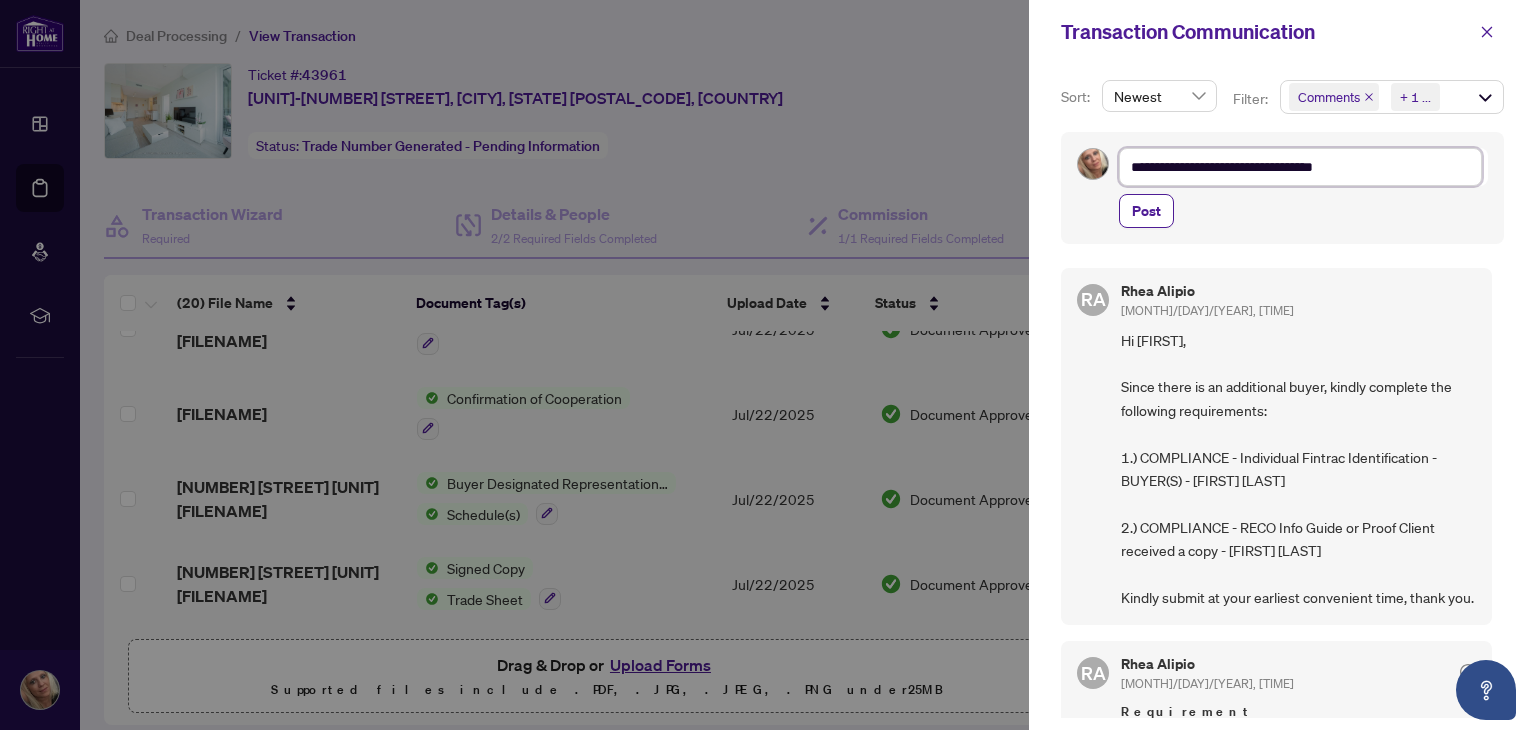 type on "**********" 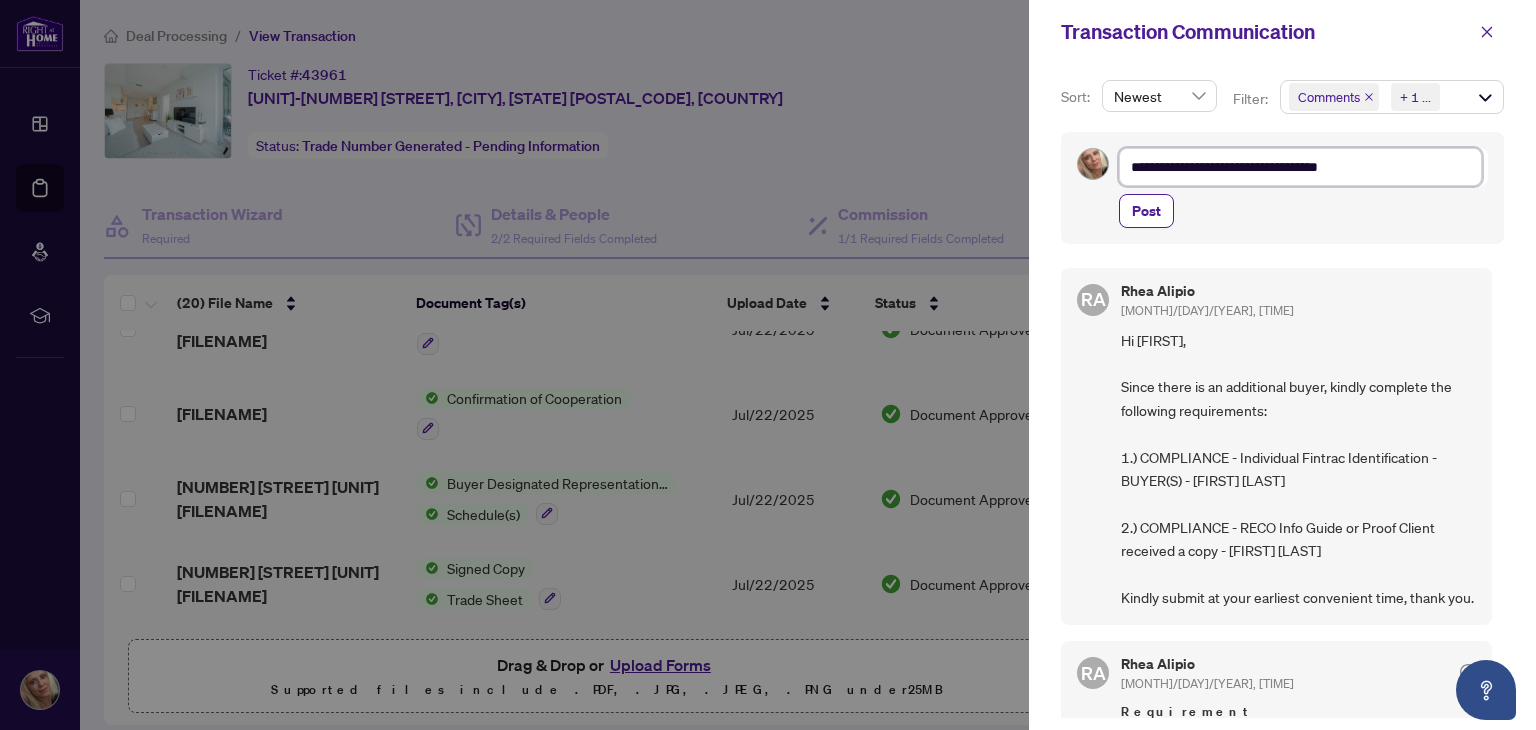 type on "**********" 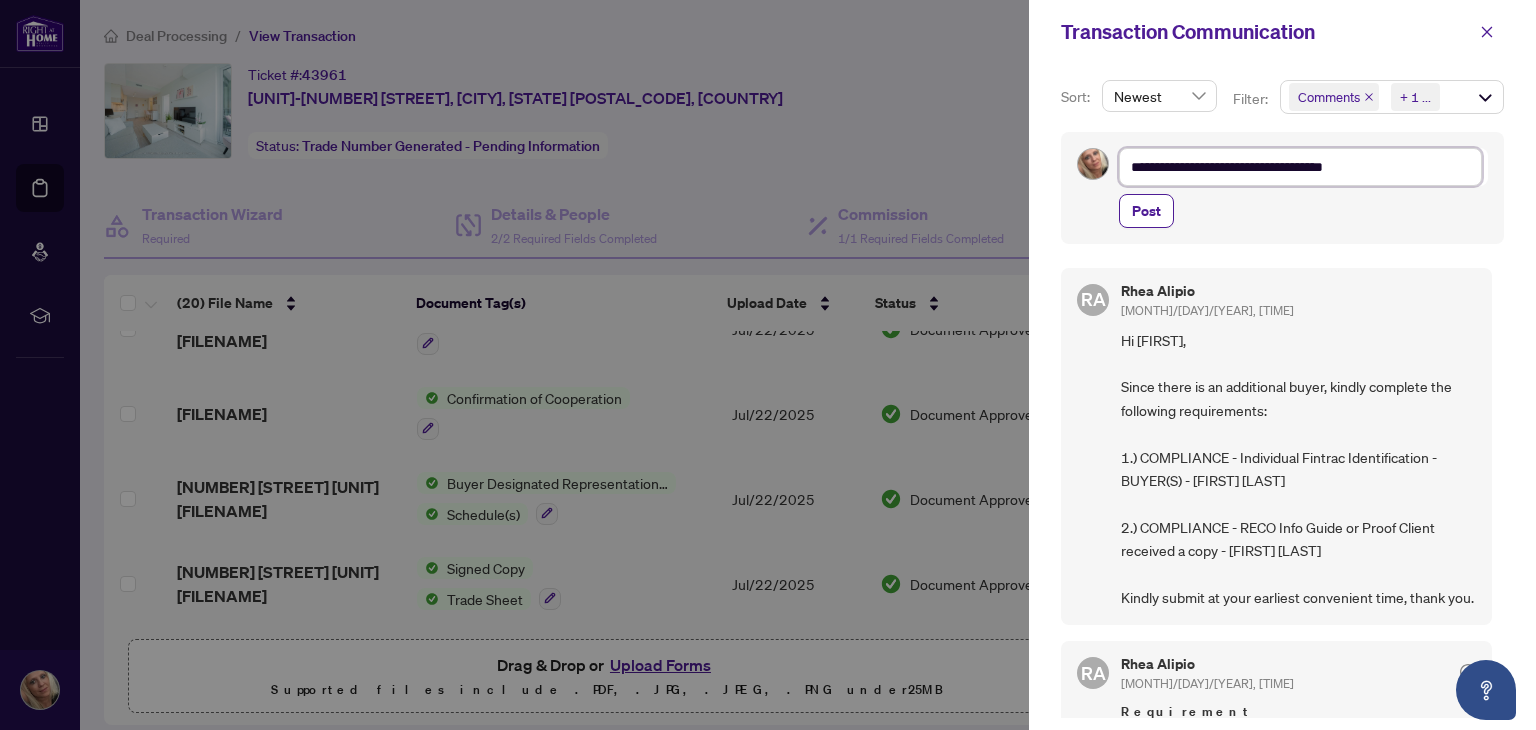 type on "**********" 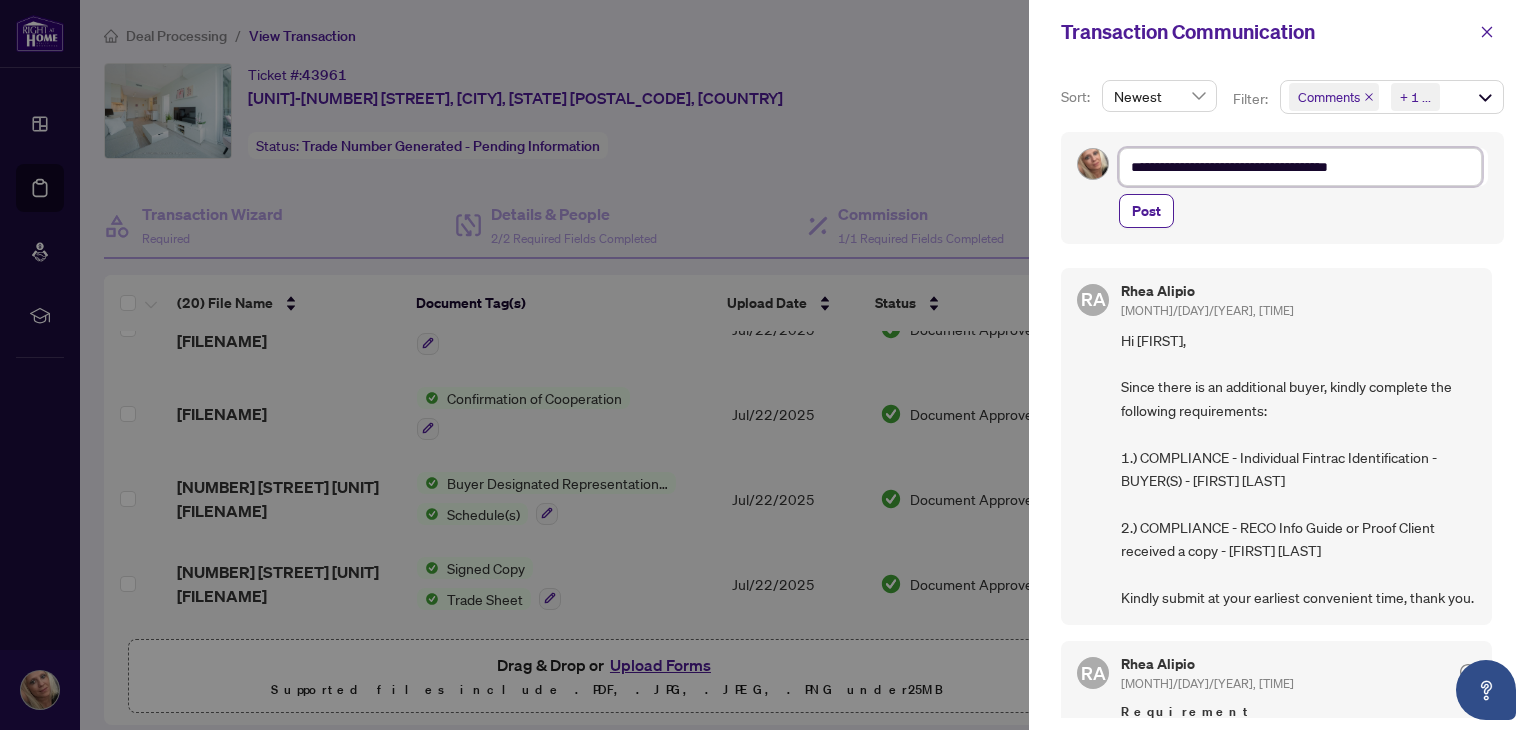 type on "**********" 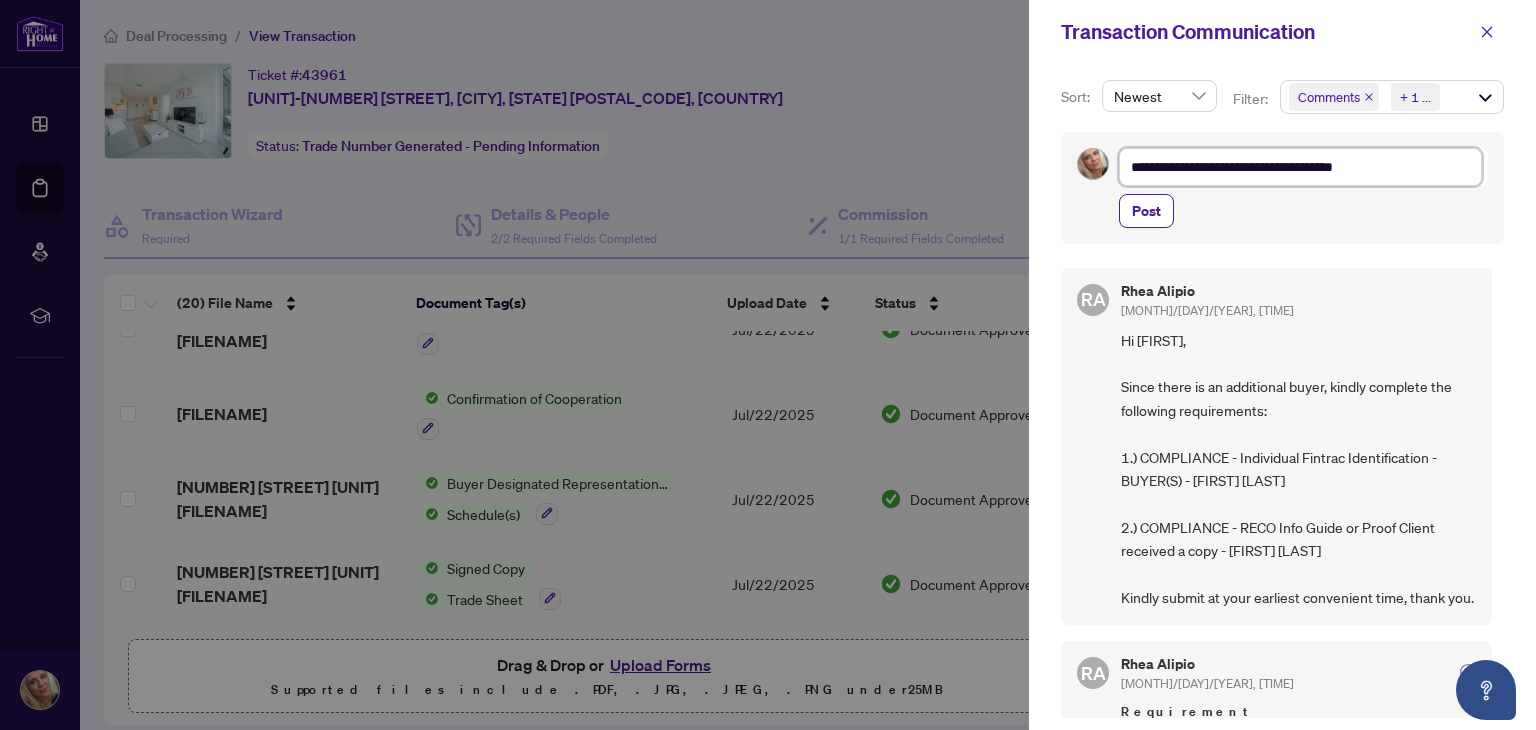 type on "**********" 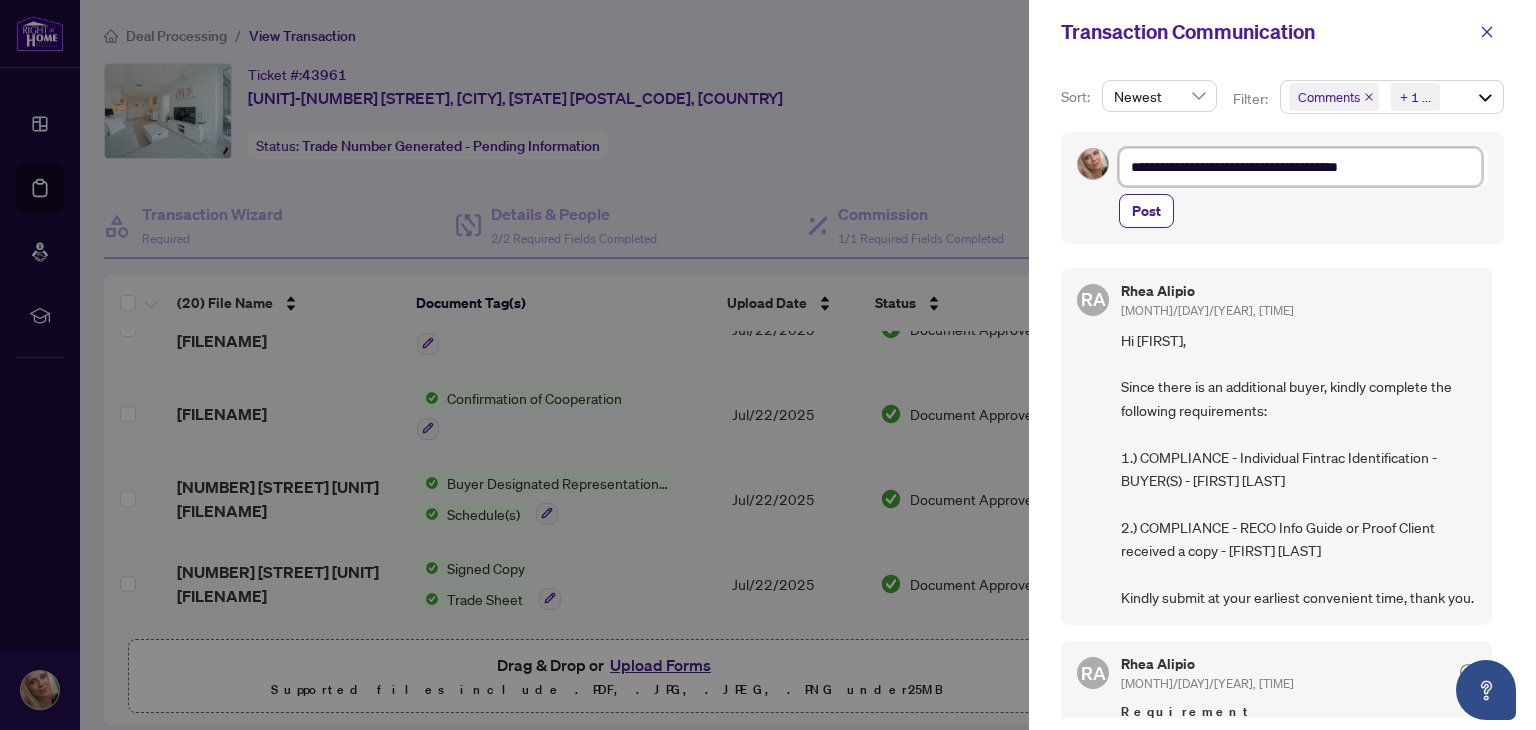 type on "**********" 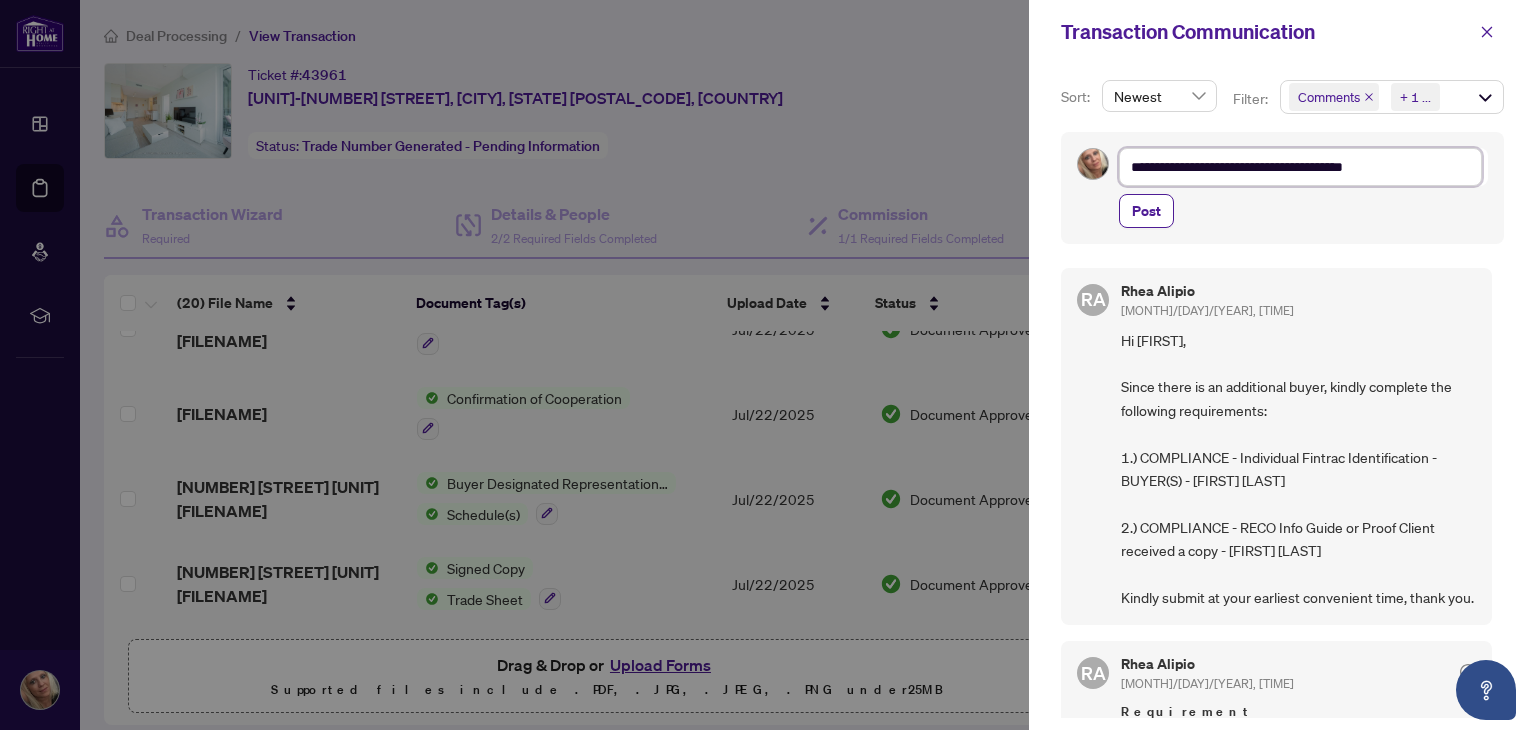 type on "**********" 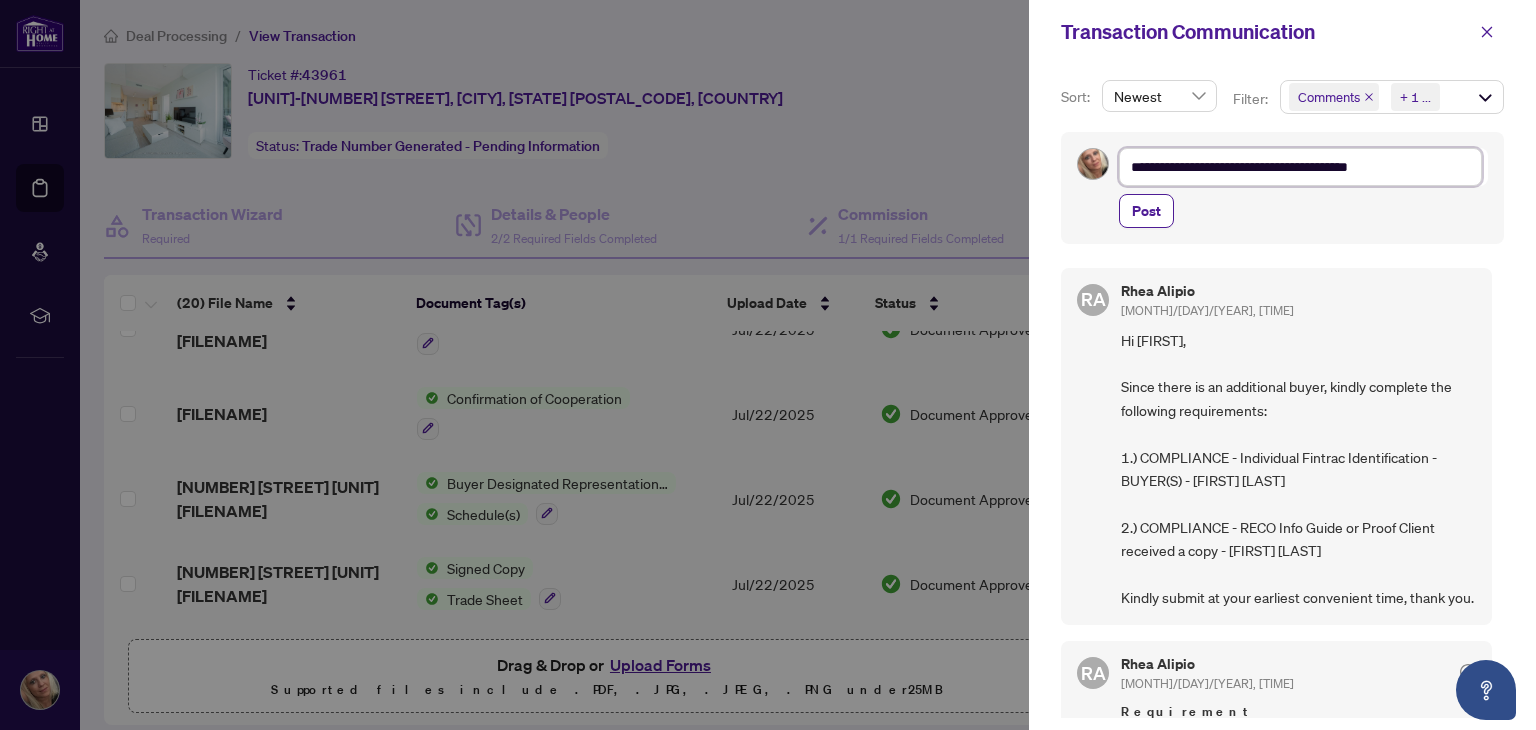 type on "**********" 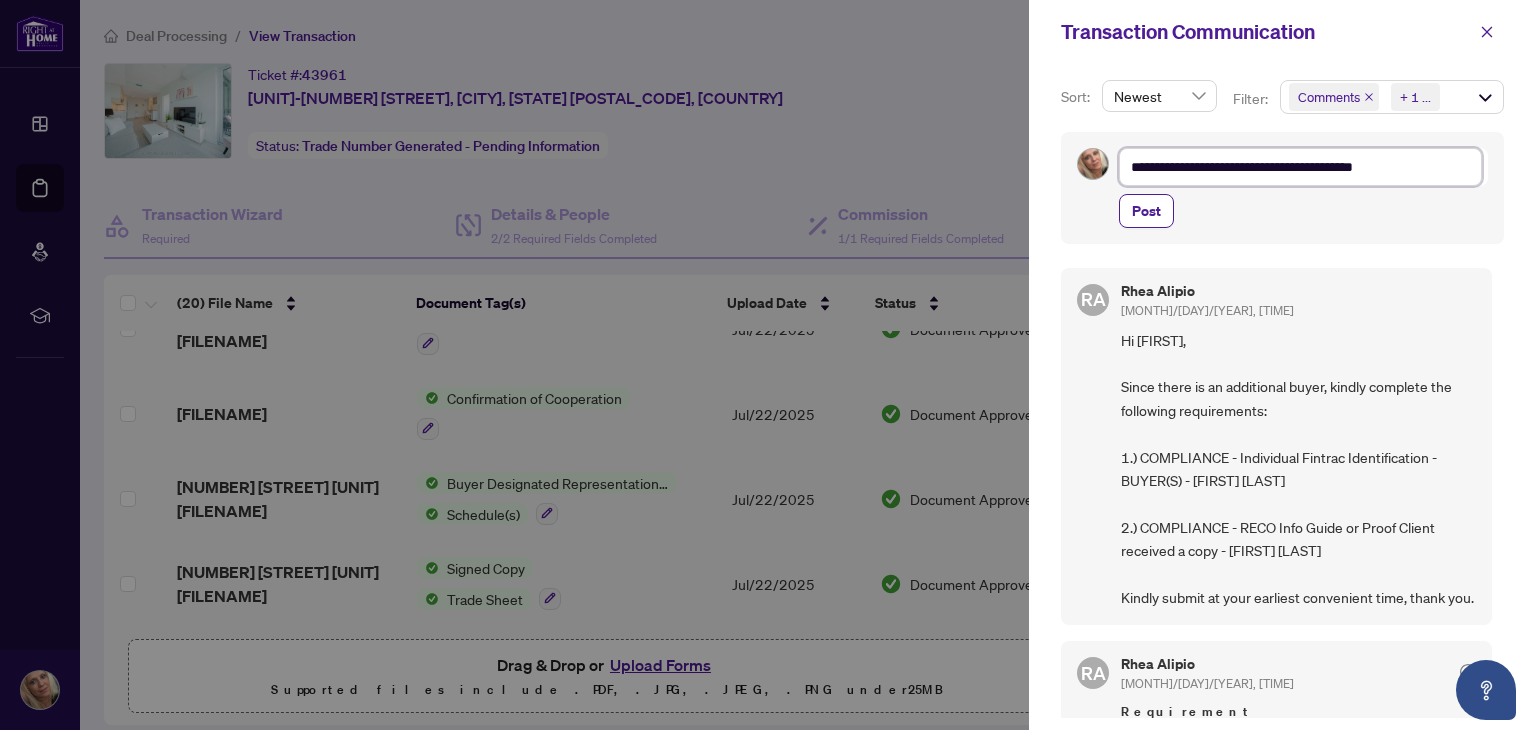 type on "**********" 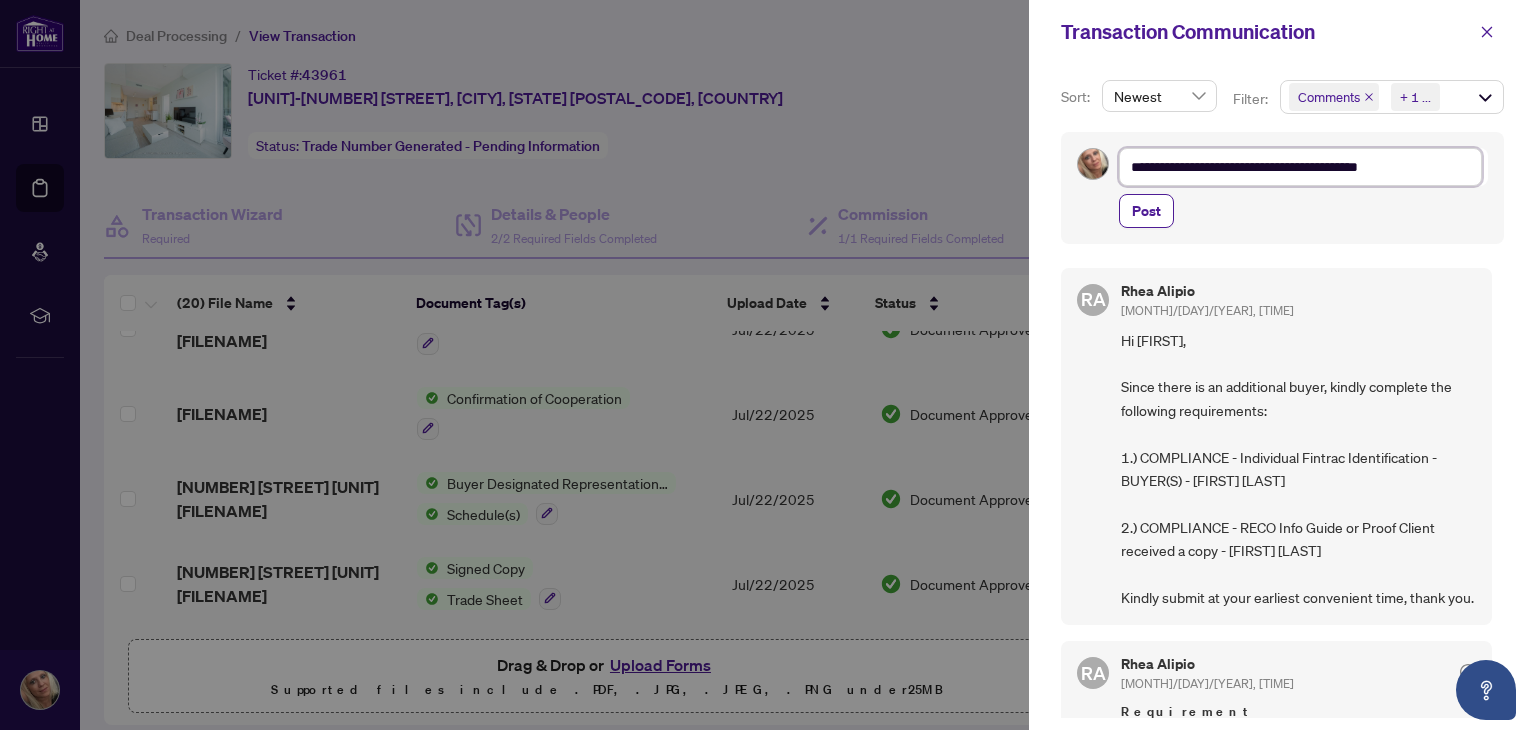 type on "**********" 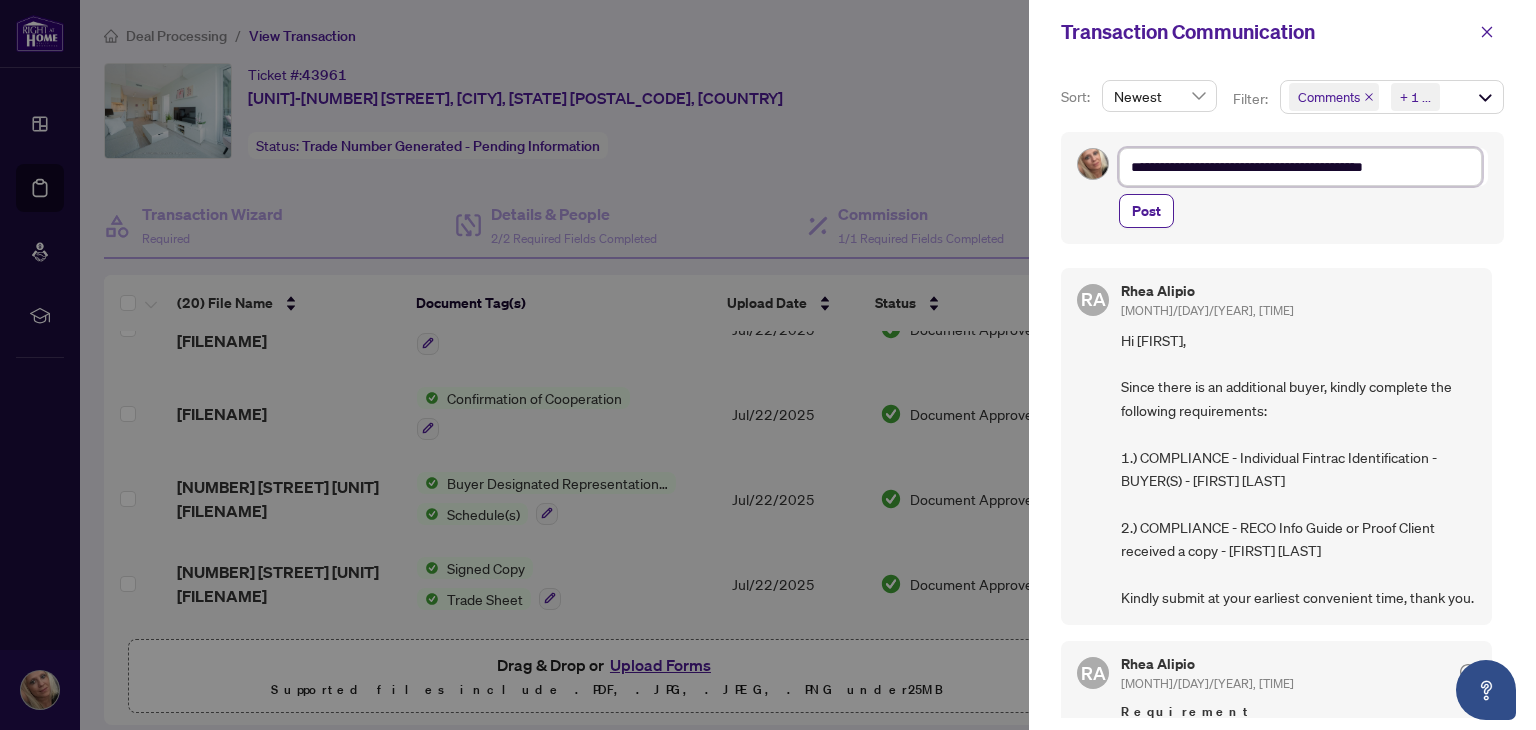 type on "**********" 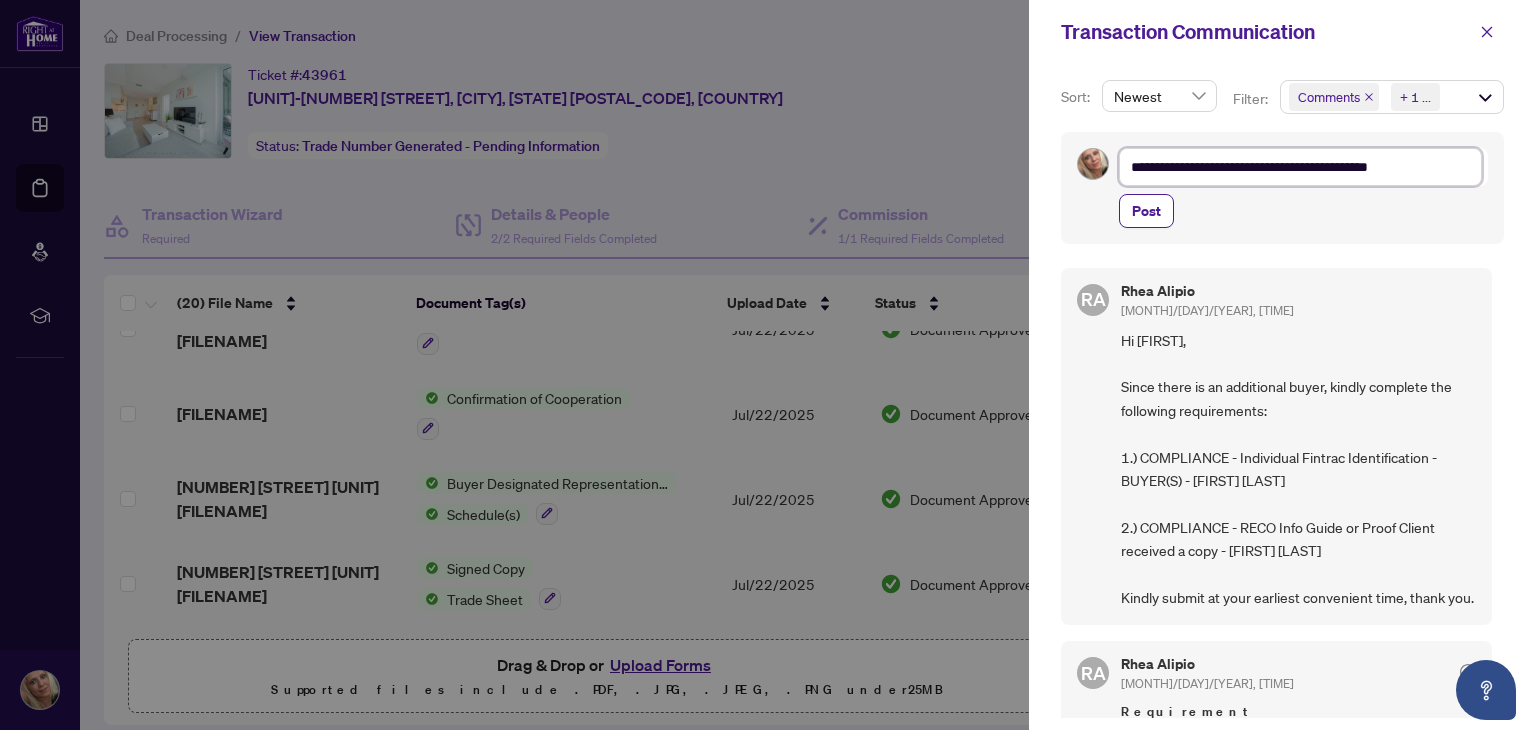 type on "**********" 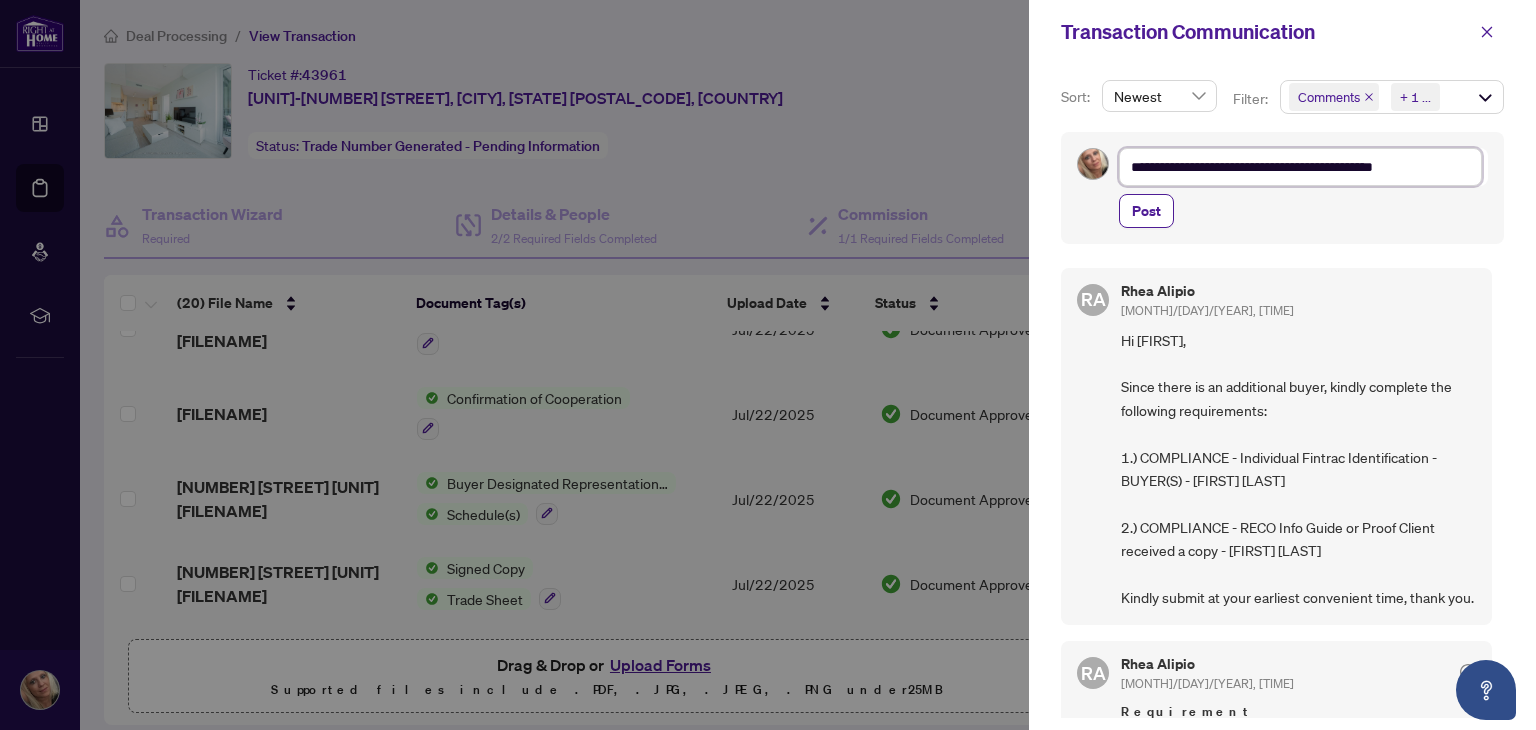 type on "**********" 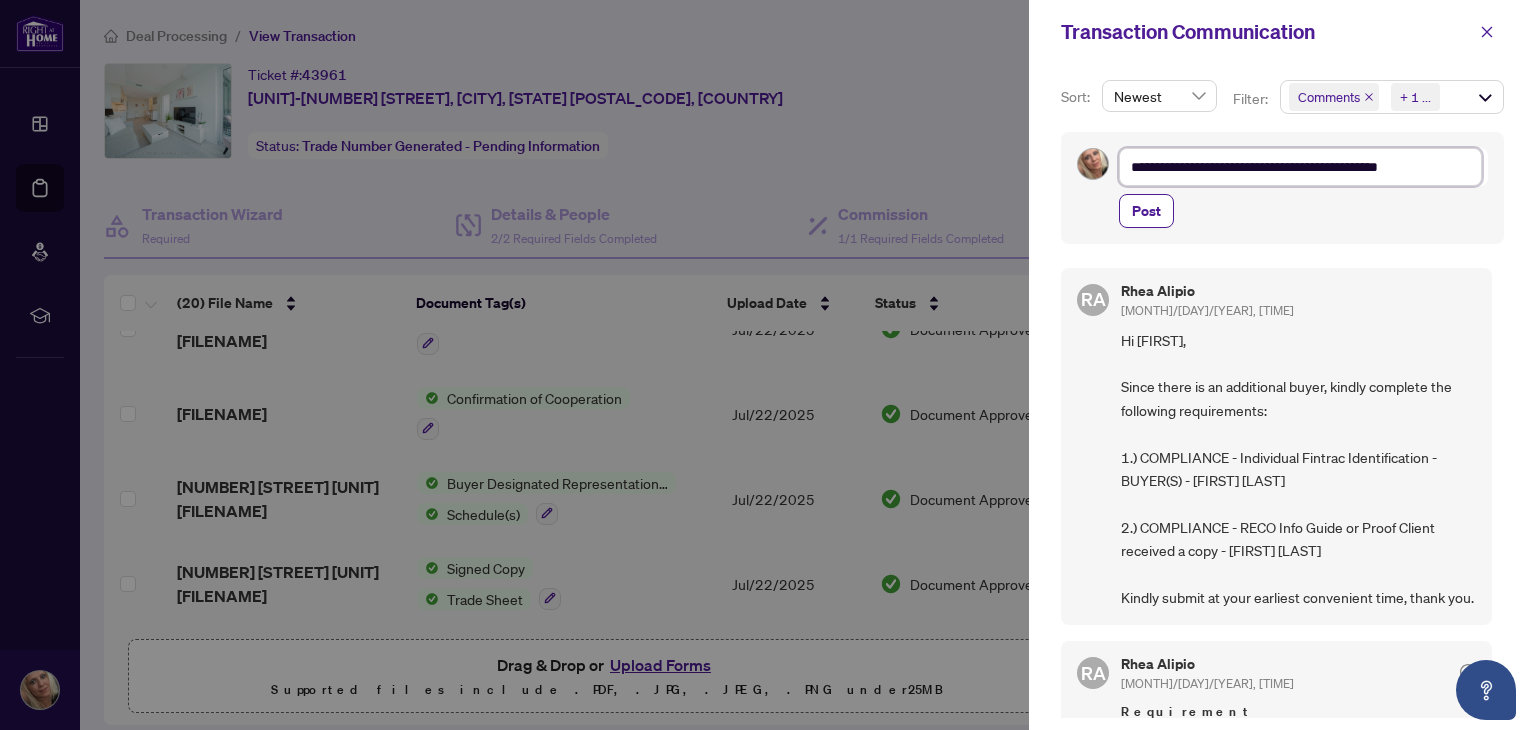 type on "**********" 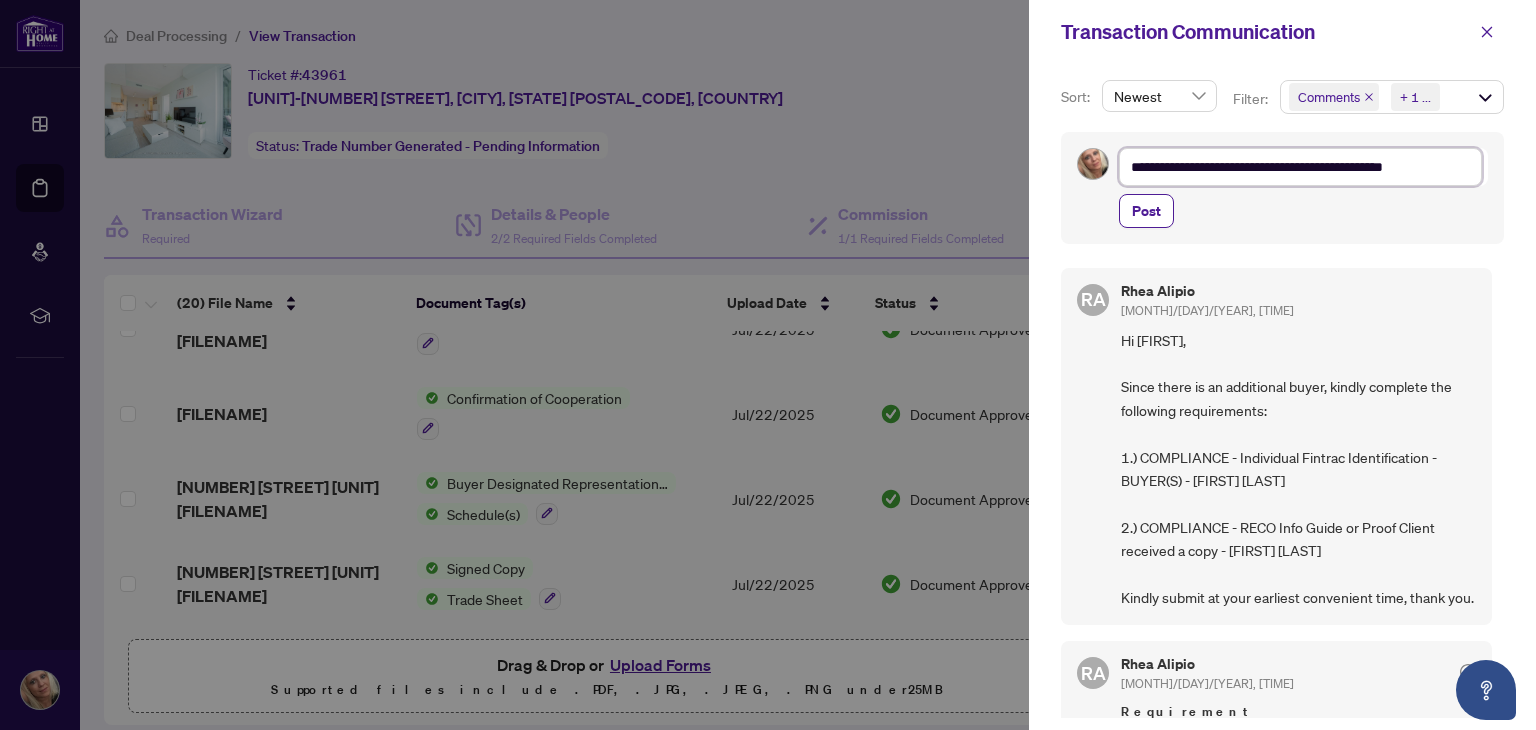 type on "**********" 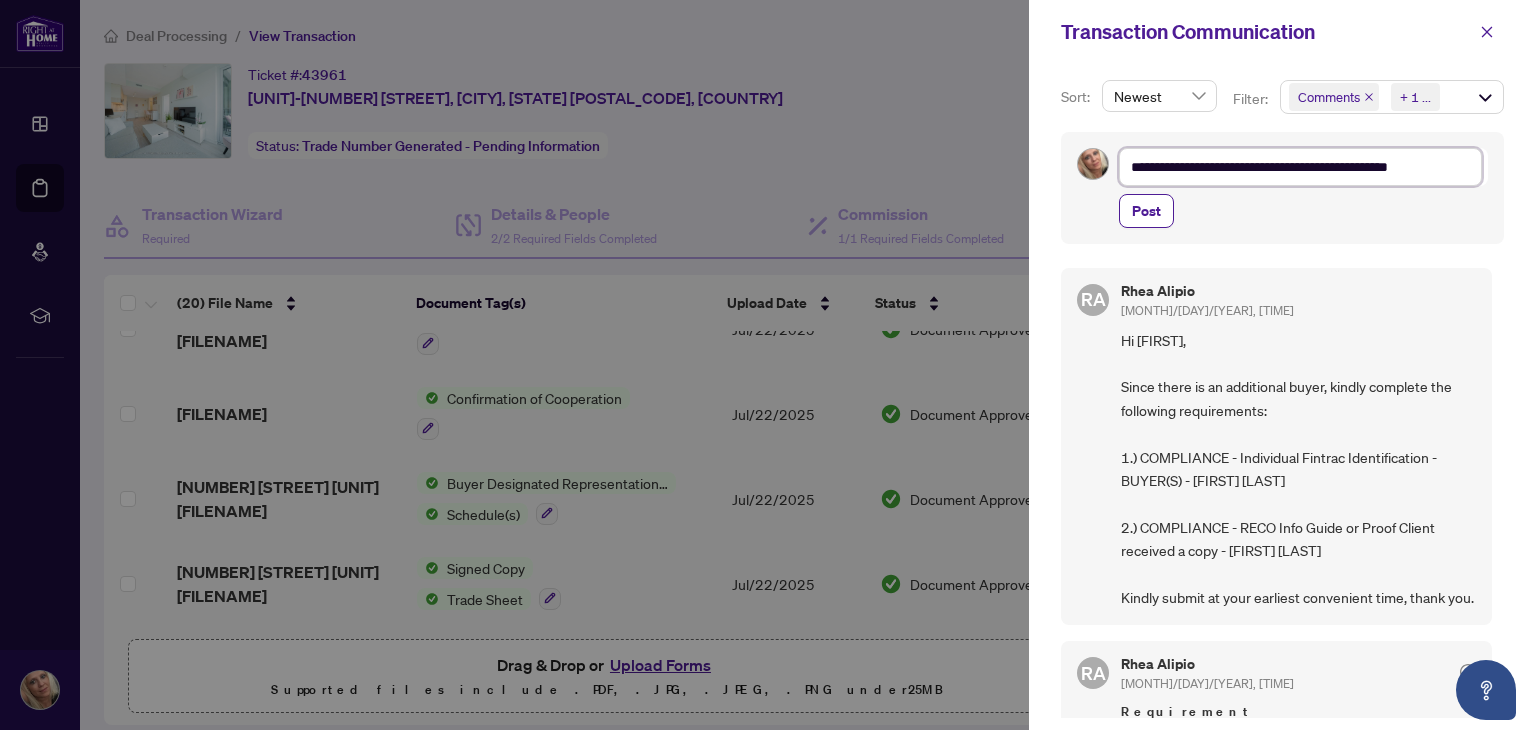 type on "**********" 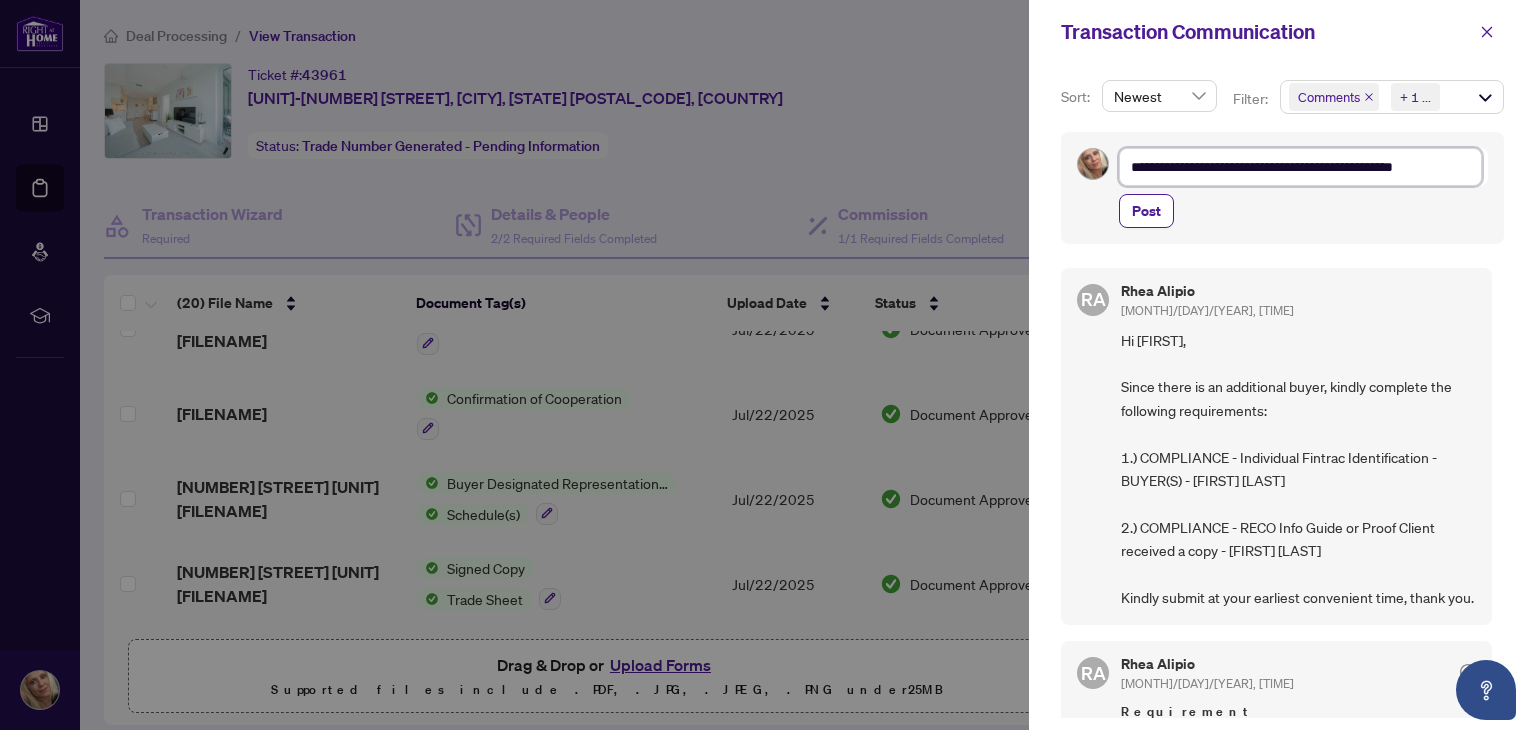 type on "**********" 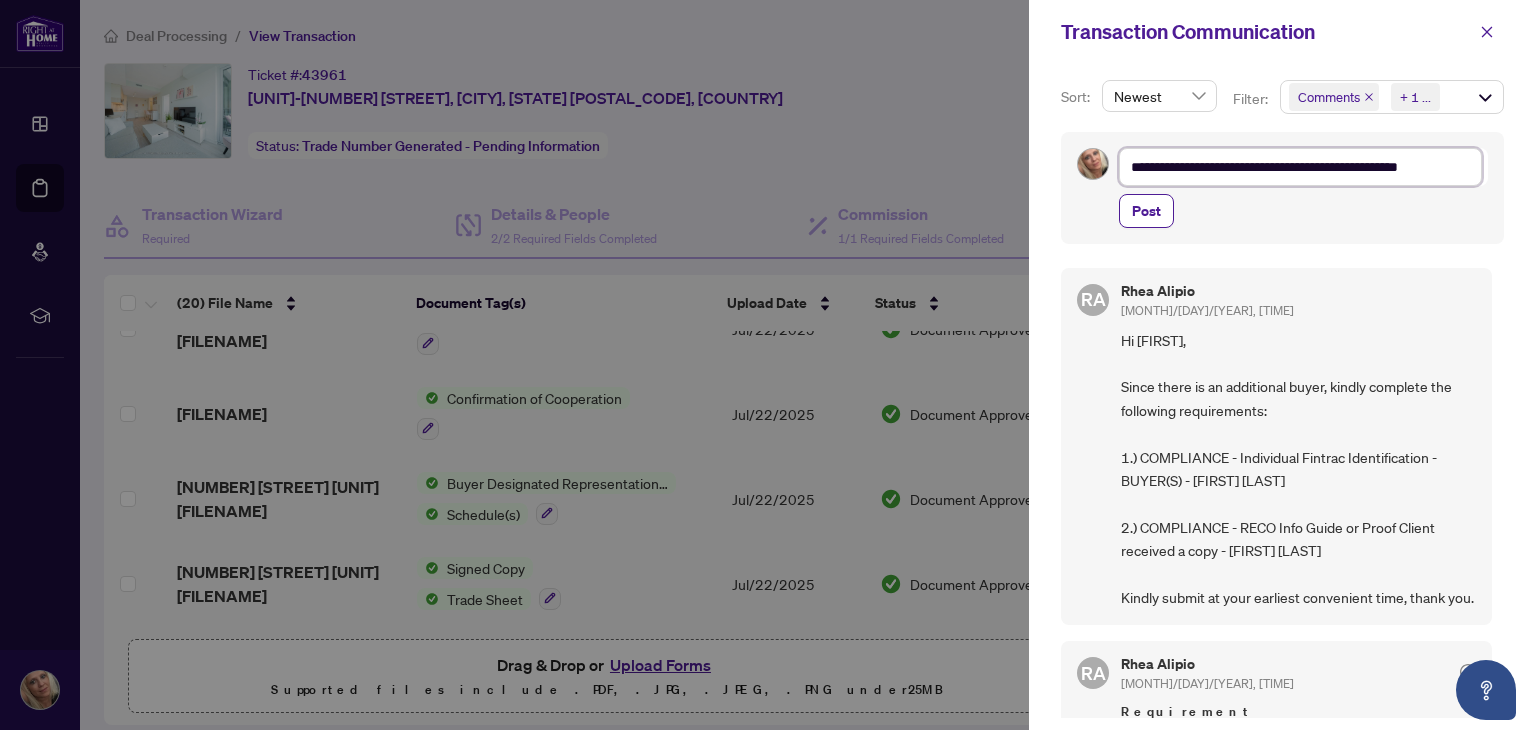 type on "**********" 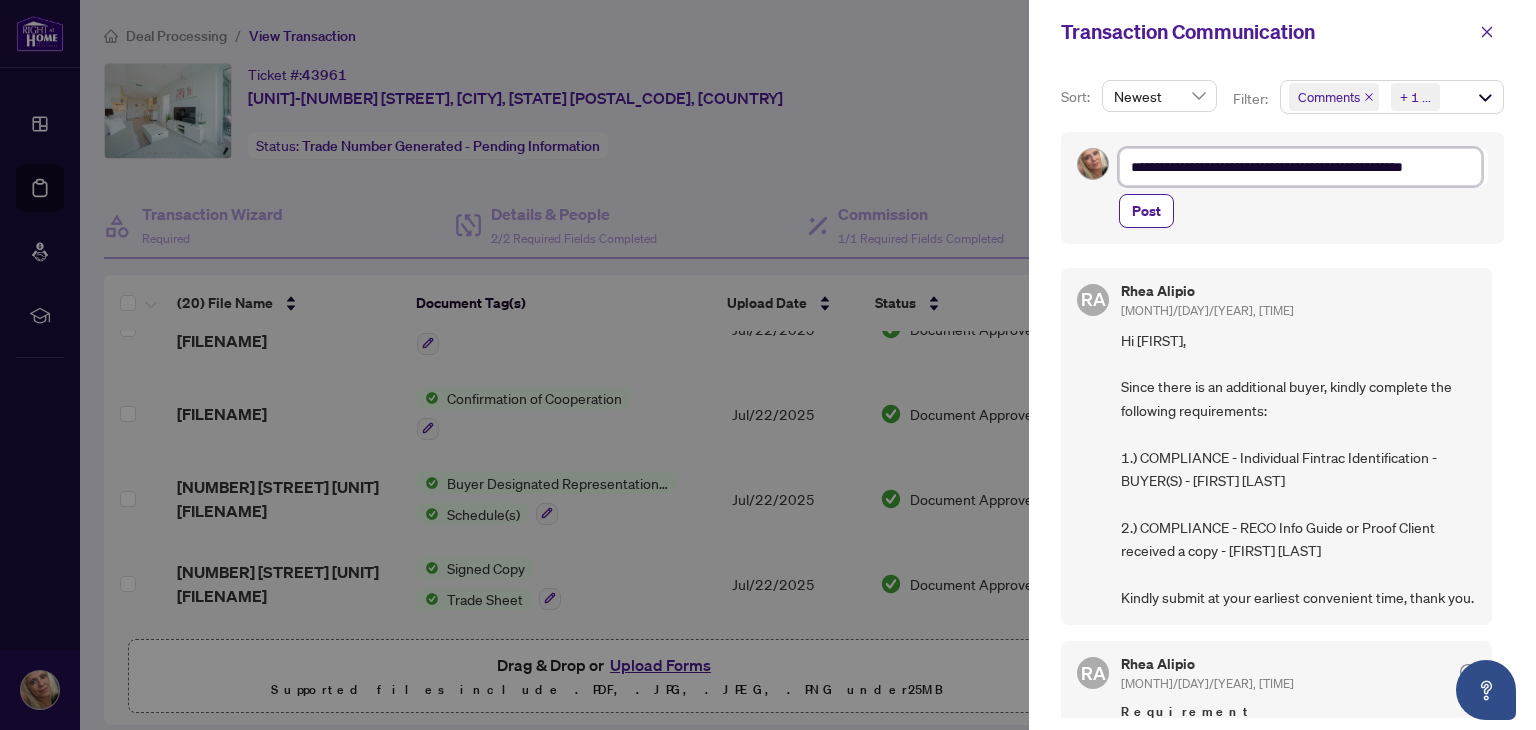 type on "**********" 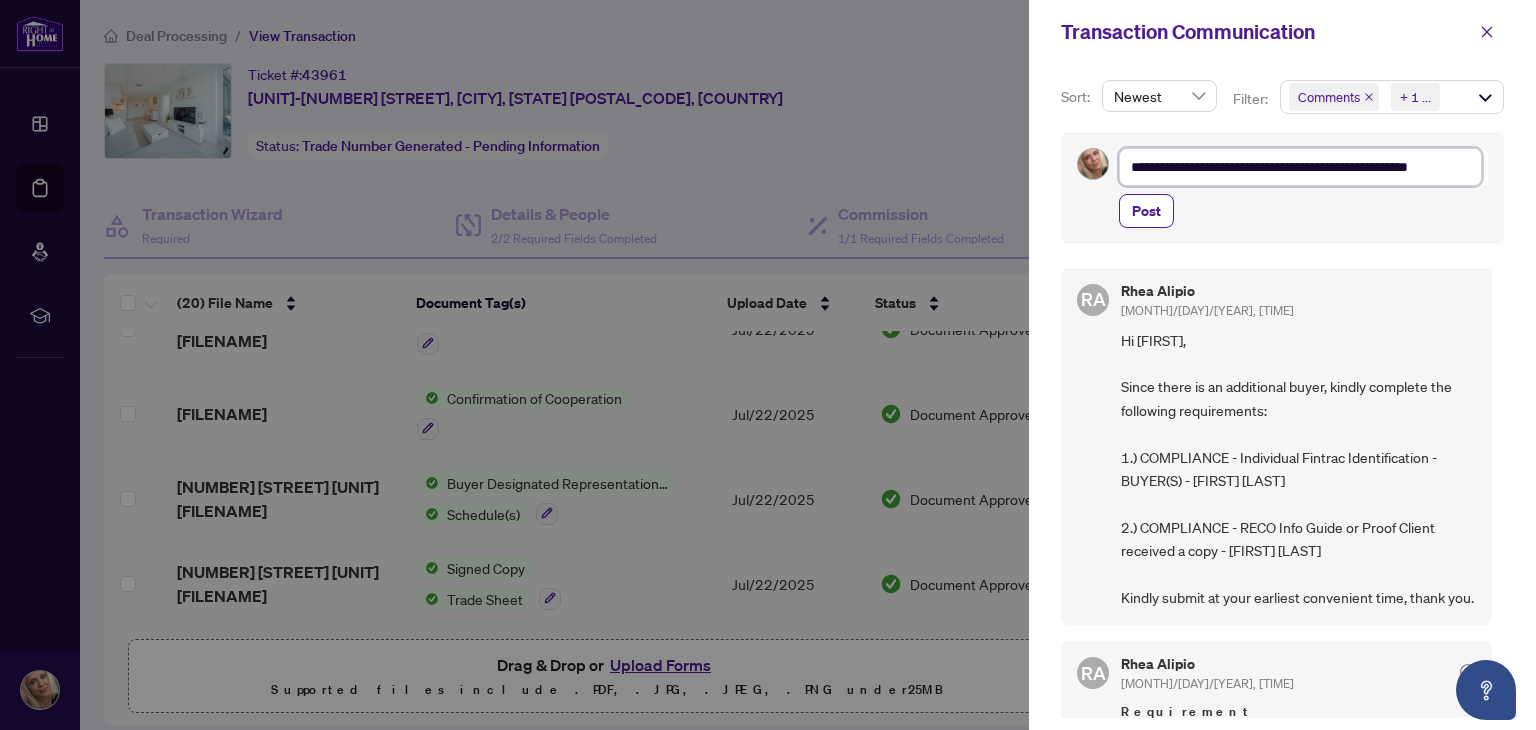 type 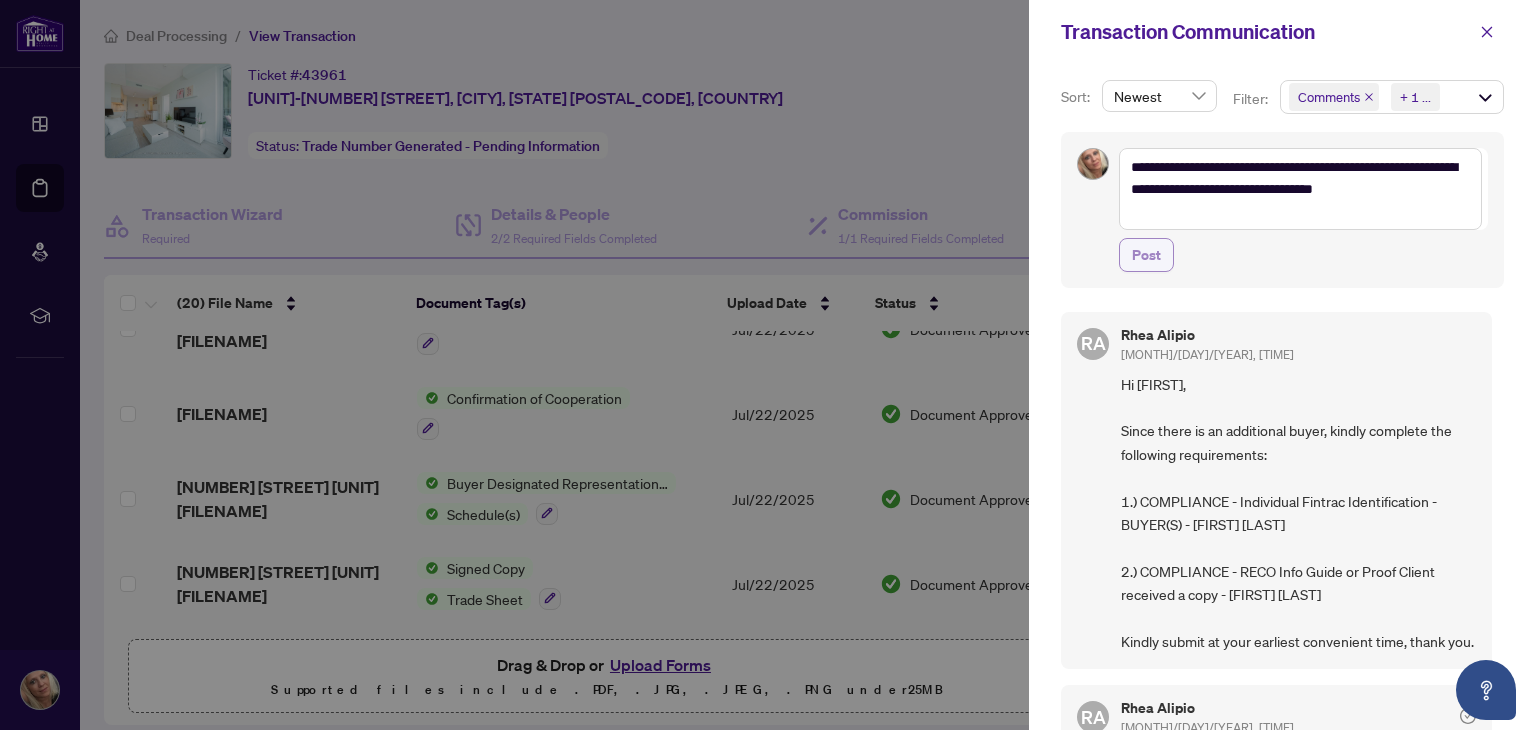 click on "Post" at bounding box center (1146, 255) 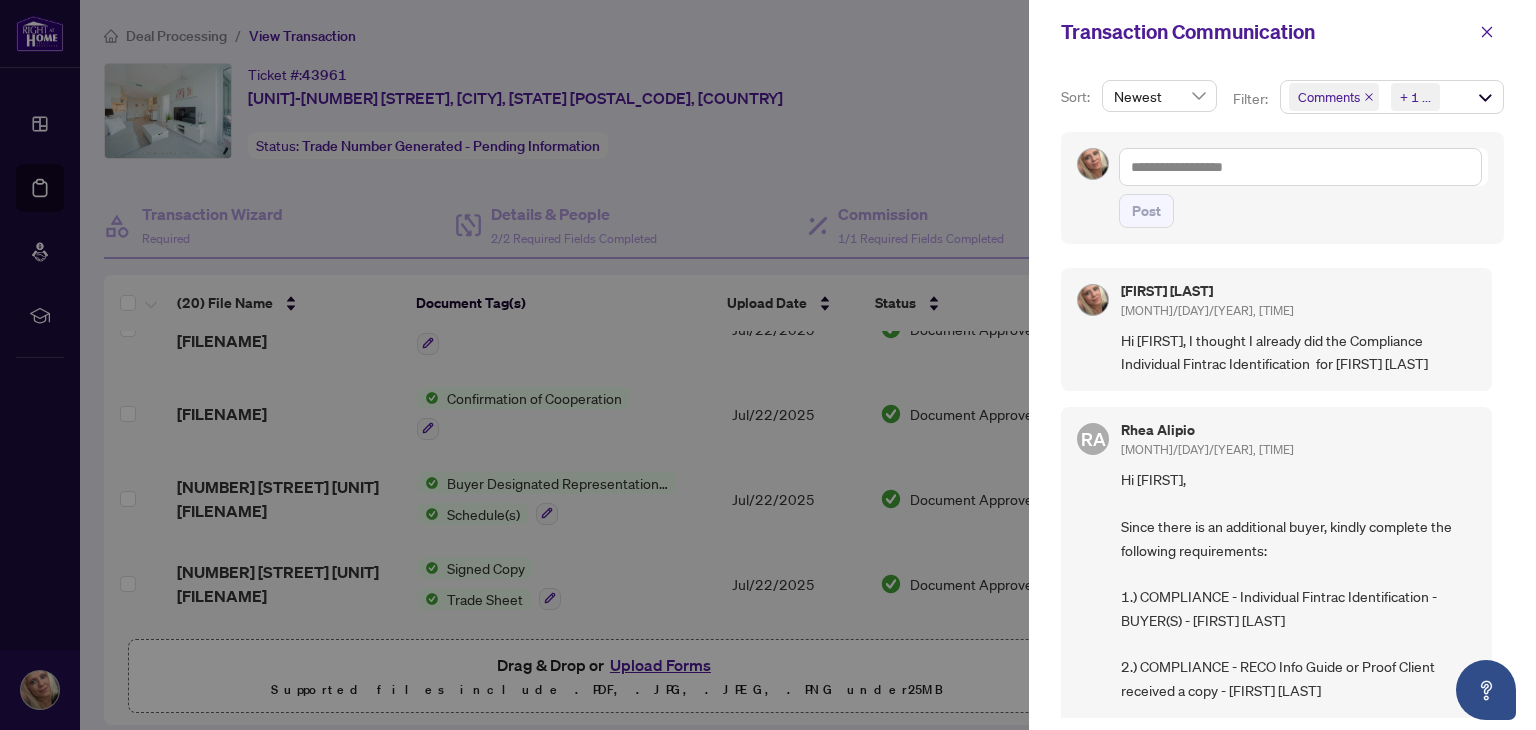click at bounding box center (768, 365) 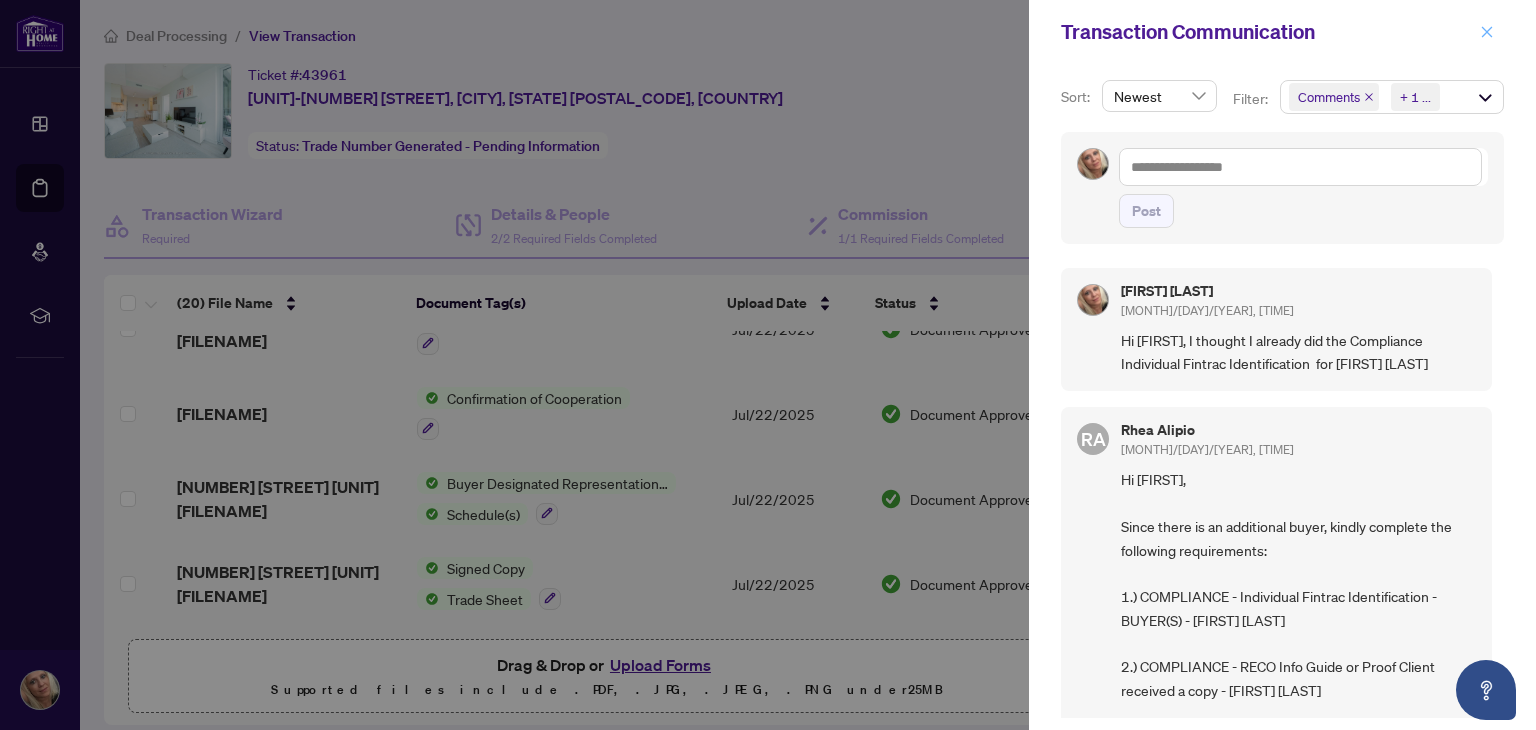 click 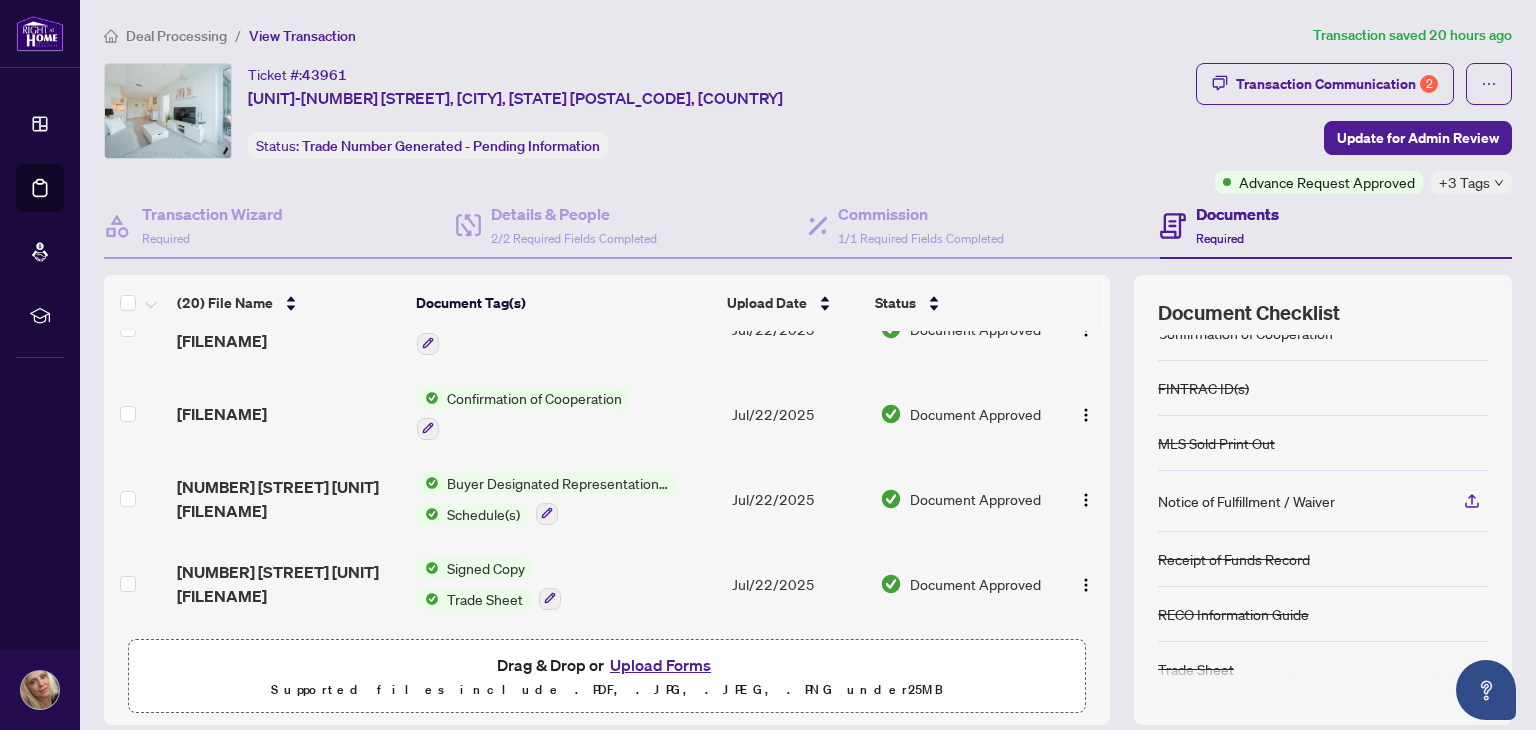 scroll, scrollTop: 140, scrollLeft: 0, axis: vertical 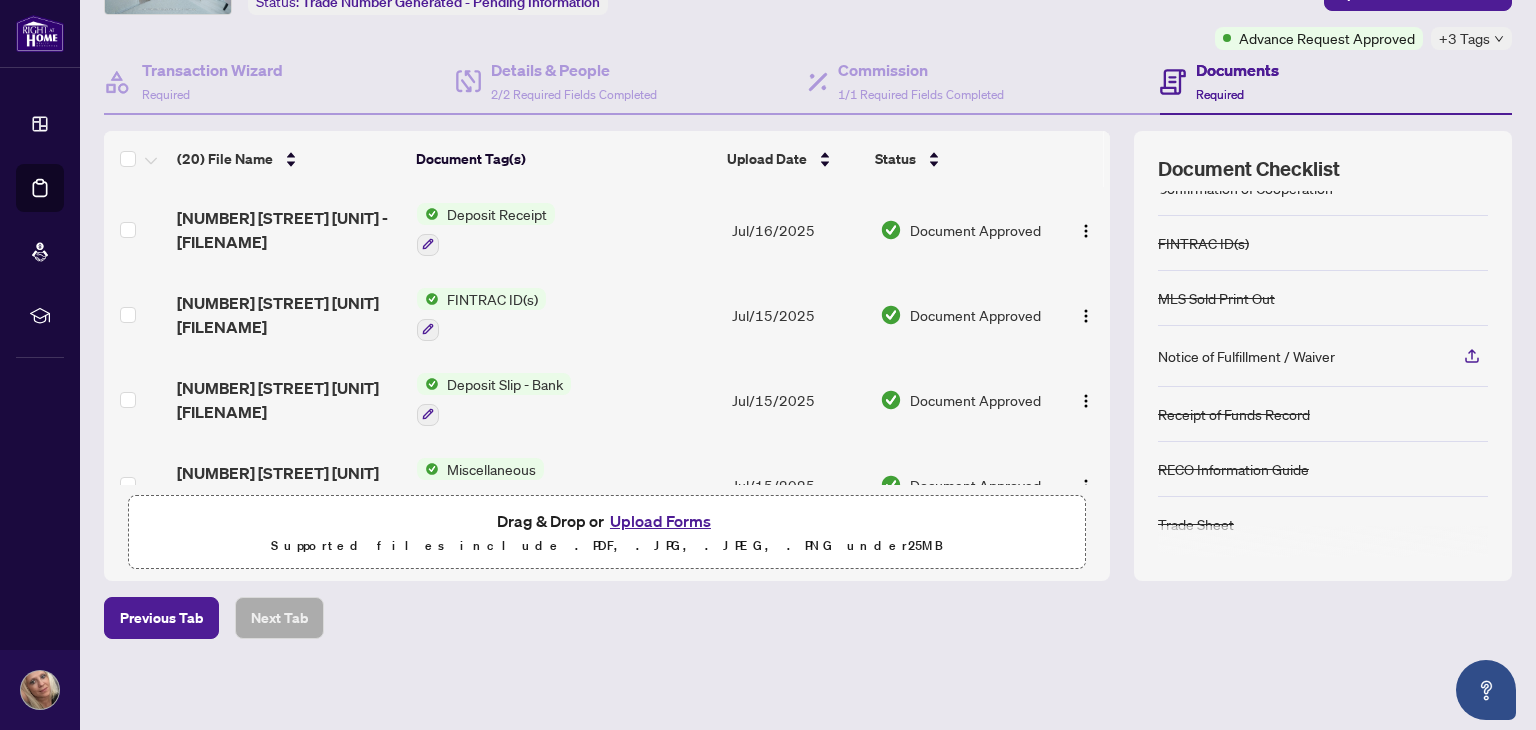 click on "FINTRAC ID(s)" at bounding box center [492, 299] 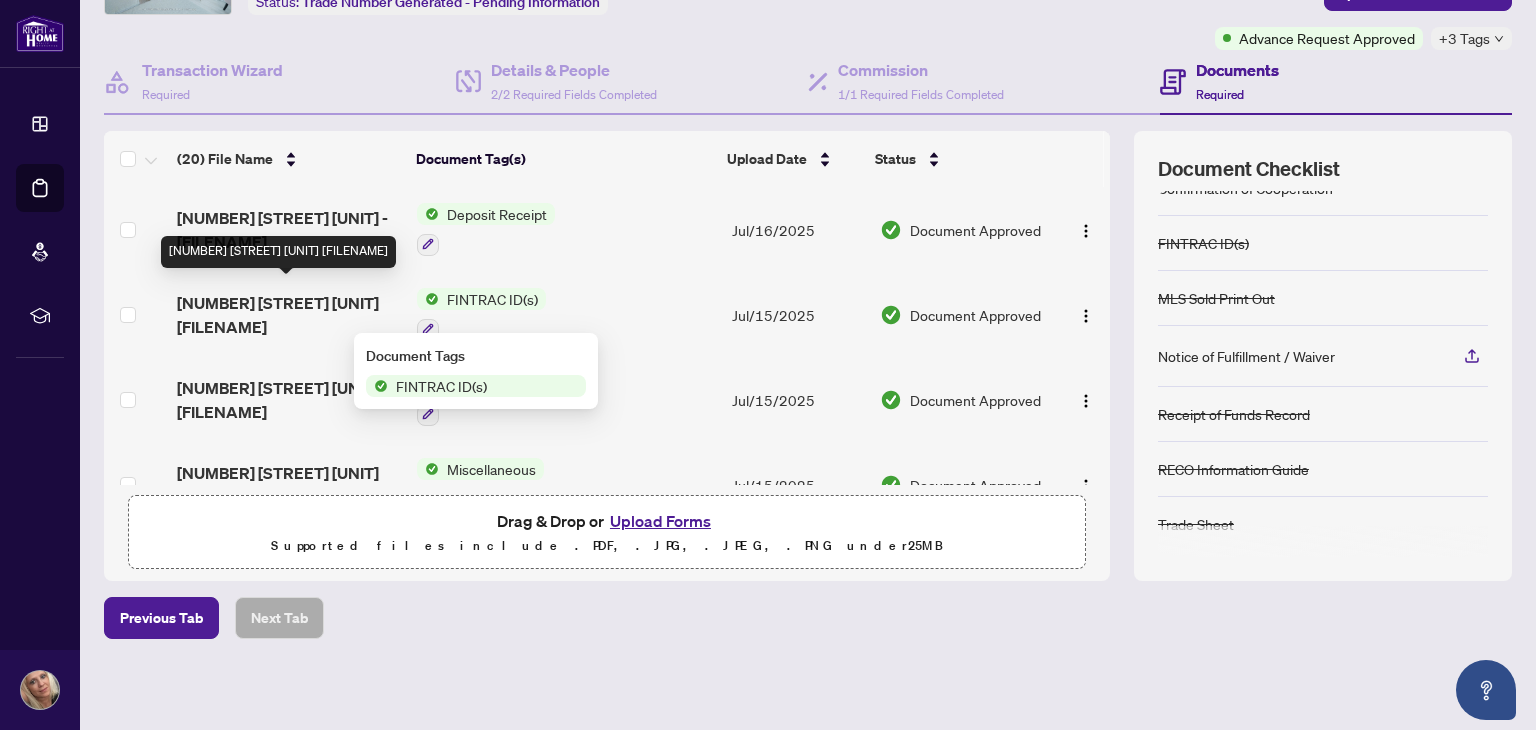 click on "[NUMBER] [STREET] [UNIT] [FILENAME]" at bounding box center [289, 315] 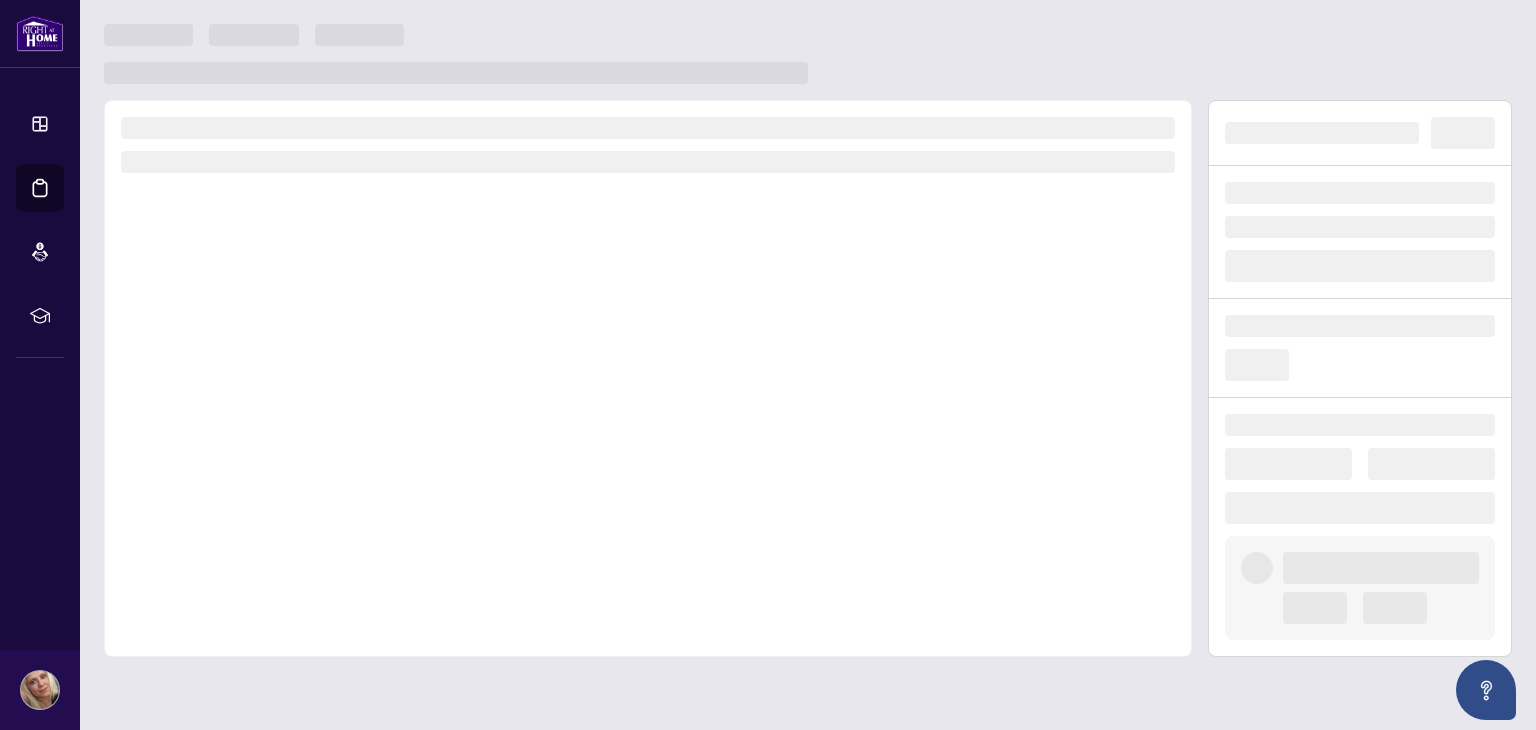 click at bounding box center [648, 378] 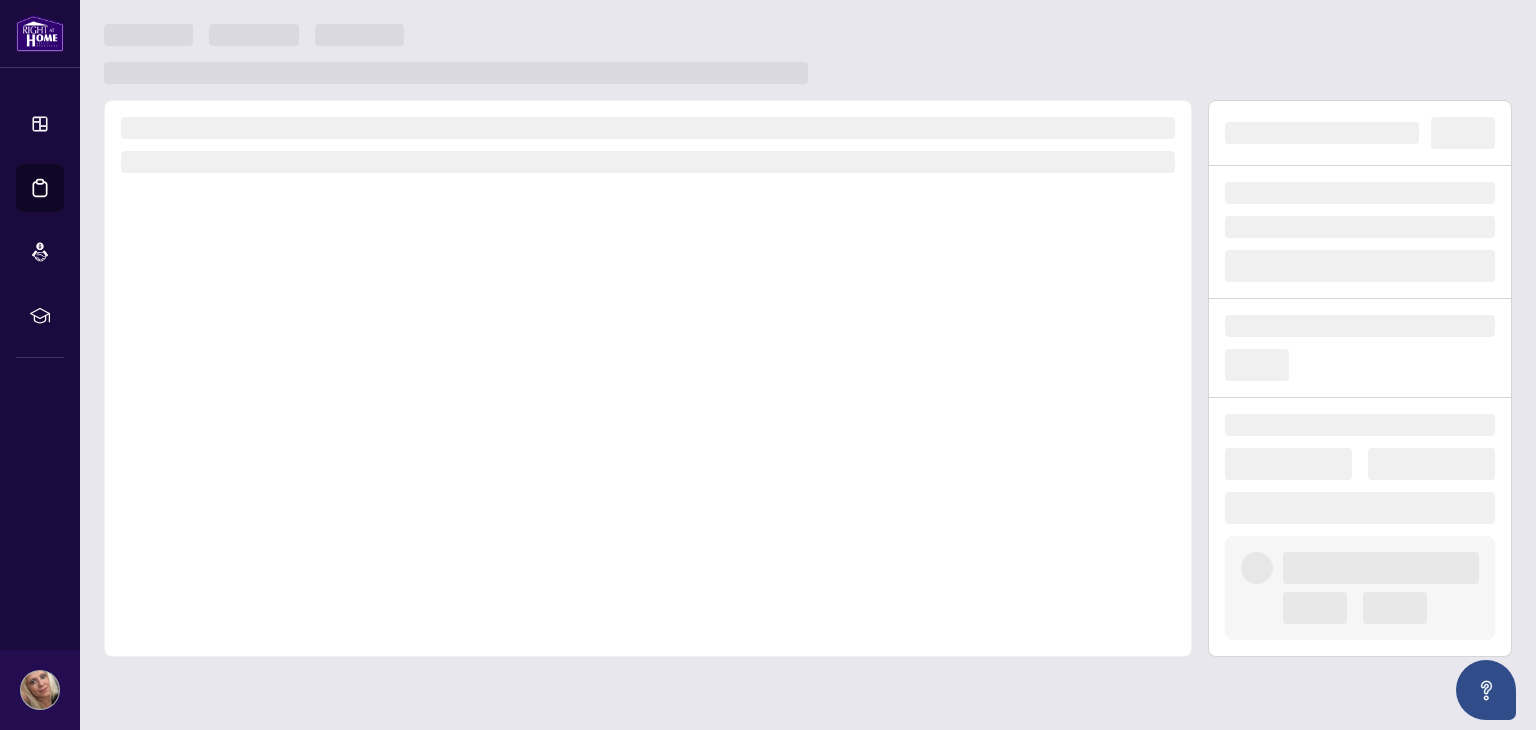 scroll, scrollTop: 0, scrollLeft: 0, axis: both 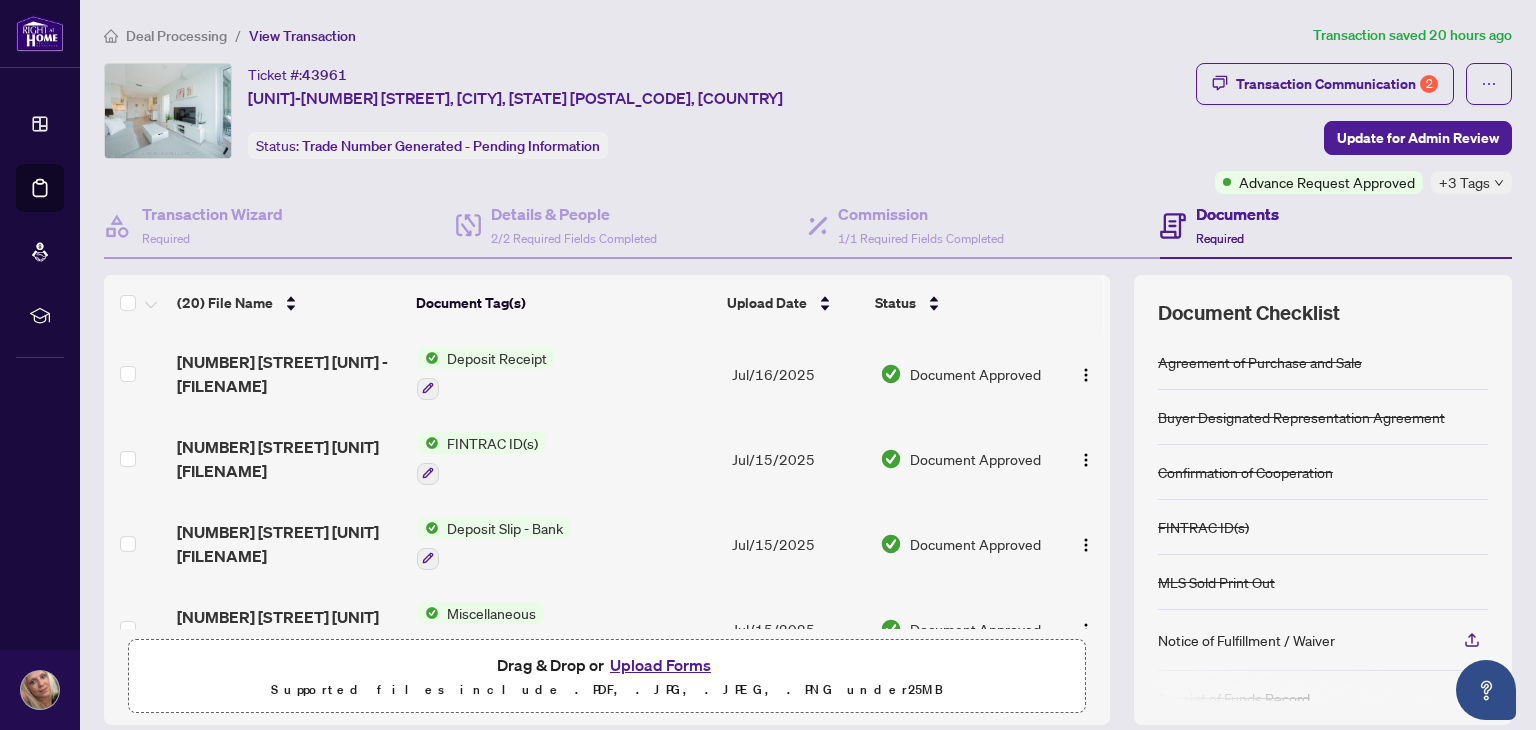 click on "FINTRAC ID(s)" at bounding box center (492, 443) 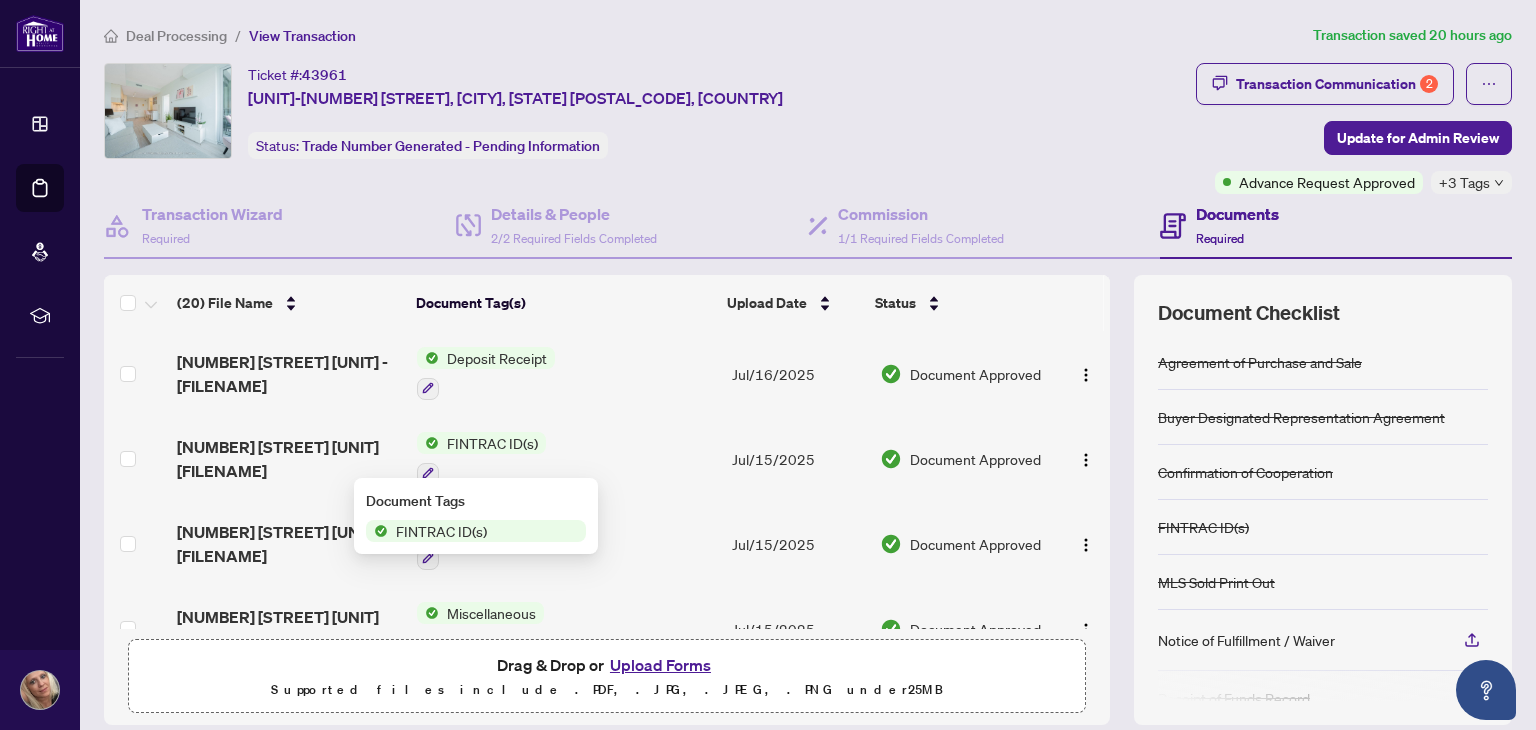 click on "FINTRAC ID(s)" at bounding box center (492, 443) 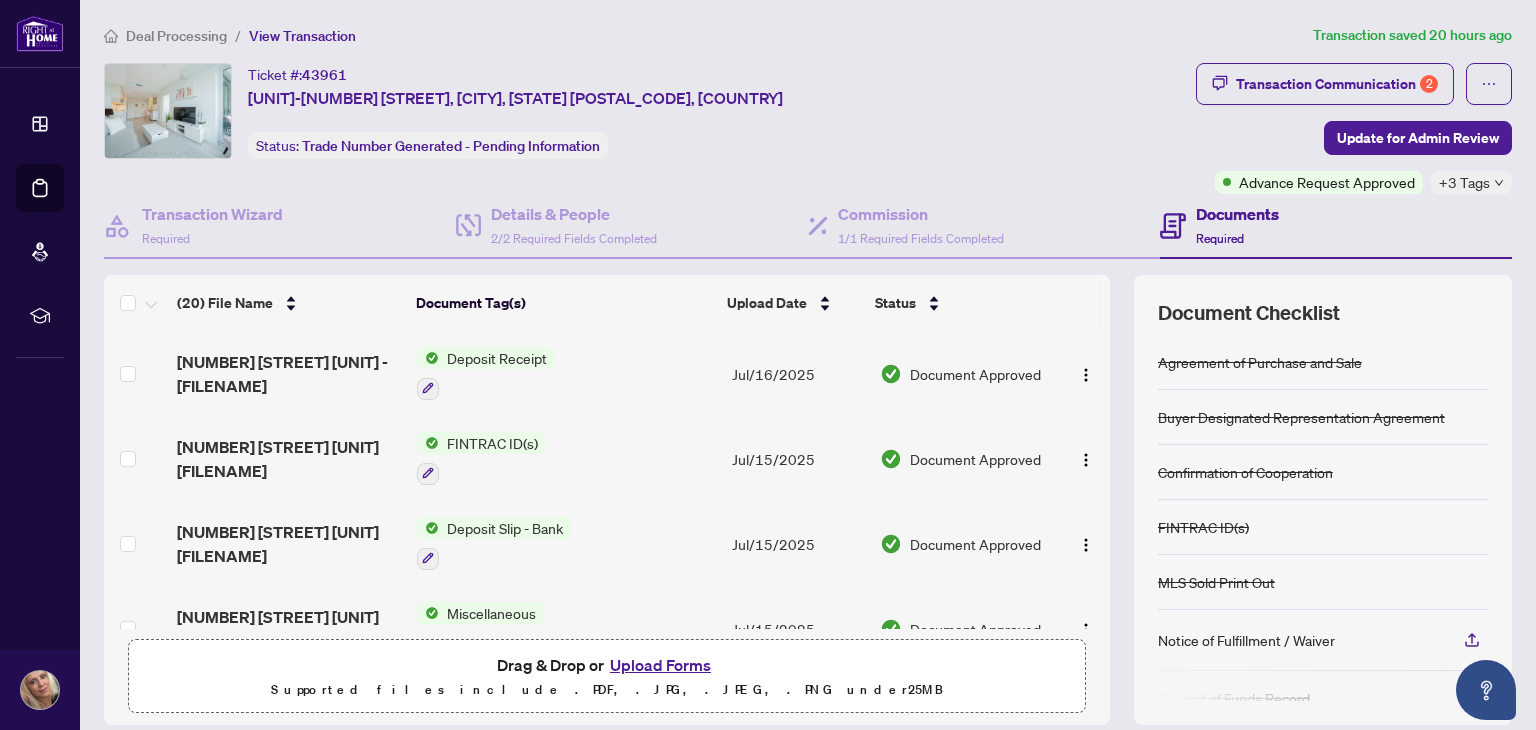 click on "FINTRAC ID(s)" at bounding box center (492, 443) 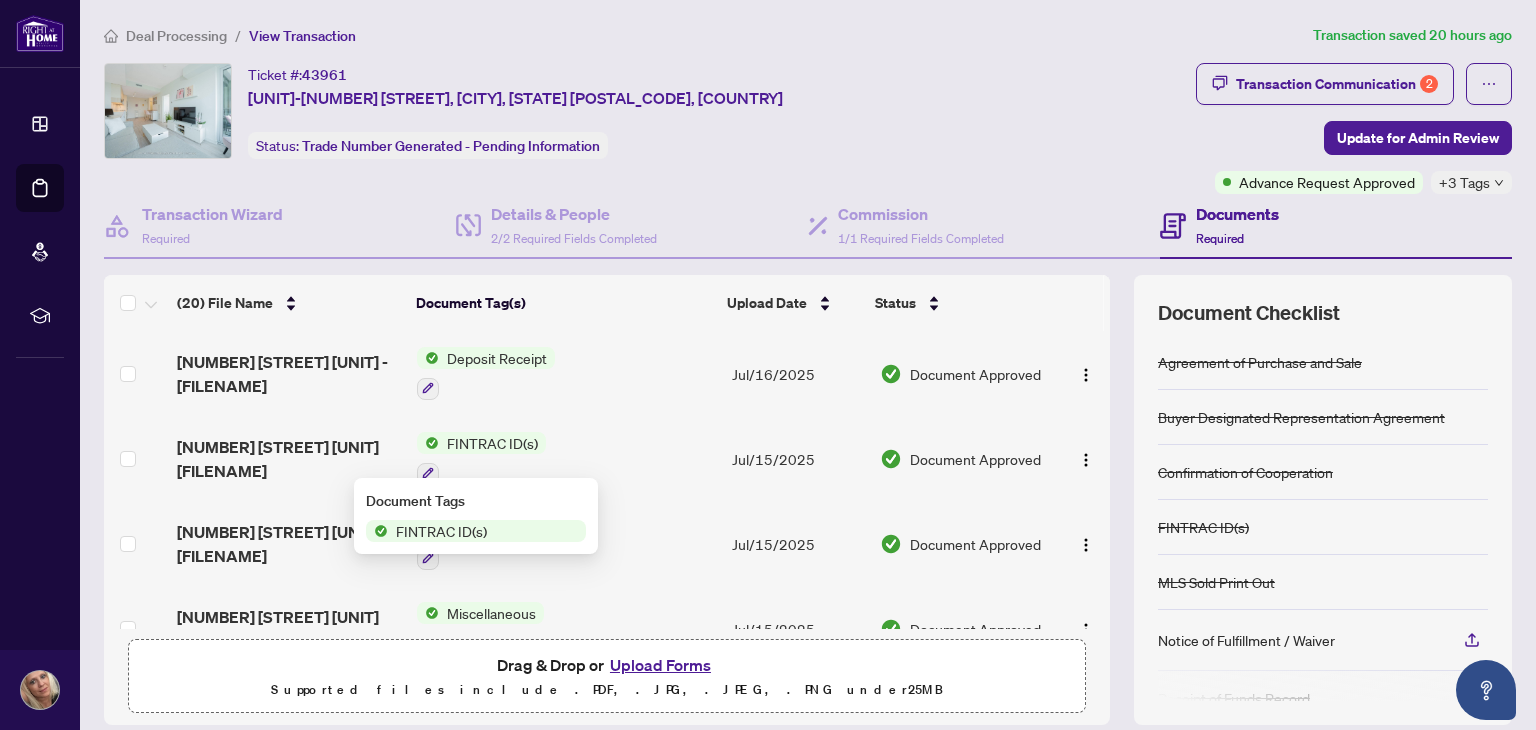 click at bounding box center (428, 443) 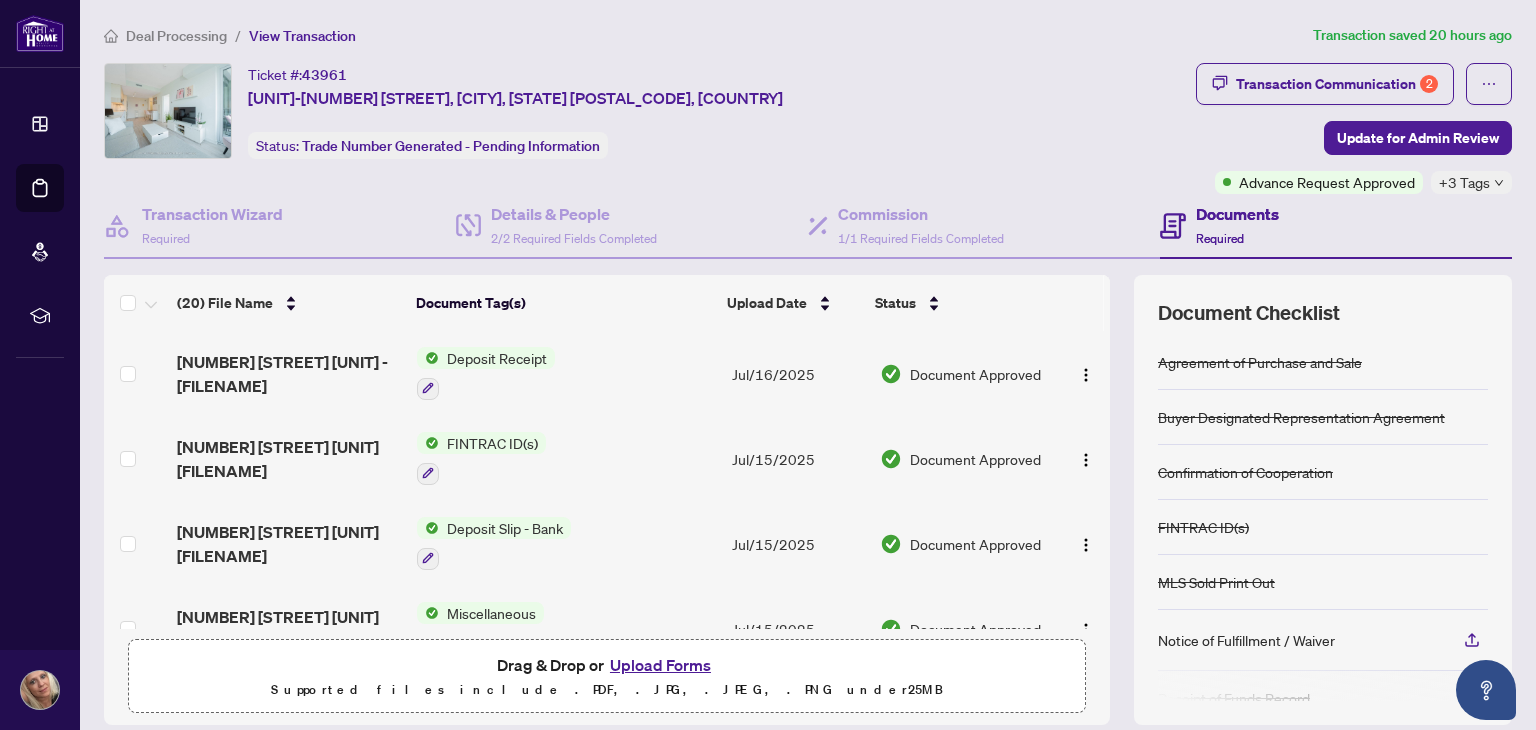click at bounding box center [428, 443] 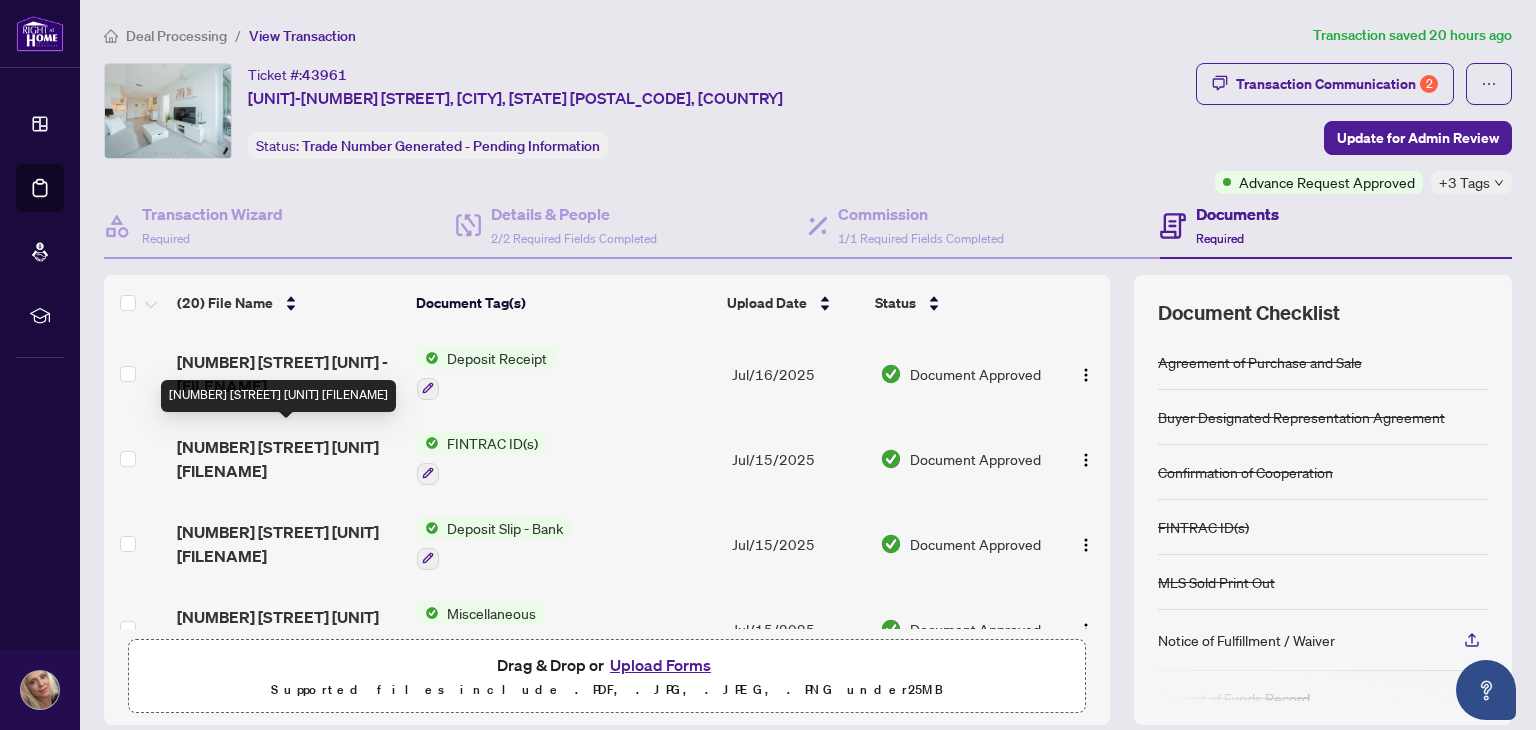 click on "[NUMBER] [STREET] [UNIT] [FILENAME]" at bounding box center (289, 459) 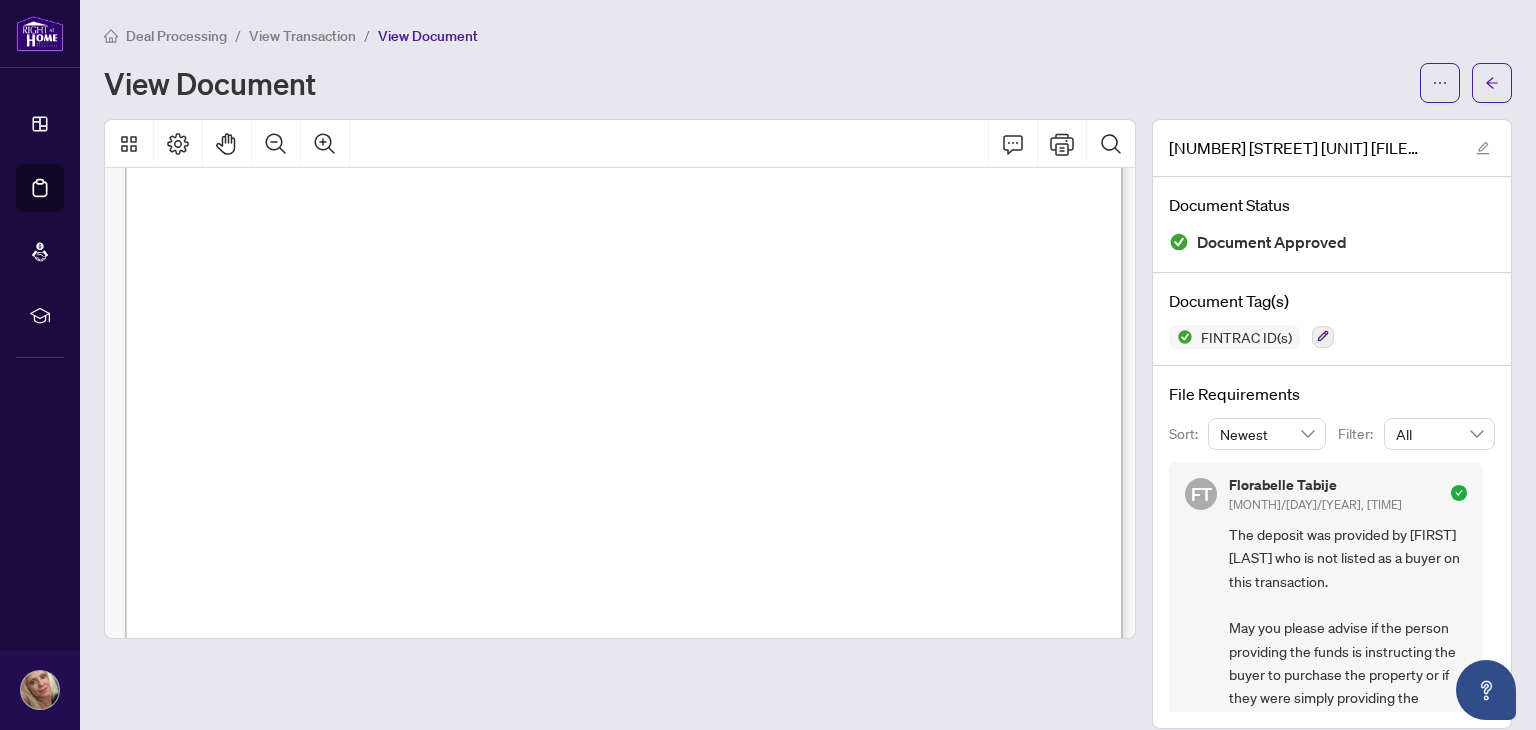 scroll, scrollTop: 400, scrollLeft: 0, axis: vertical 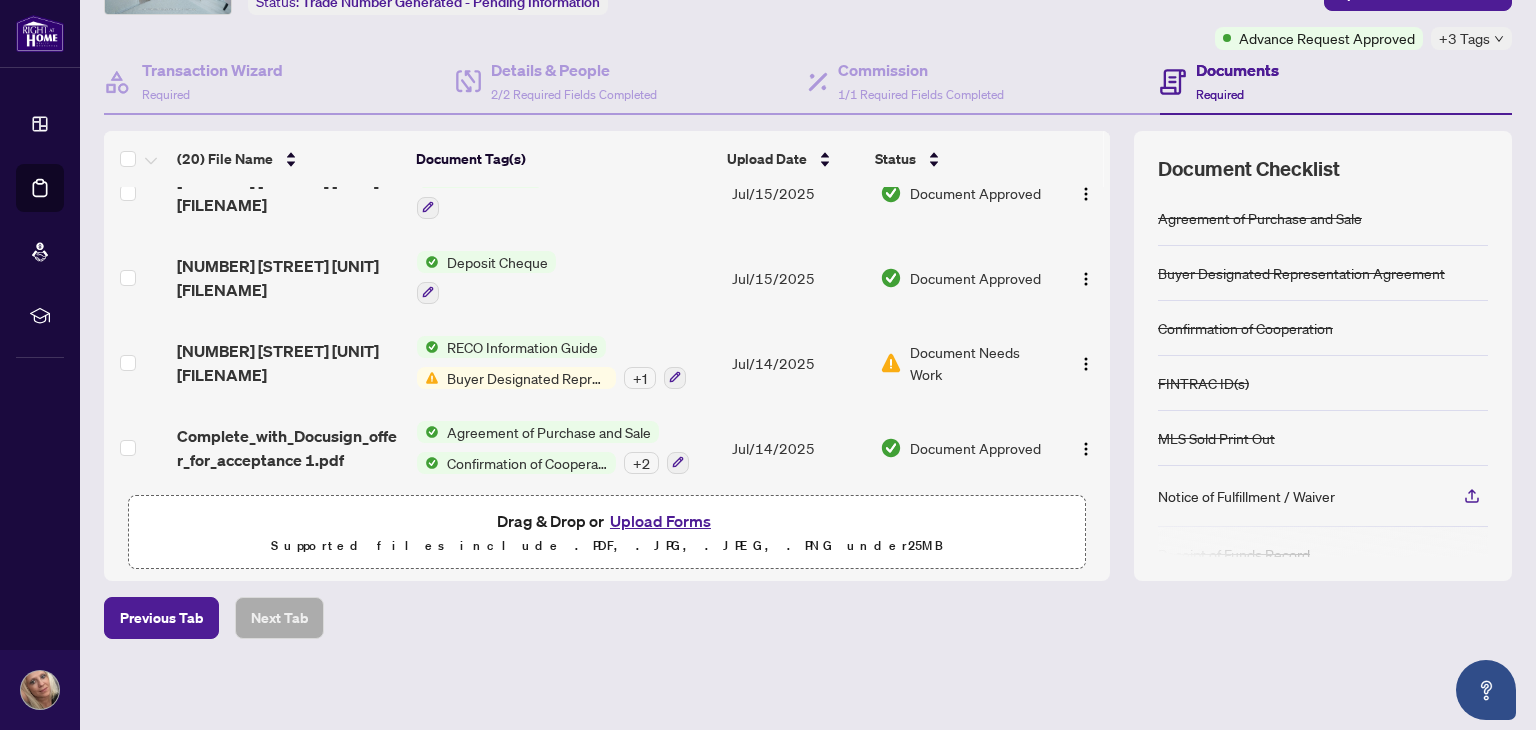 click on "Upload Forms" at bounding box center (660, 521) 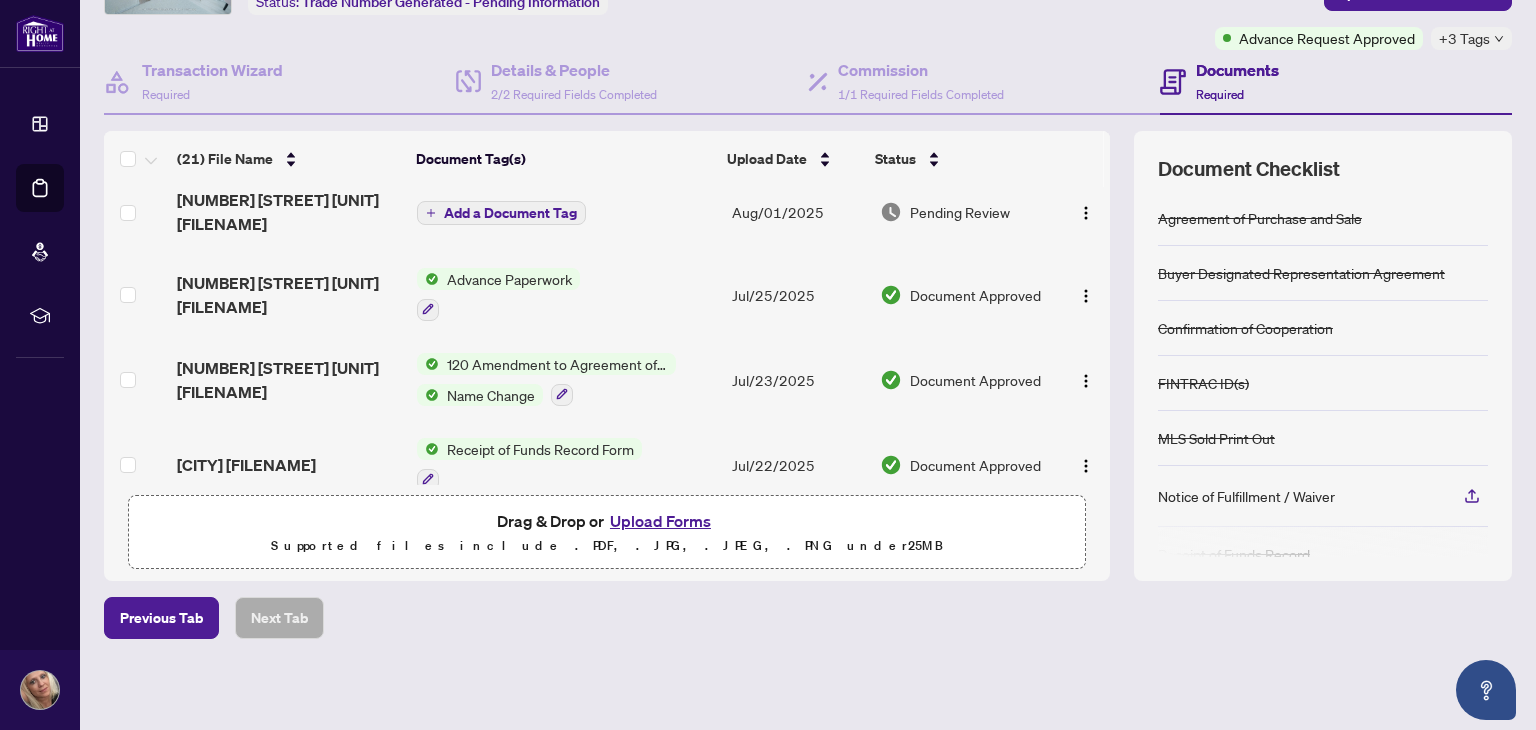scroll, scrollTop: 0, scrollLeft: 0, axis: both 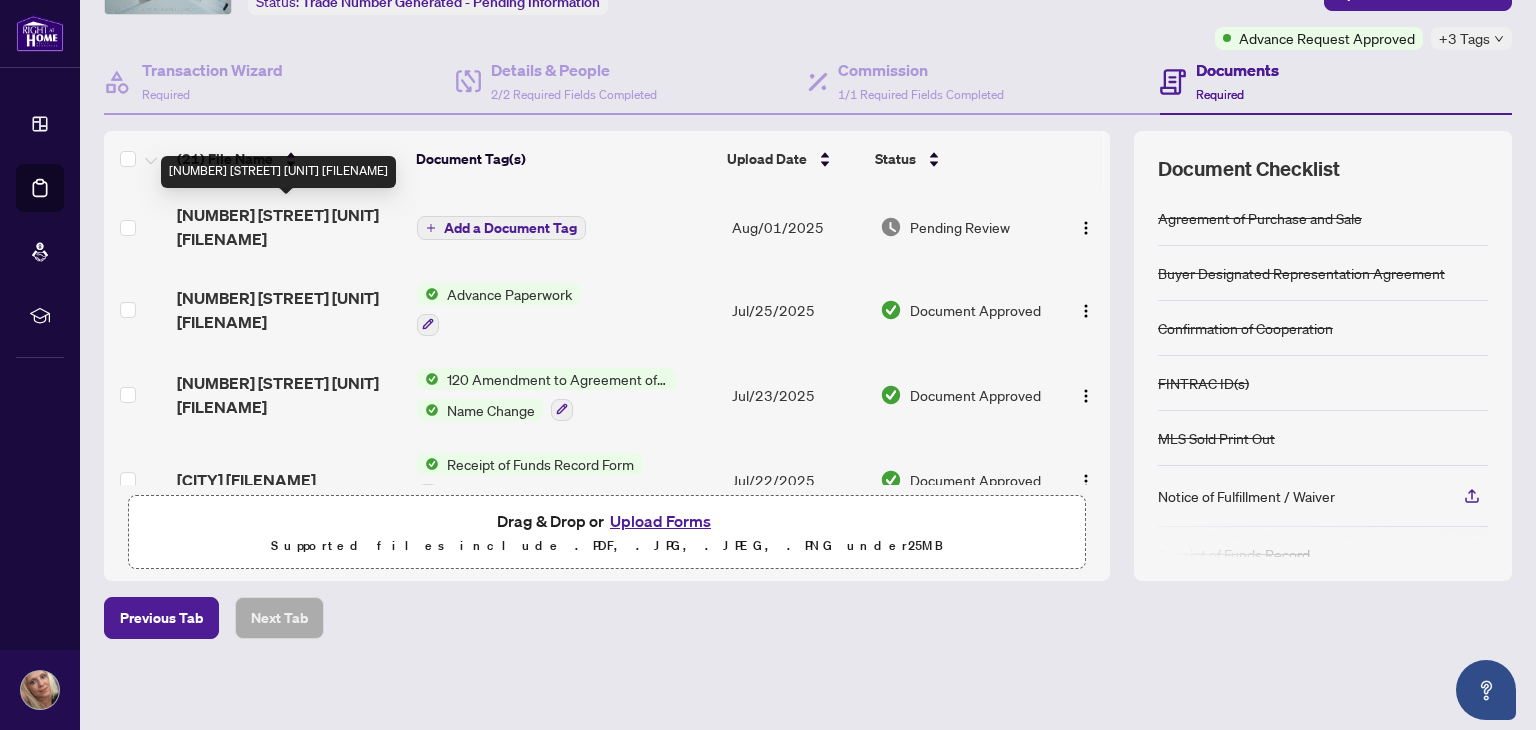 click on "[NUMBER] [STREET] [UNIT] [FILENAME]" at bounding box center [289, 227] 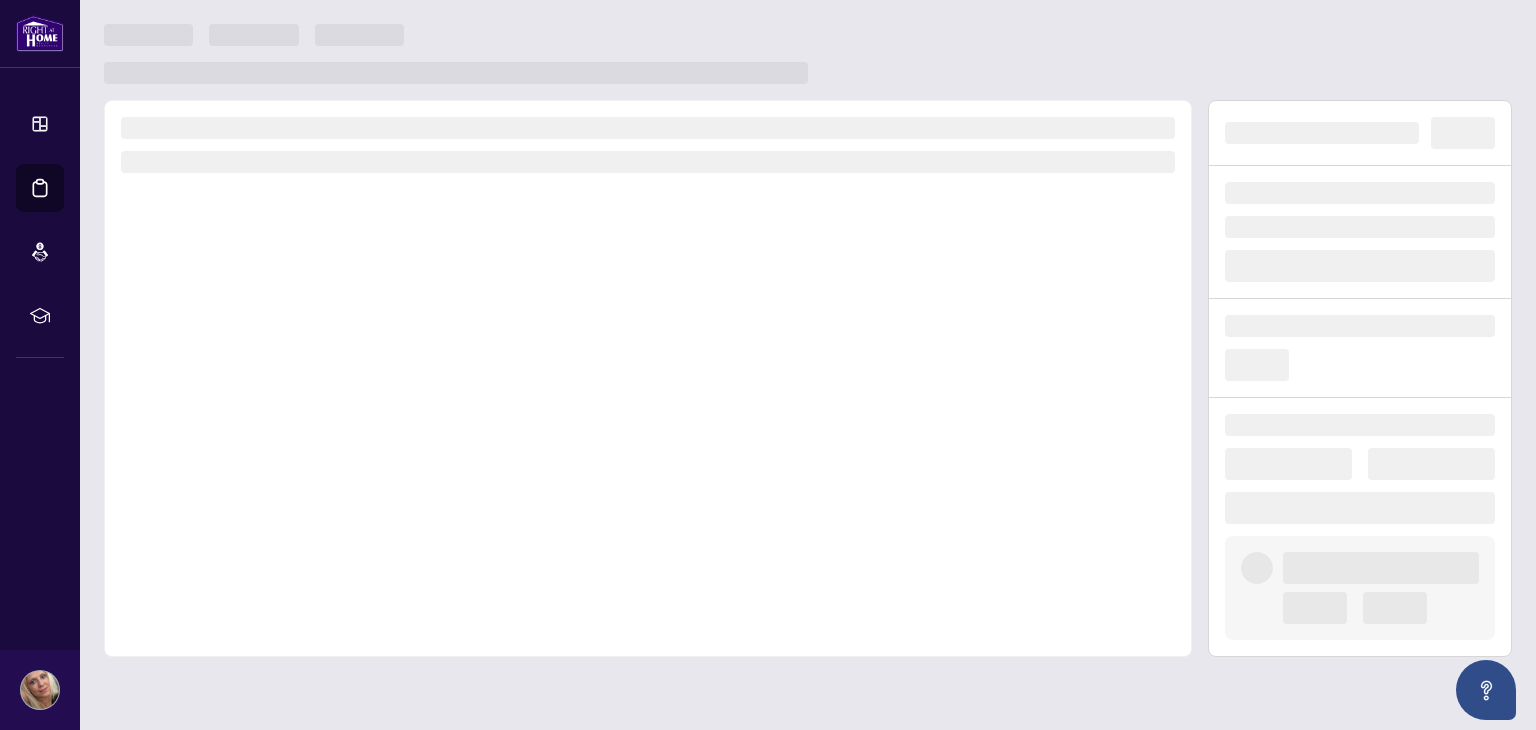 scroll, scrollTop: 0, scrollLeft: 0, axis: both 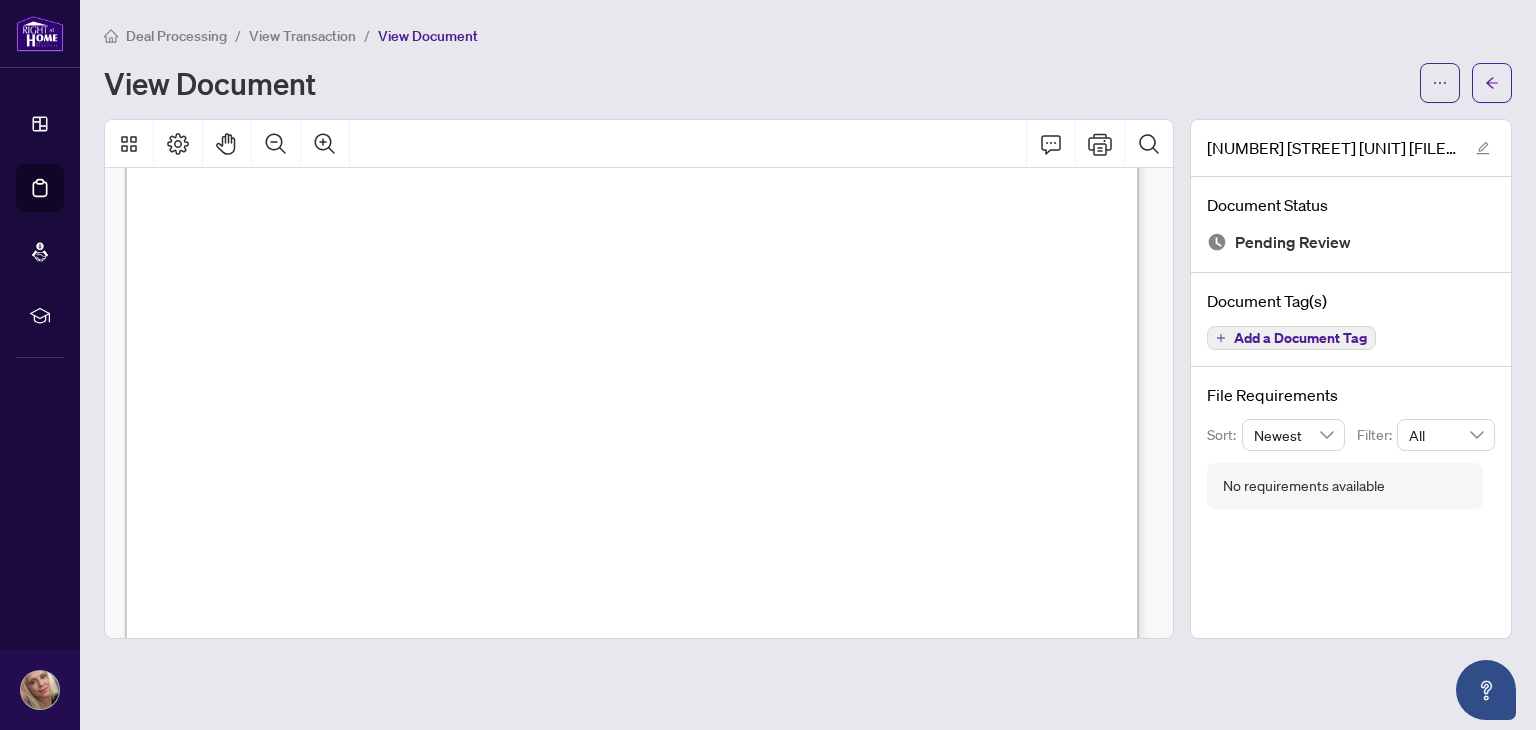 click on "Deal Processing / View Transaction / View Document" at bounding box center [808, 35] 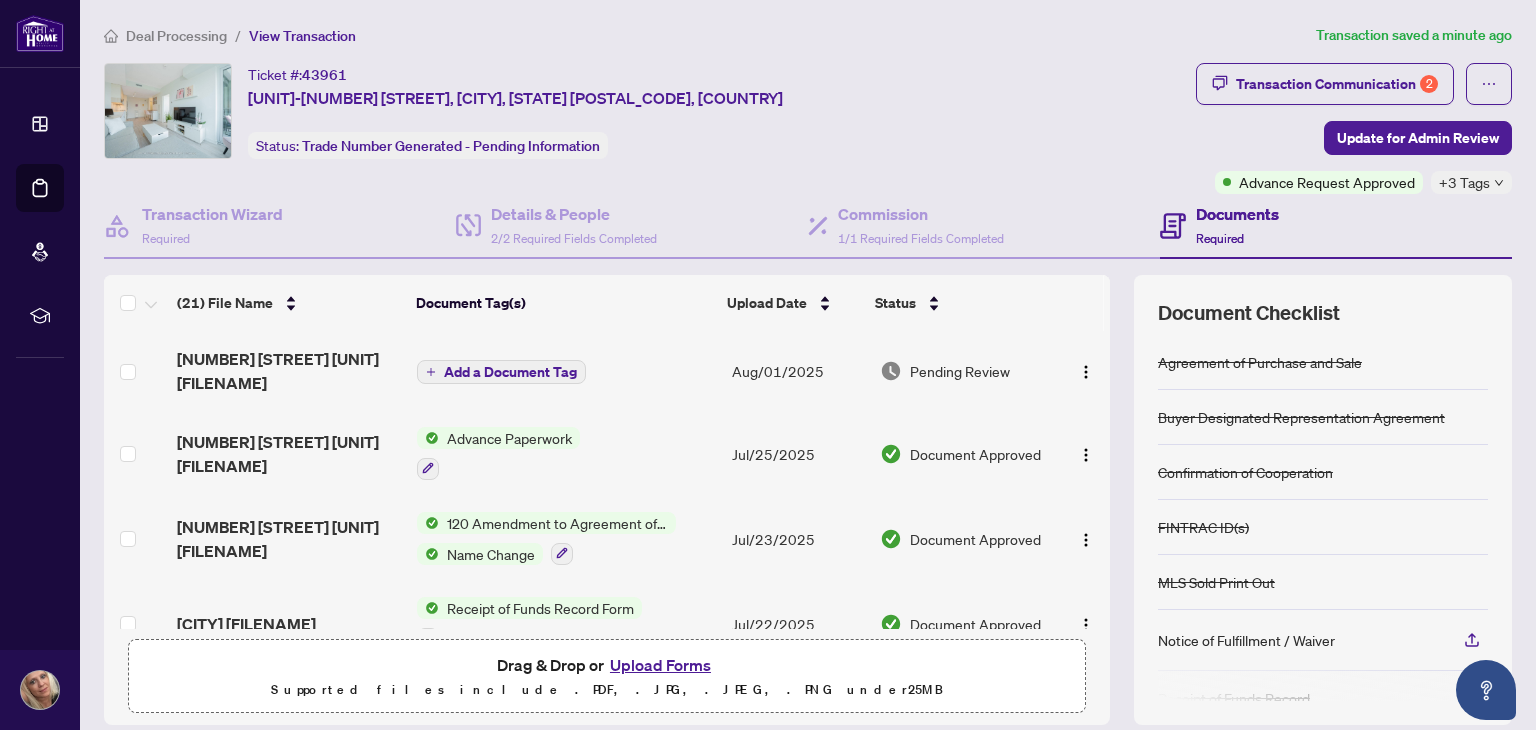 click on "Add a Document Tag" at bounding box center (501, 372) 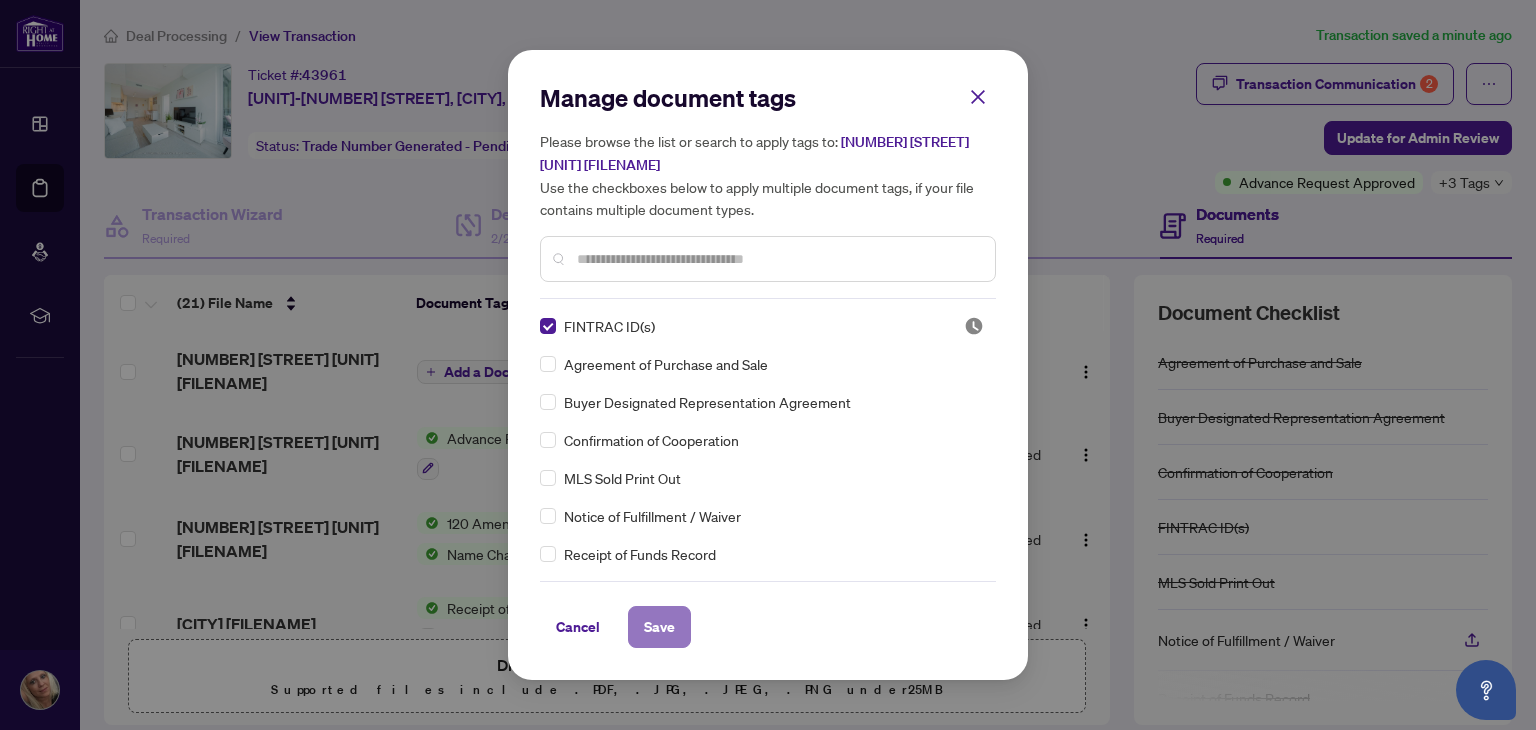 click on "Save" at bounding box center [659, 627] 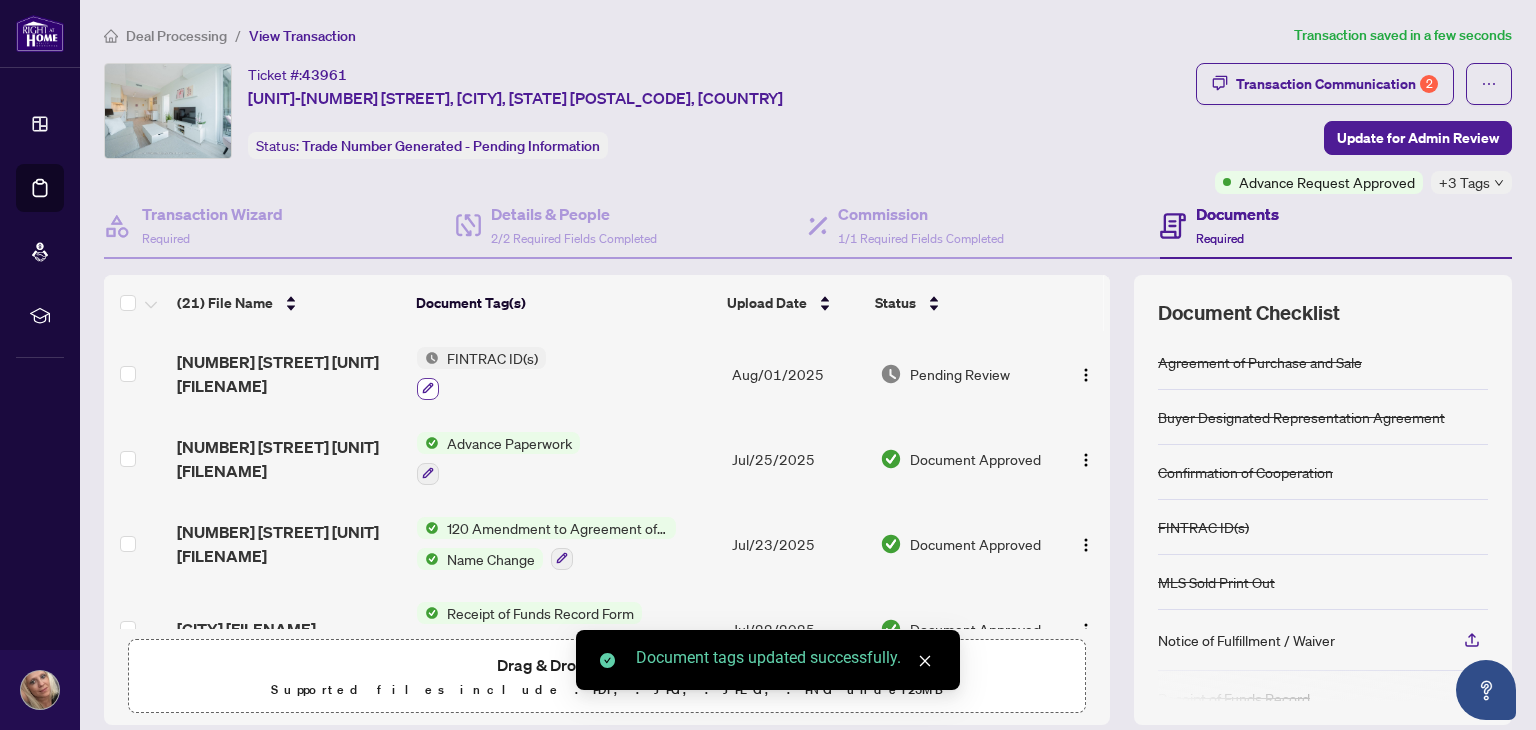 click 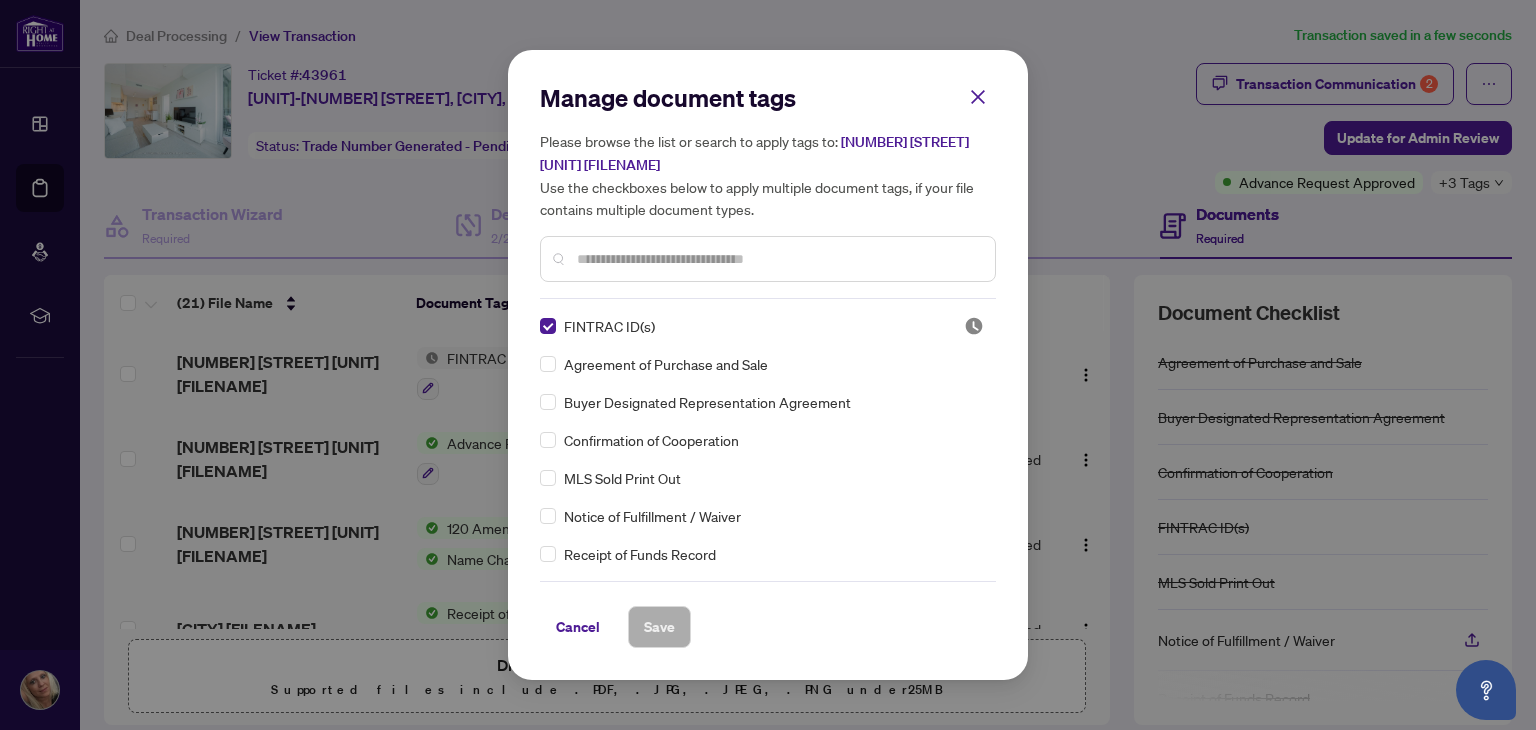 drag, startPoint x: 984, startPoint y: 103, endPoint x: 916, endPoint y: 204, distance: 121.75796 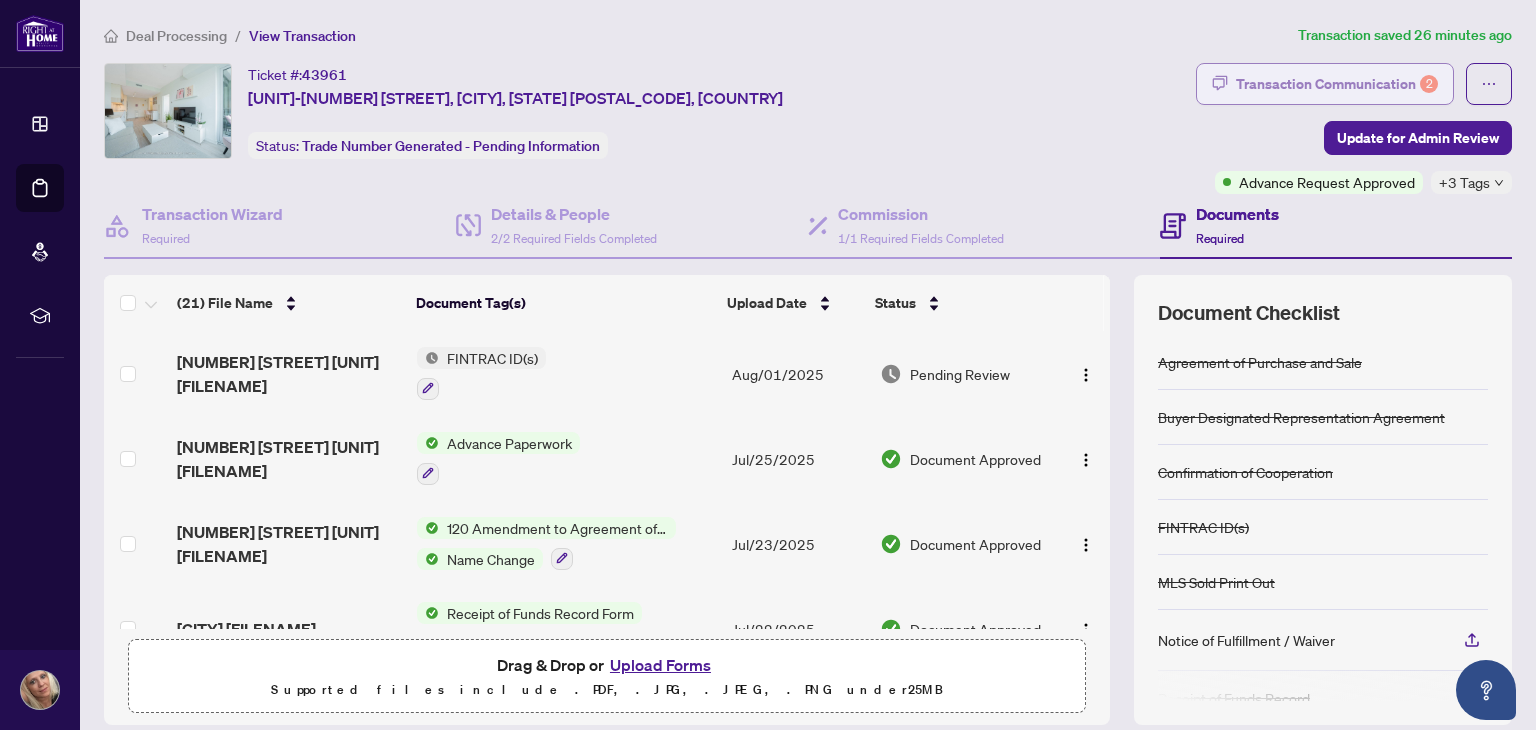 click on "Transaction Communication 2" at bounding box center [1337, 84] 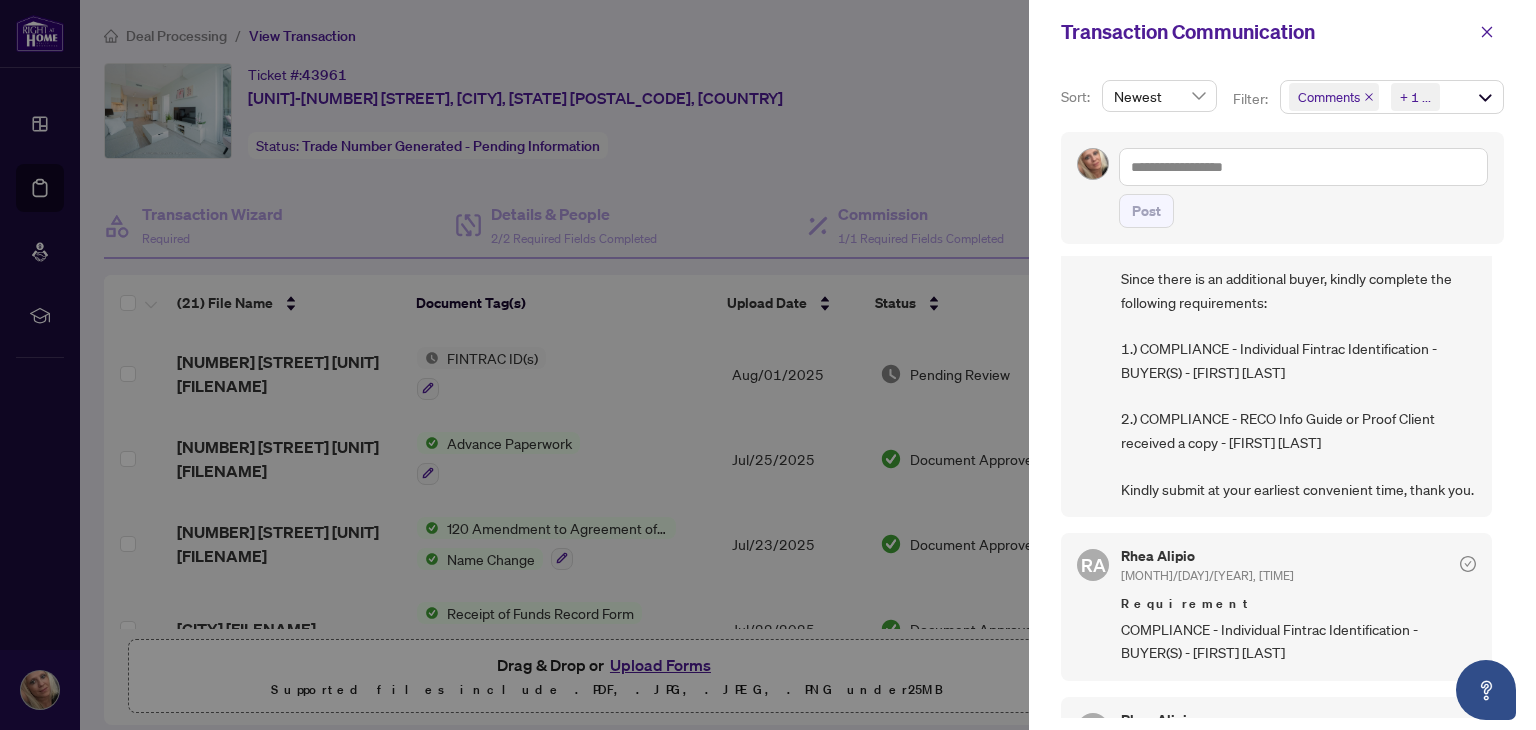 scroll, scrollTop: 200, scrollLeft: 0, axis: vertical 